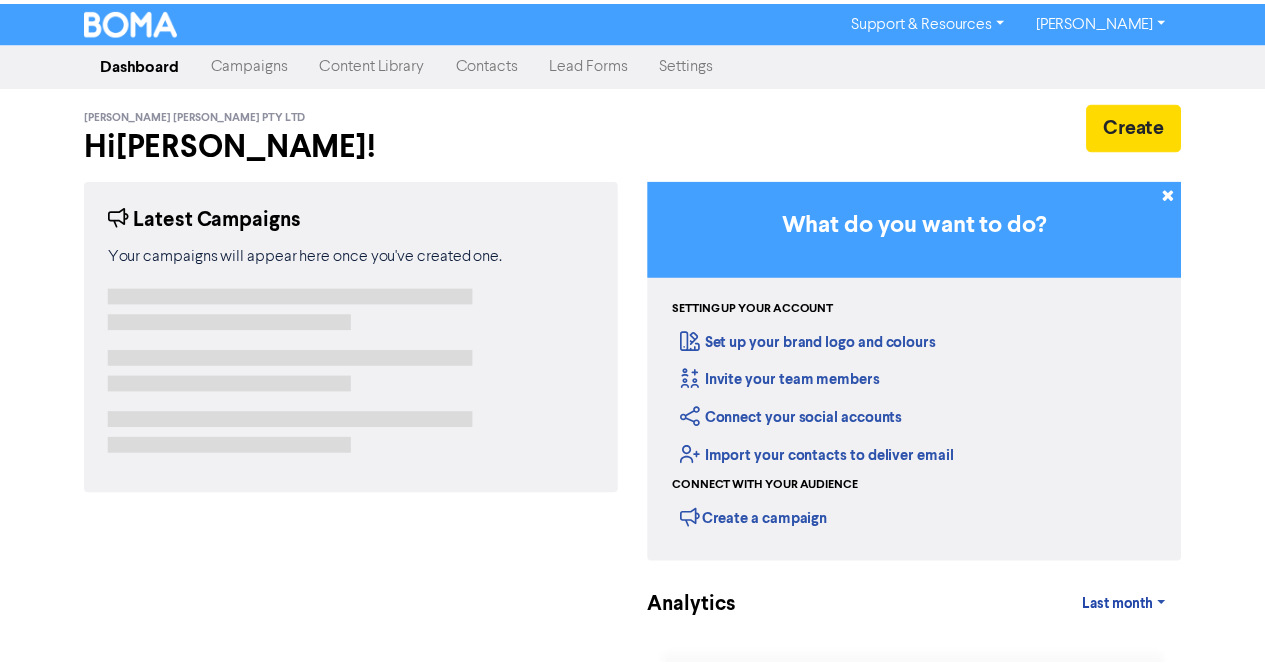 scroll, scrollTop: 0, scrollLeft: 0, axis: both 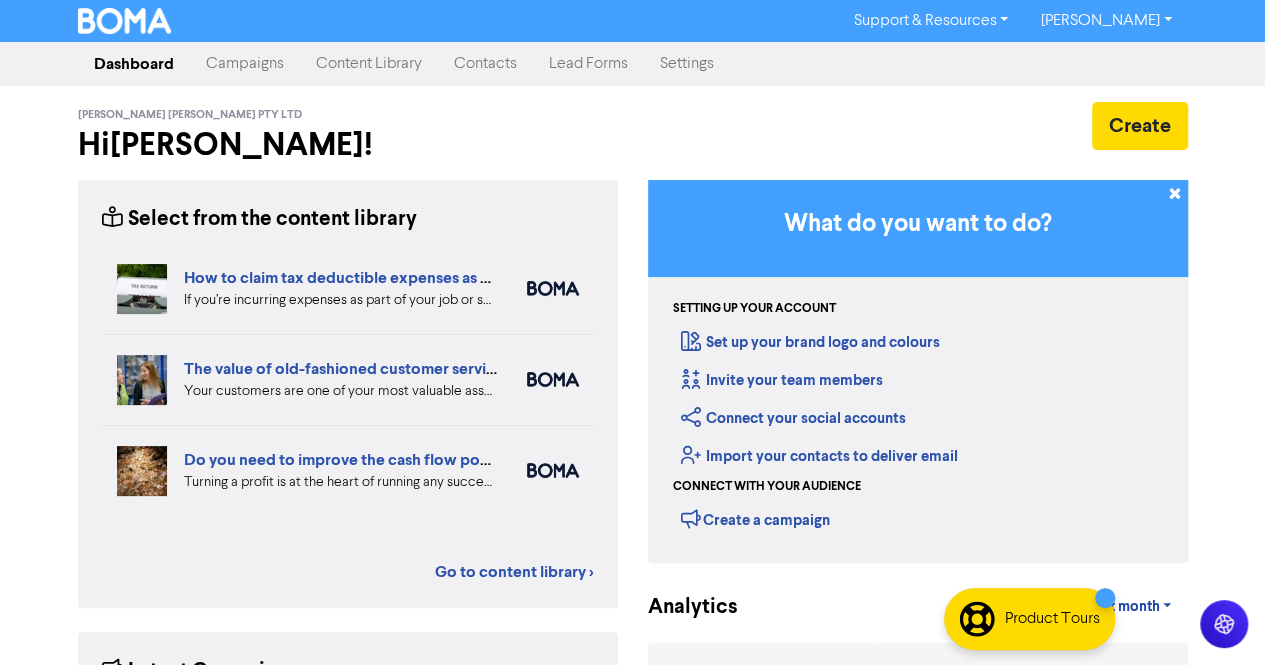 click on "Content Library" at bounding box center [369, 64] 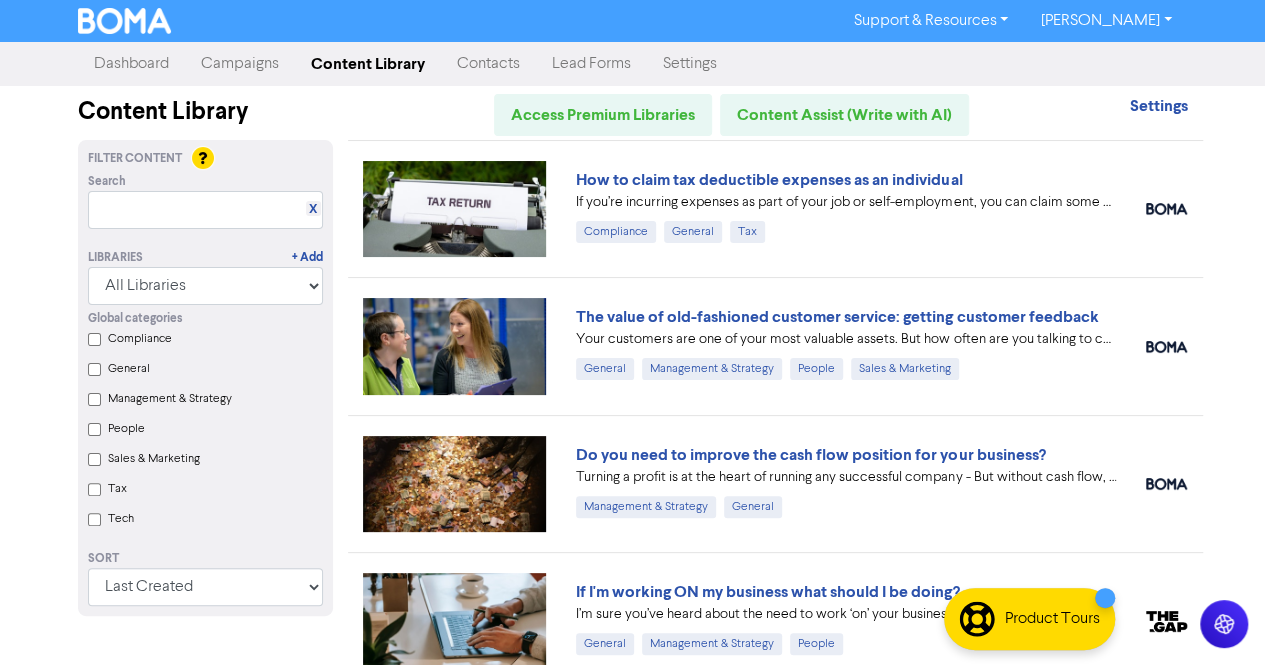 click on "Campaigns" at bounding box center [240, 64] 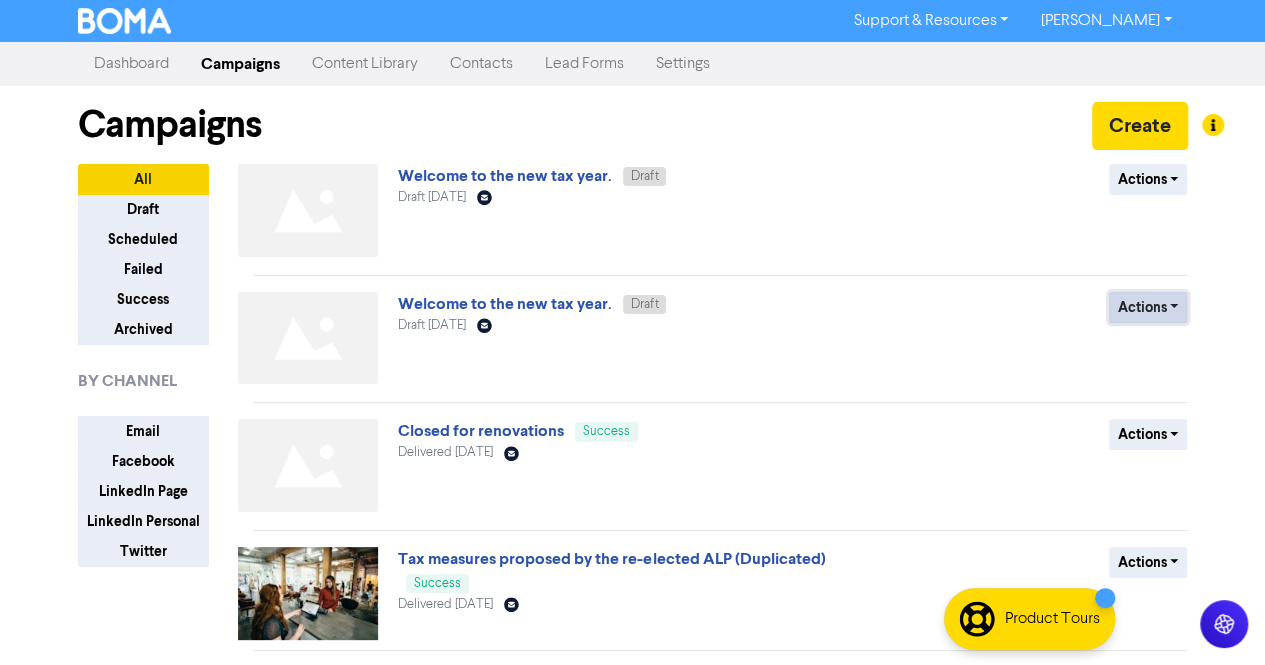 click on "Actions" at bounding box center [1148, 307] 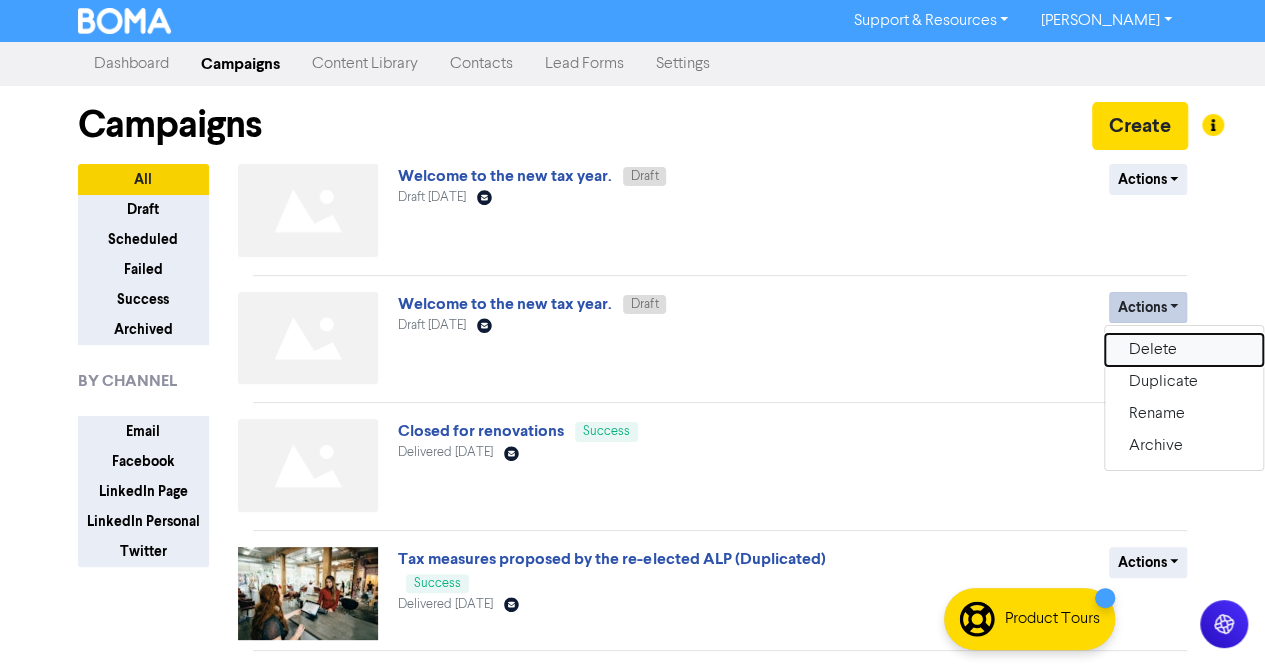 click on "Delete" at bounding box center (1184, 350) 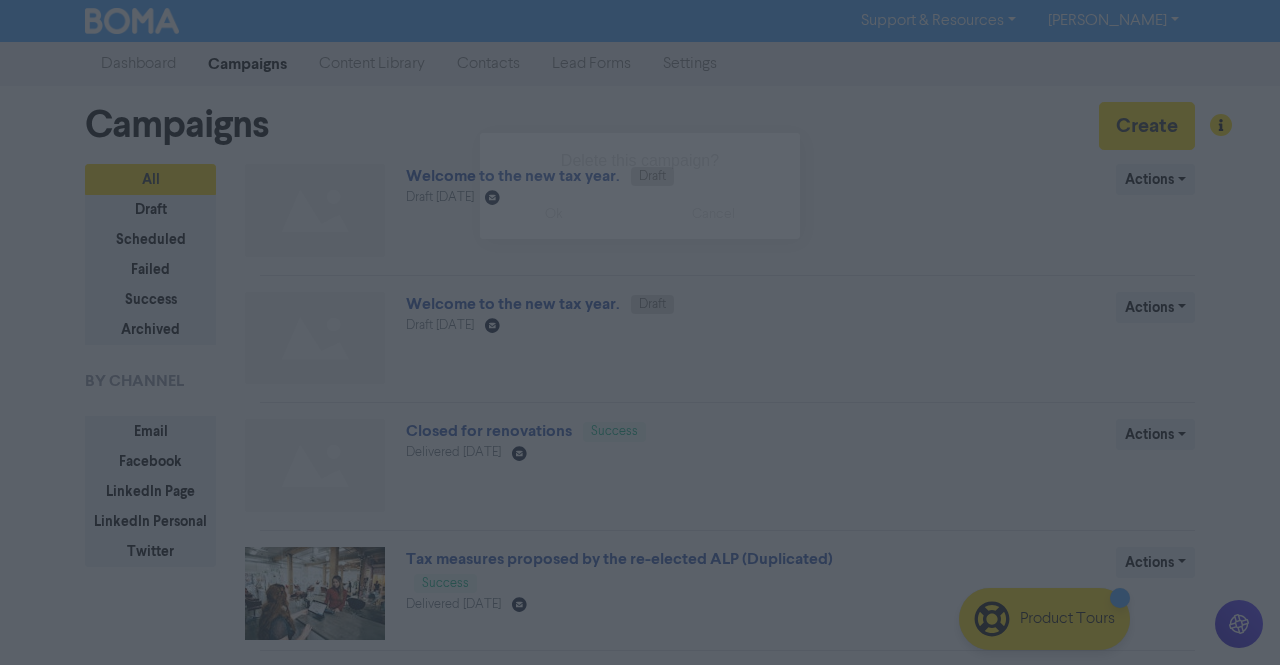 click on "ok" at bounding box center [554, 214] 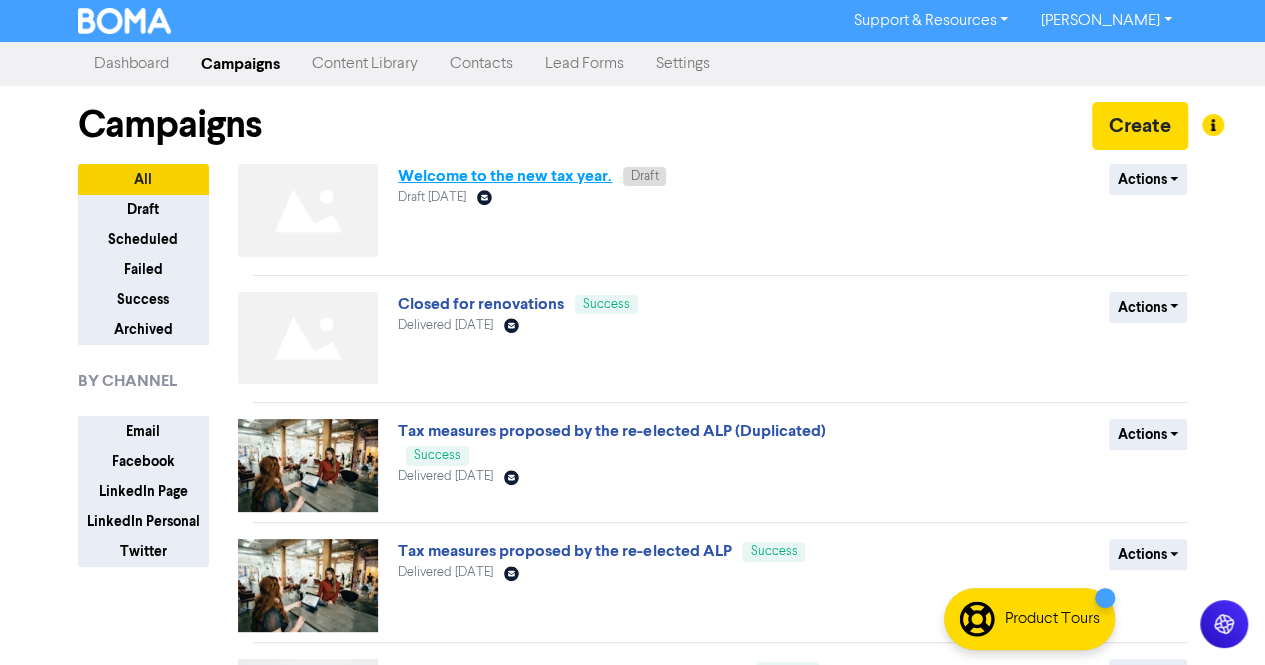 click on "Welcome to the new tax year." at bounding box center (505, 176) 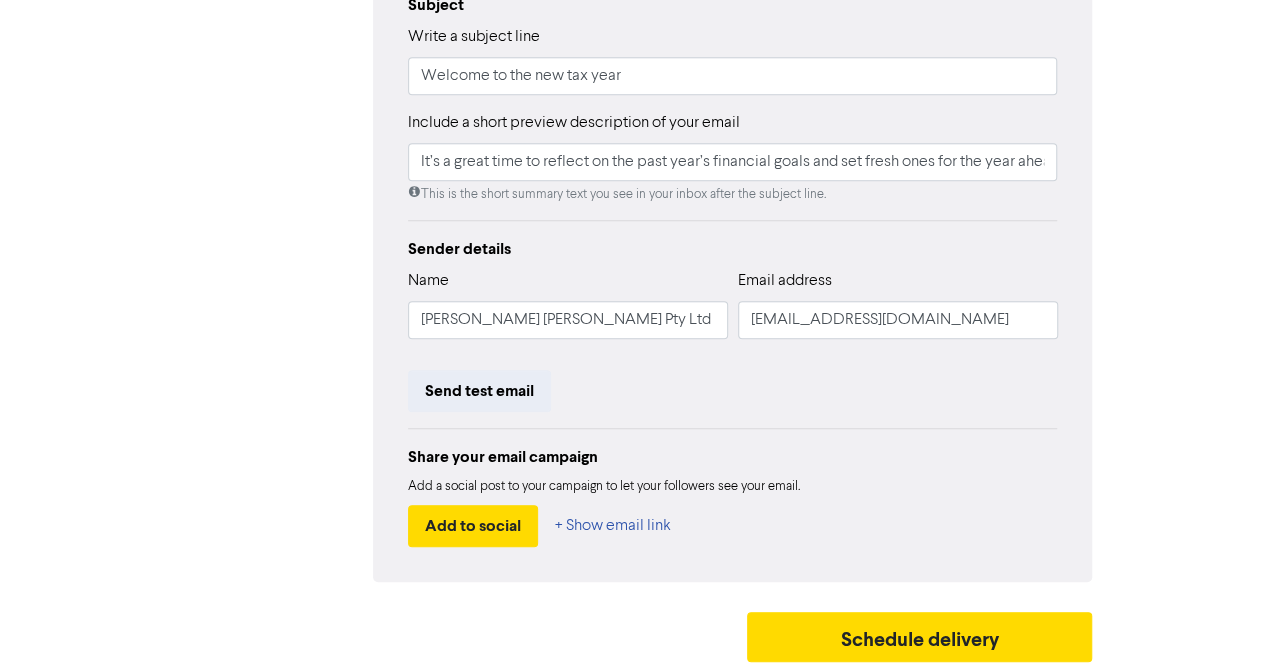 scroll, scrollTop: 470, scrollLeft: 0, axis: vertical 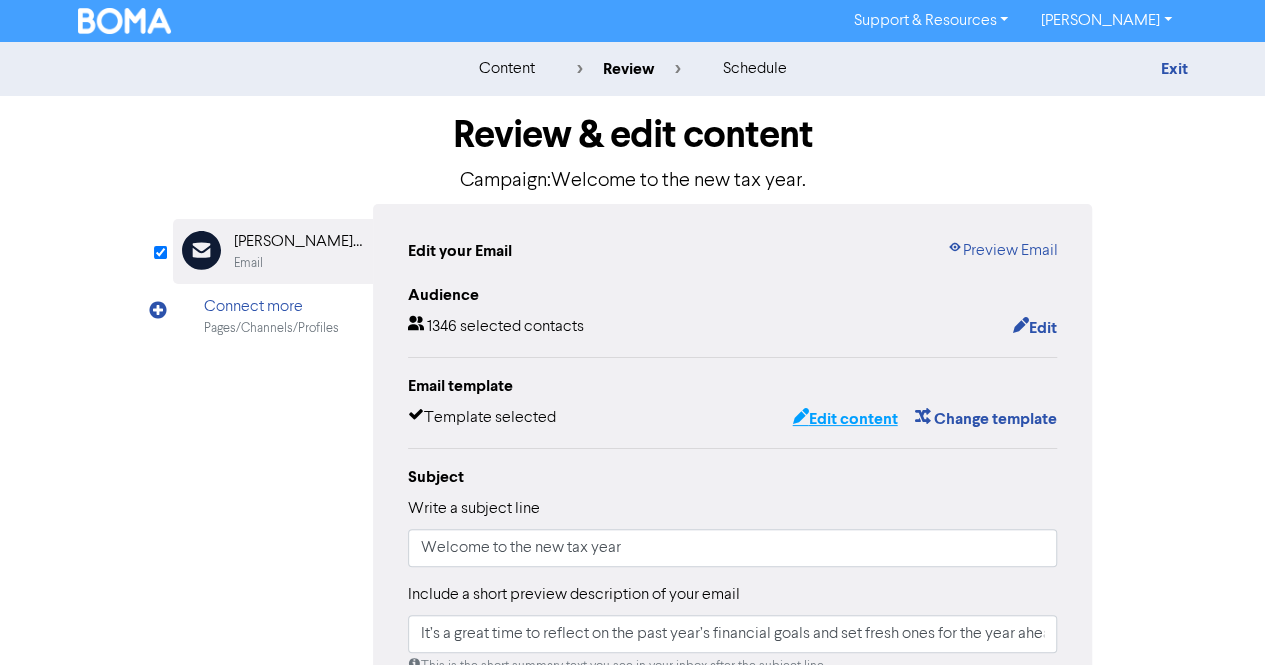 click on "Edit content" at bounding box center [844, 419] 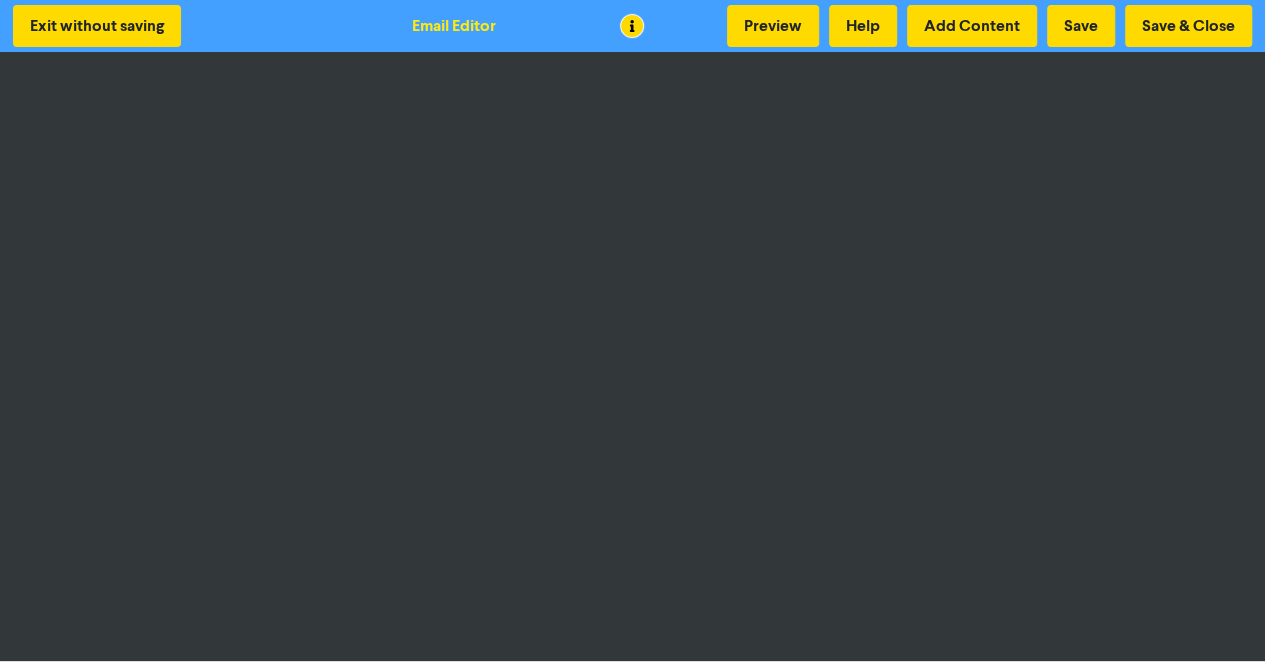 scroll, scrollTop: 2, scrollLeft: 0, axis: vertical 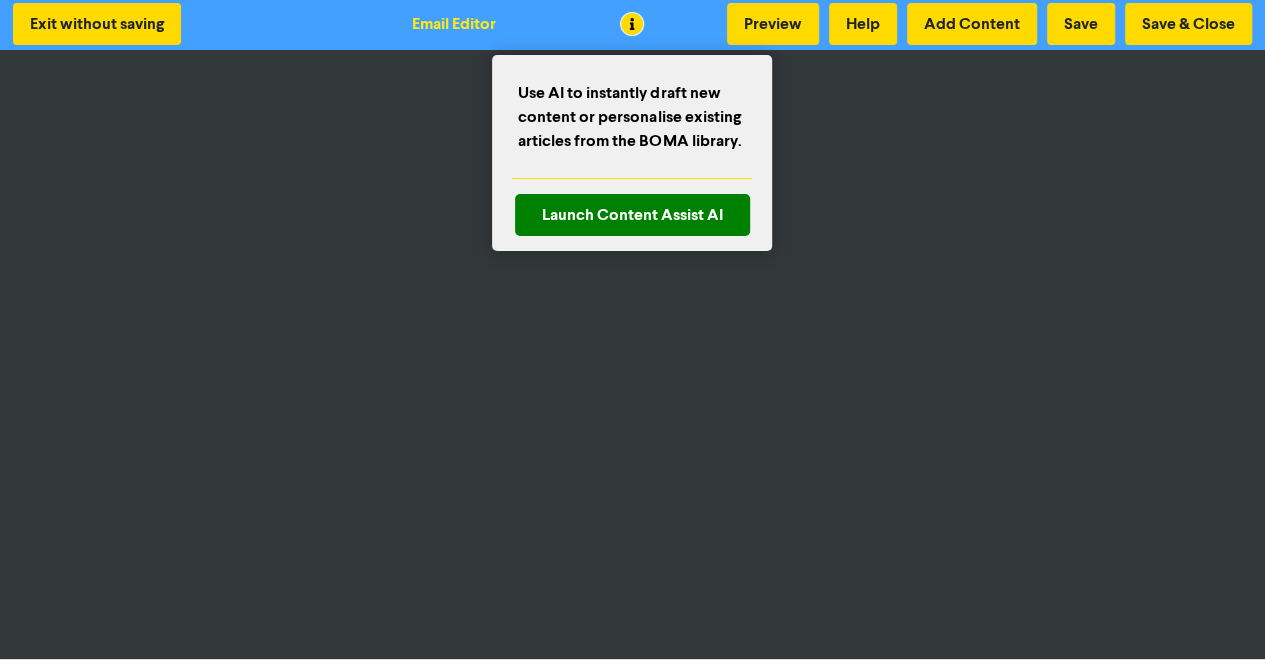 click at bounding box center [632, 332] 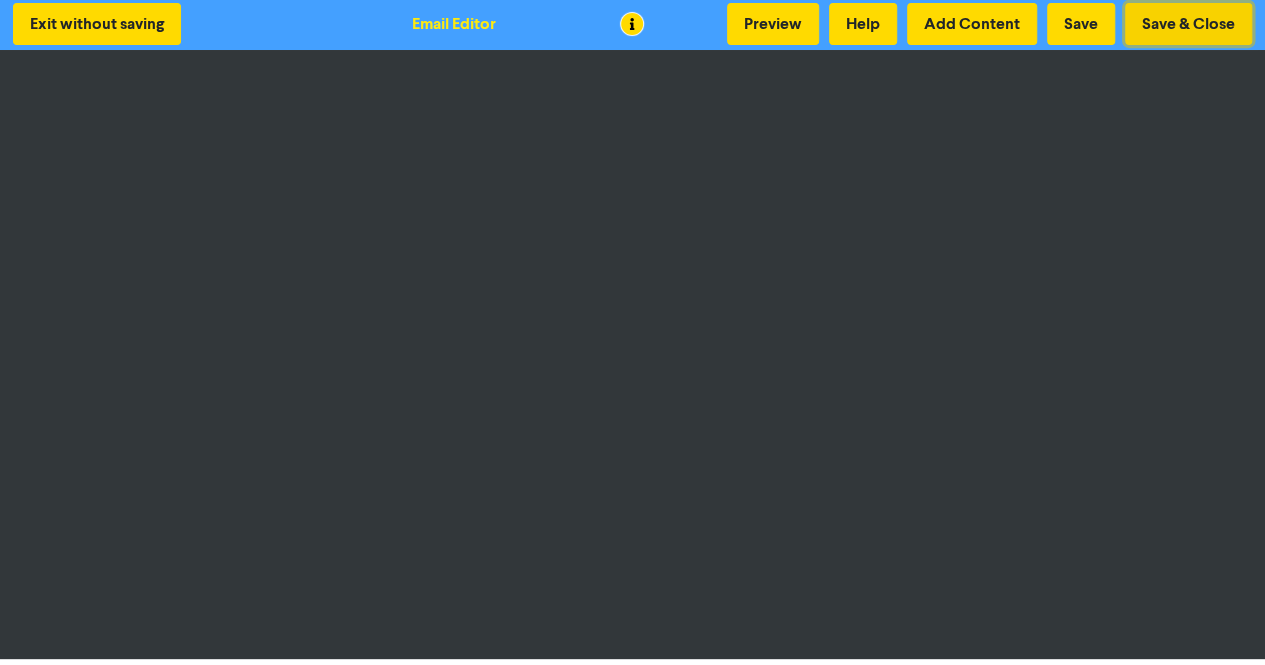 click on "Save & Close" at bounding box center [1188, 24] 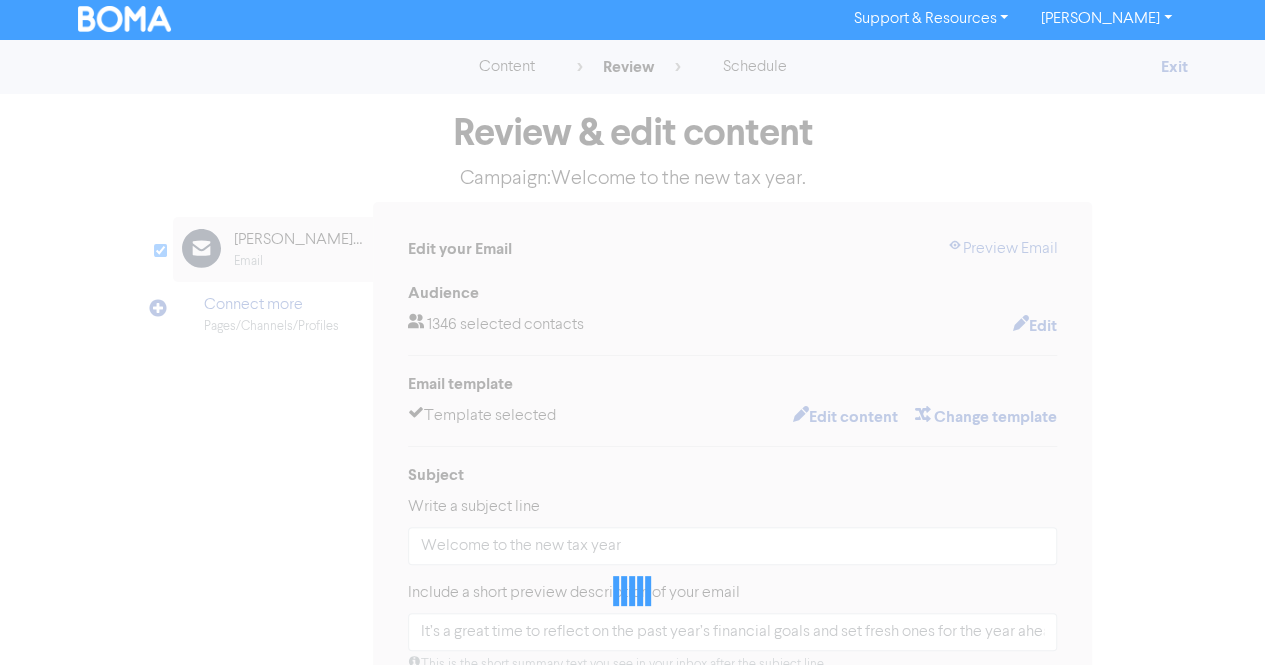 scroll, scrollTop: 0, scrollLeft: 0, axis: both 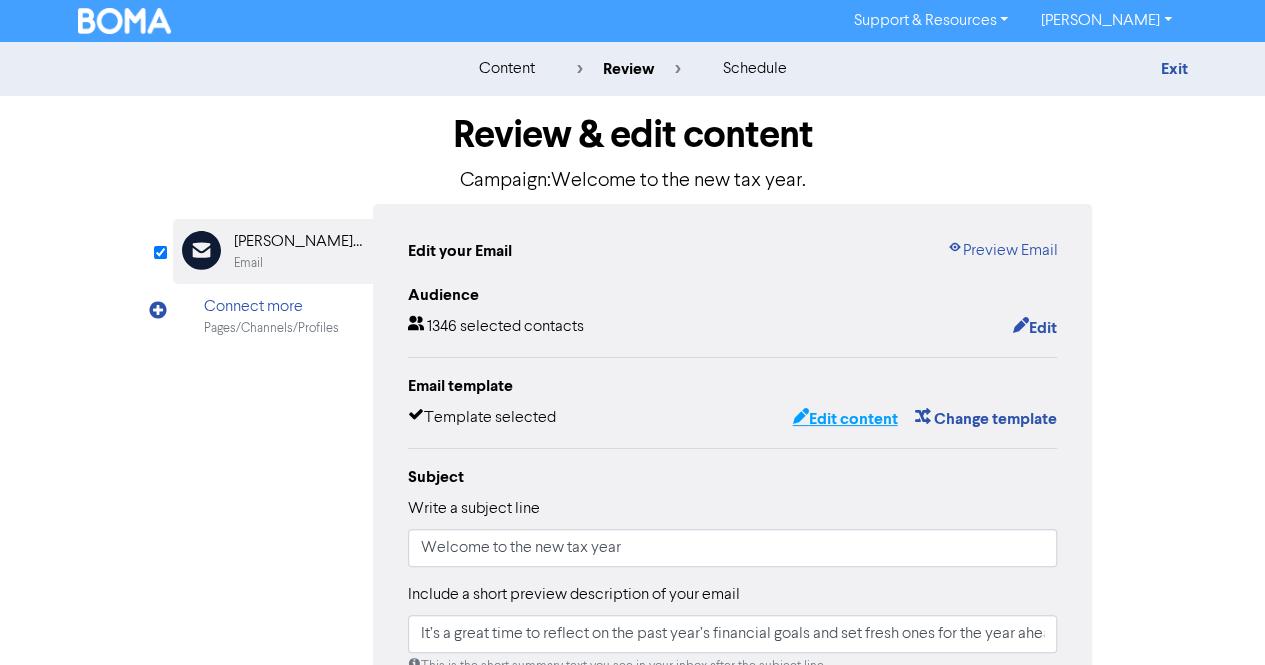 click on "Edit content" at bounding box center [844, 419] 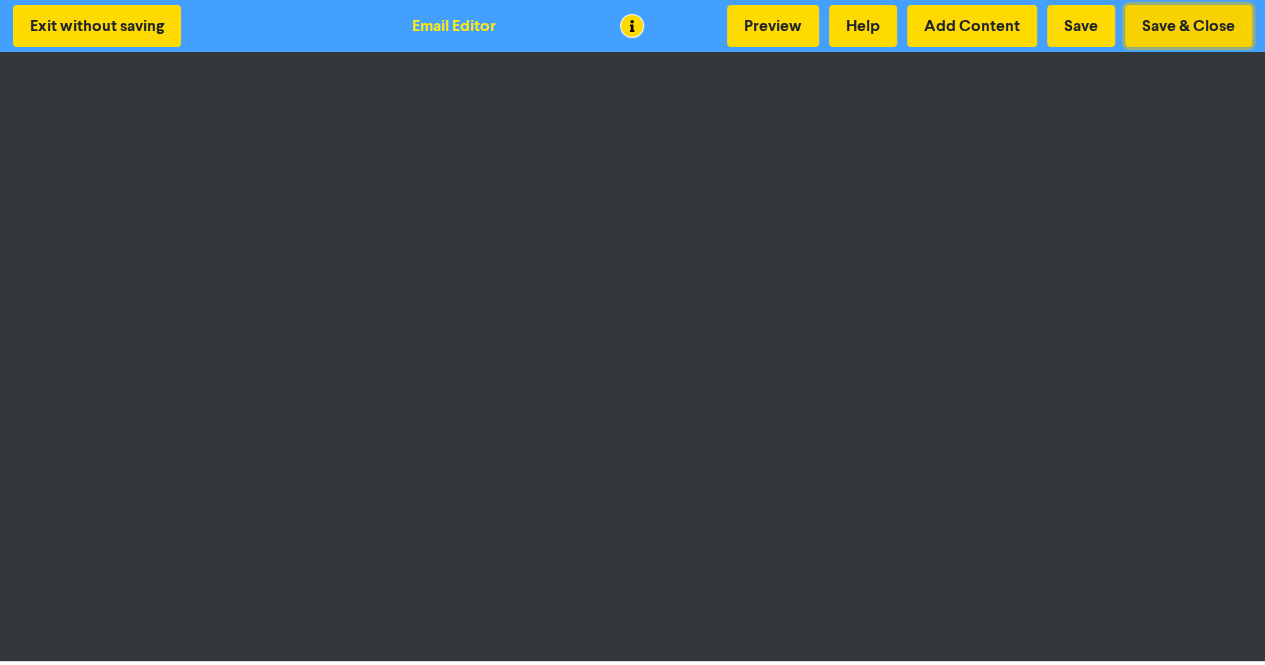 click on "Save & Close" at bounding box center (1188, 26) 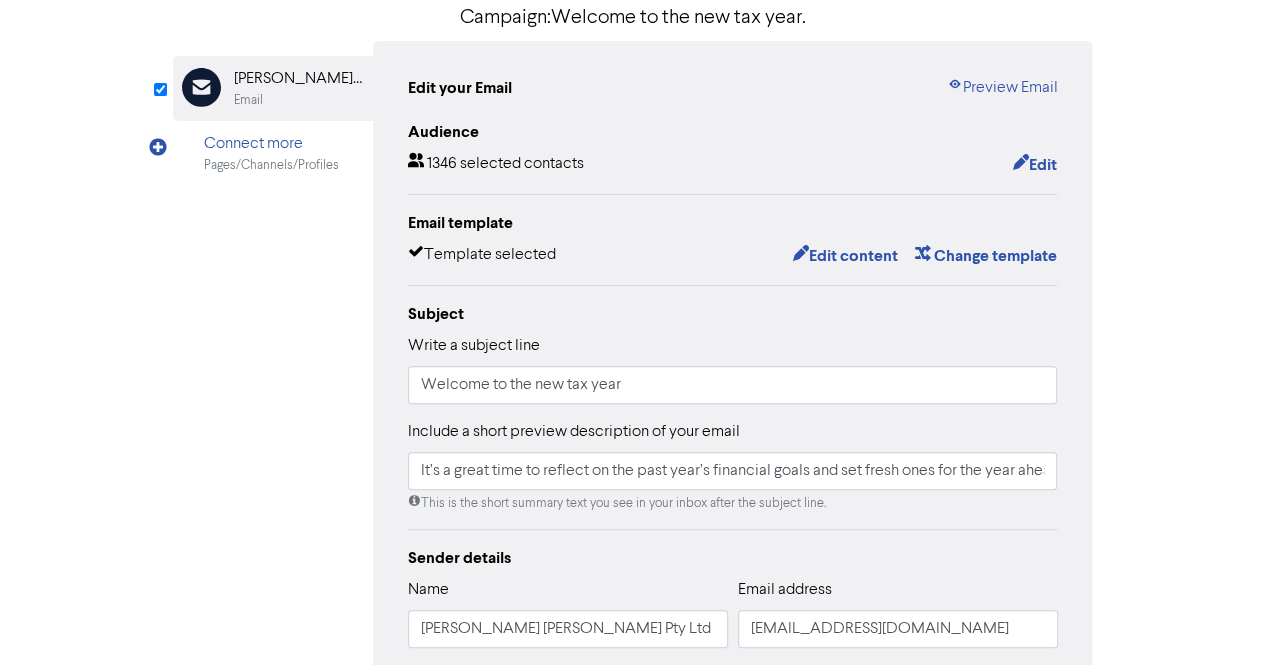 scroll, scrollTop: 400, scrollLeft: 0, axis: vertical 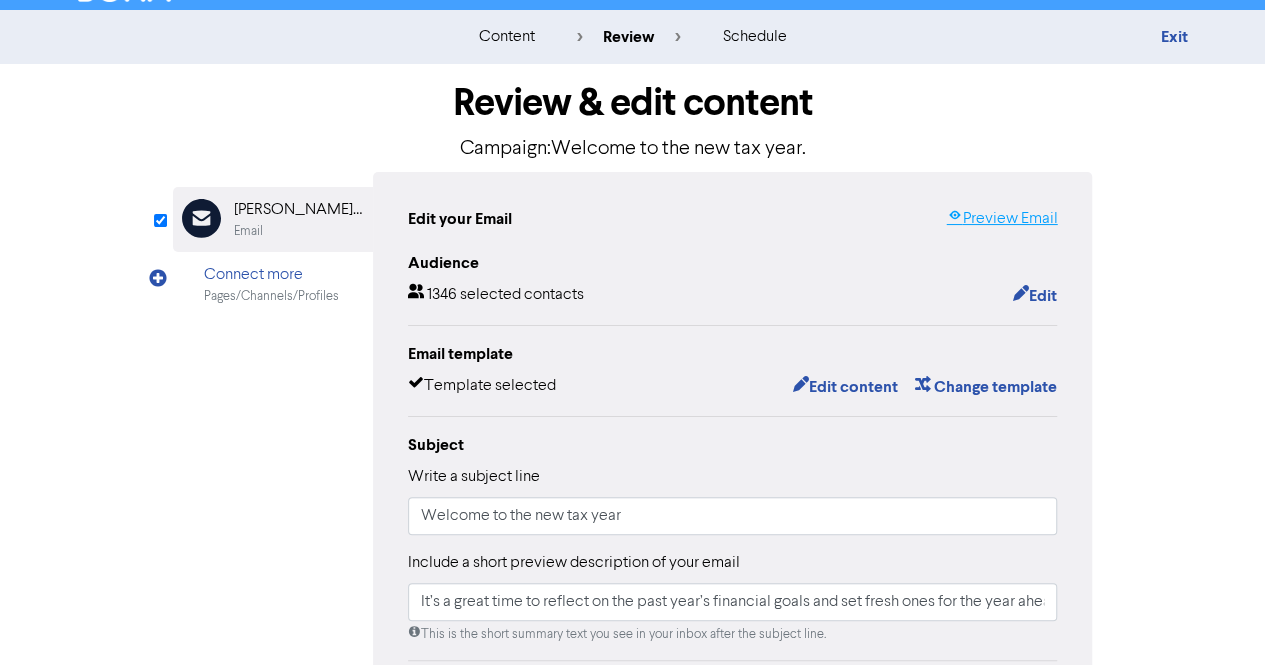 click on "Preview Email" at bounding box center (1001, 219) 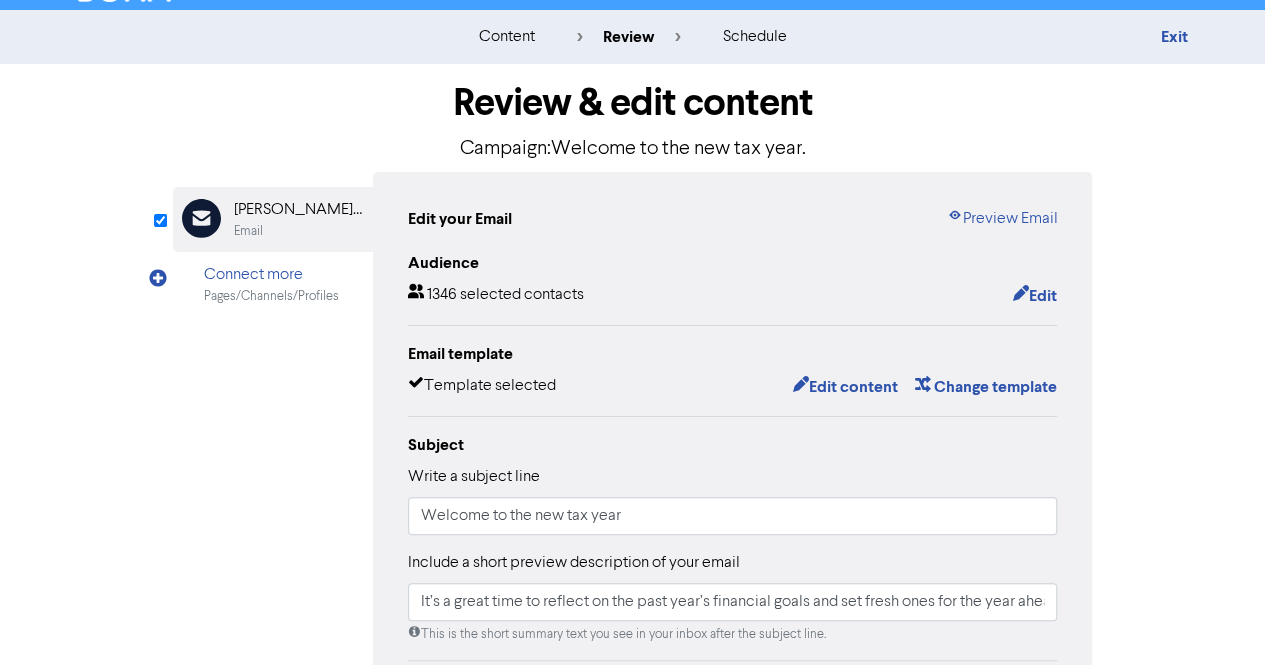 click on "schedule" at bounding box center [754, 37] 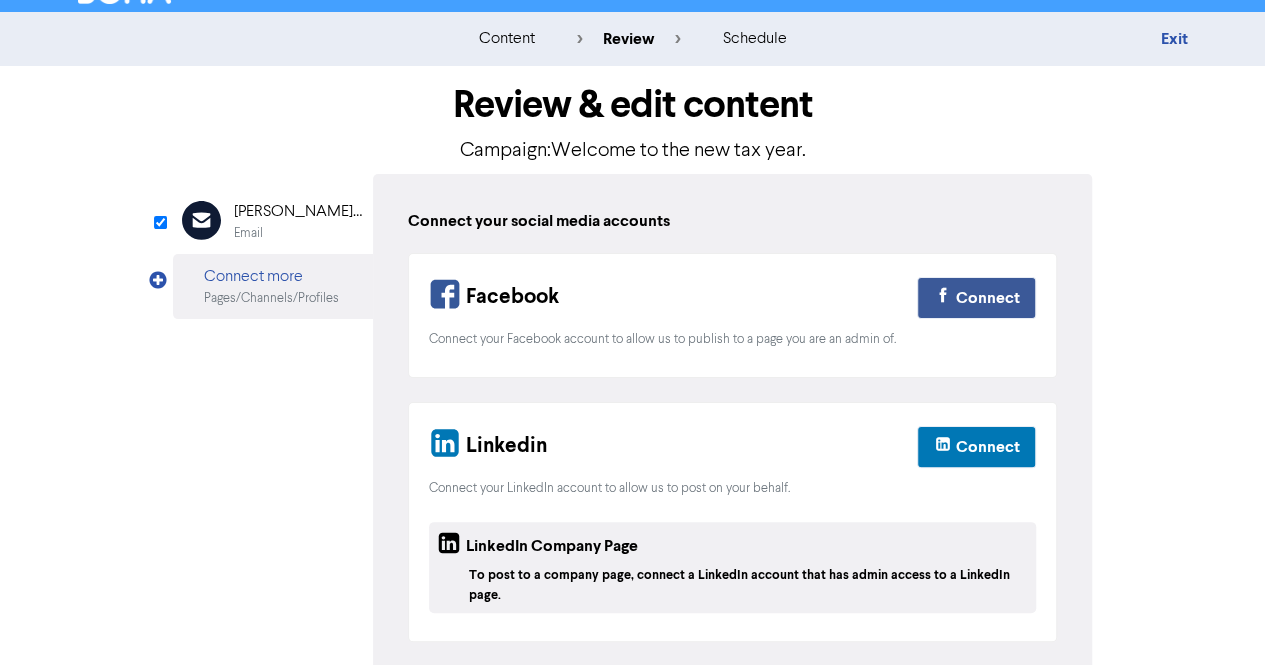 scroll, scrollTop: 0, scrollLeft: 0, axis: both 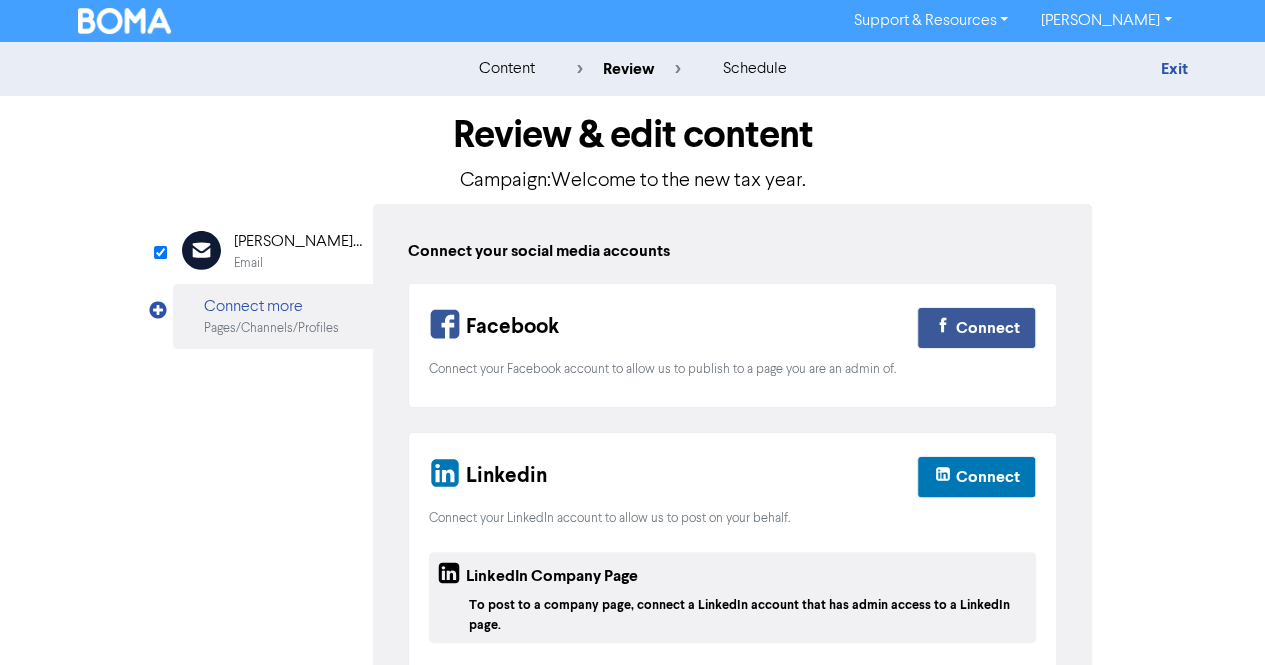 click 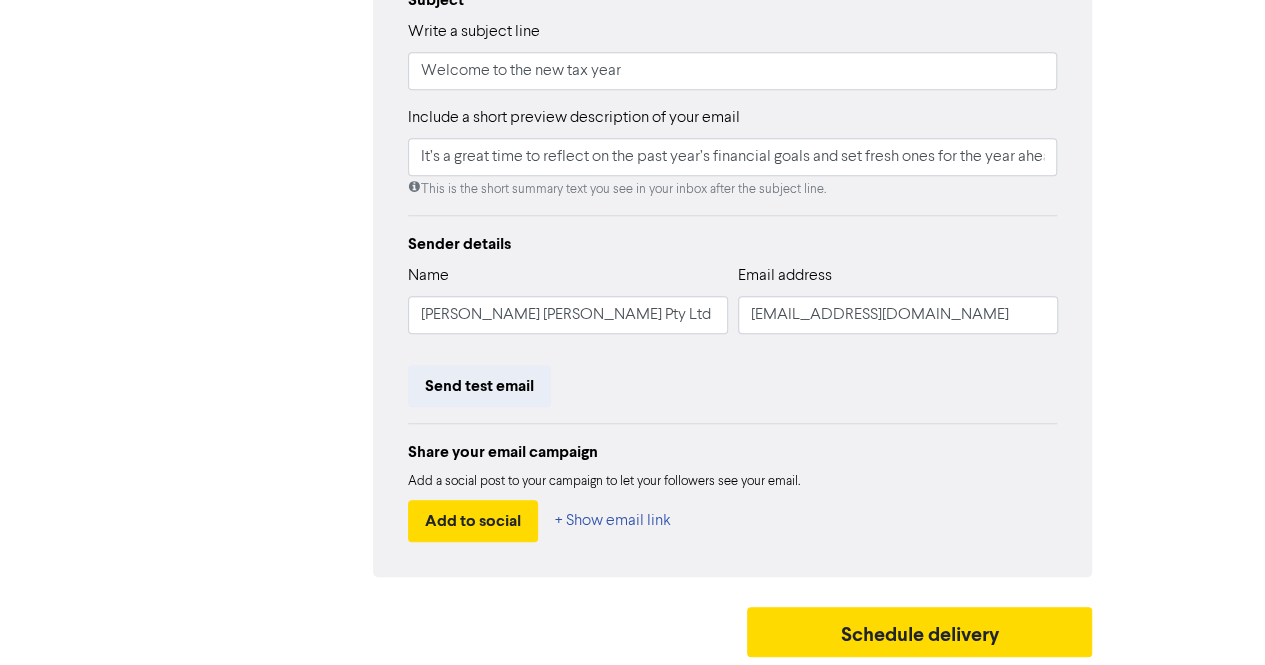 scroll, scrollTop: 0, scrollLeft: 0, axis: both 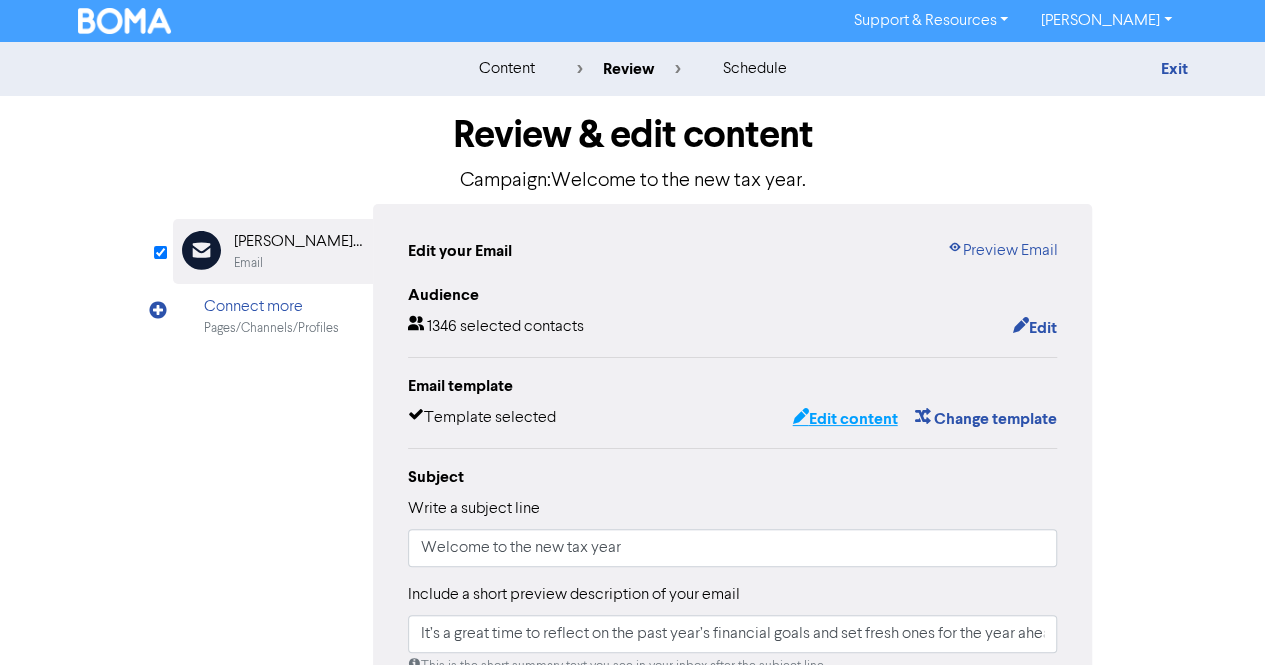 click on "Edit content" at bounding box center (844, 419) 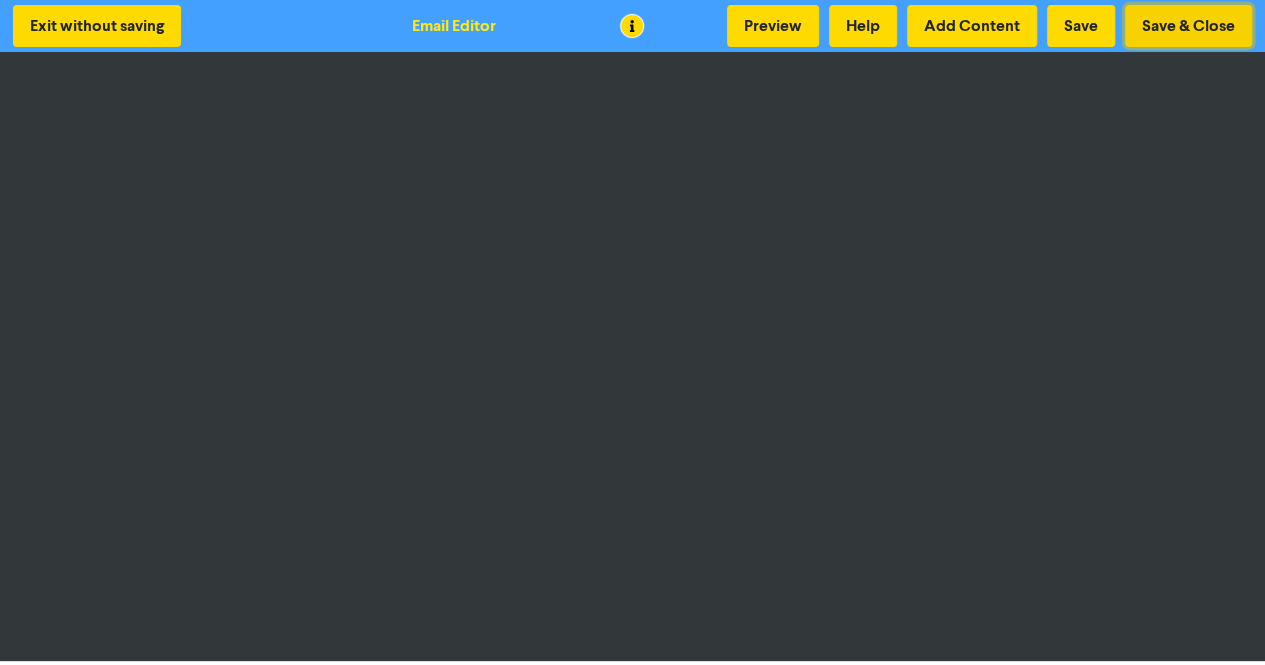 click on "Save & Close" at bounding box center (1188, 26) 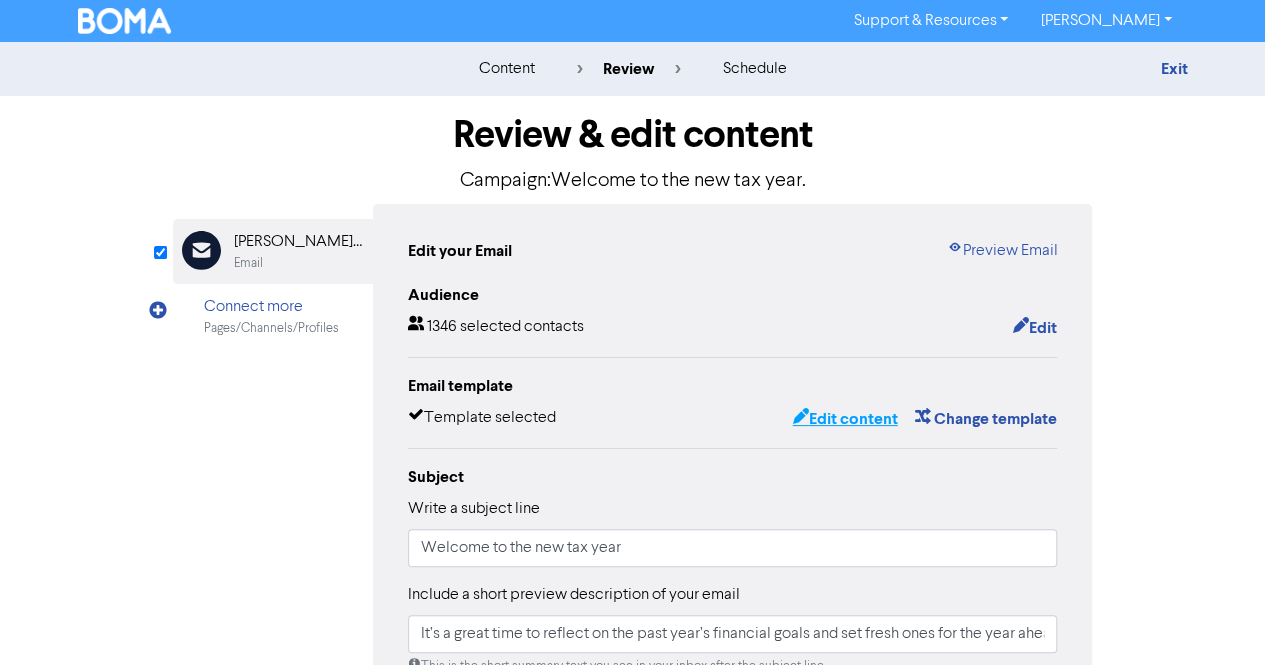 click on "Edit content" at bounding box center [844, 419] 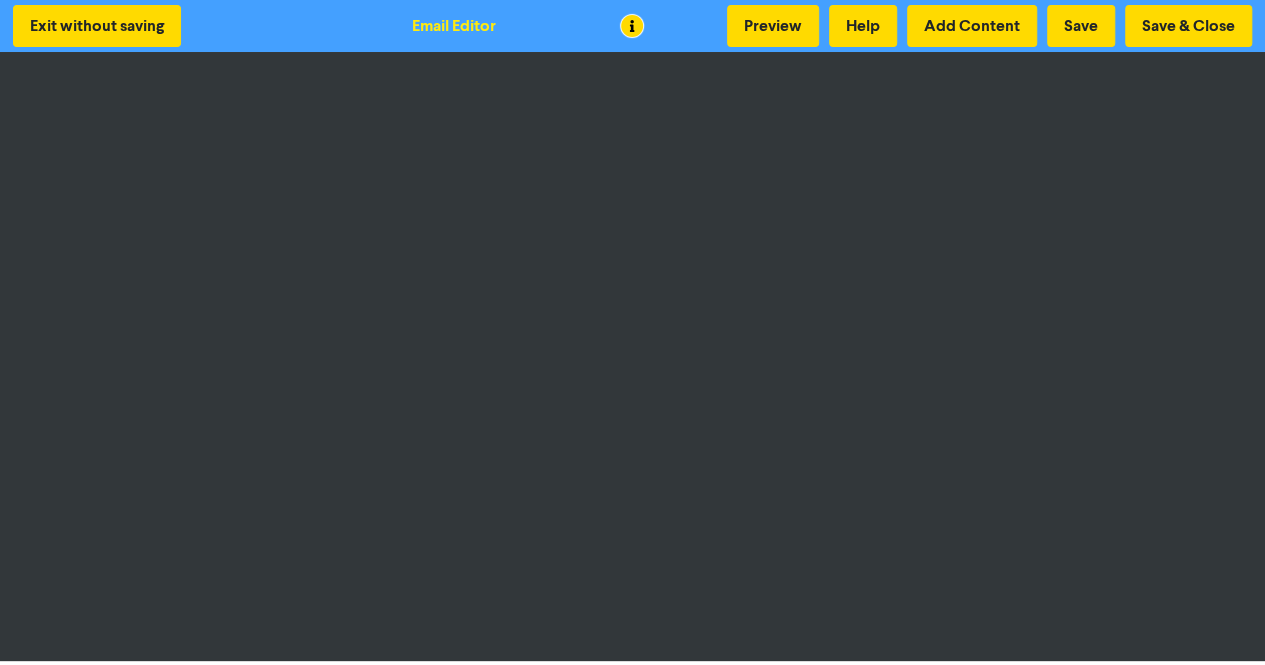 scroll, scrollTop: 2, scrollLeft: 0, axis: vertical 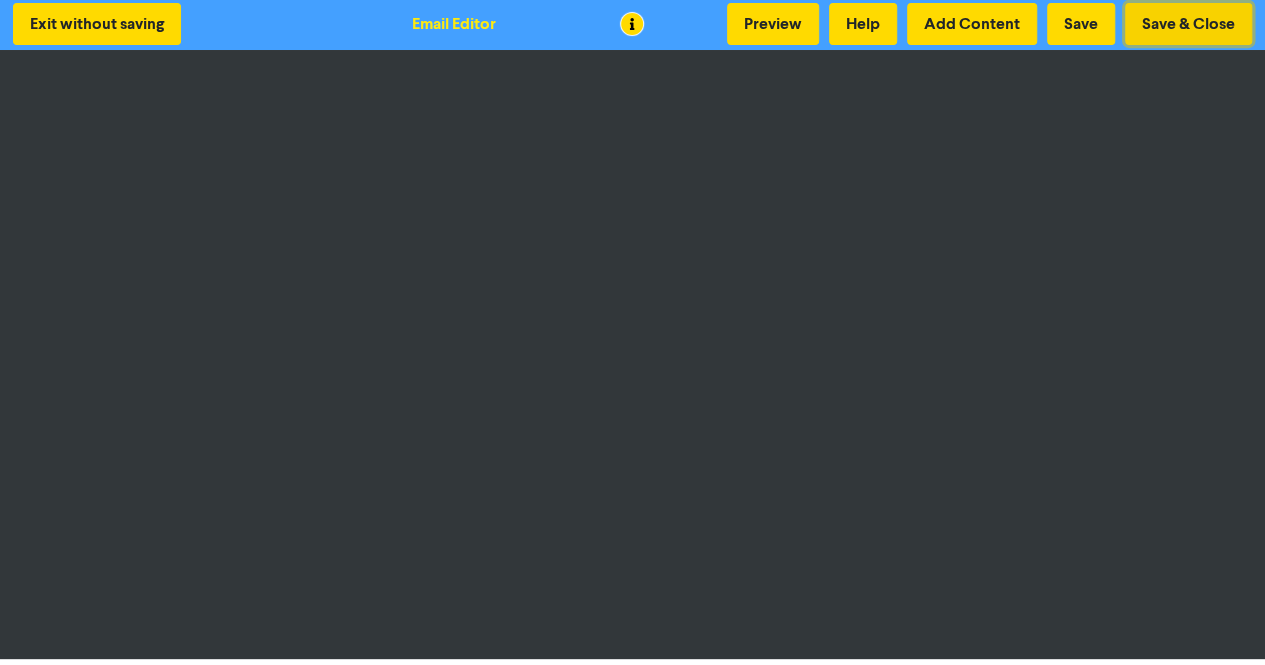 click on "Save & Close" at bounding box center [1188, 24] 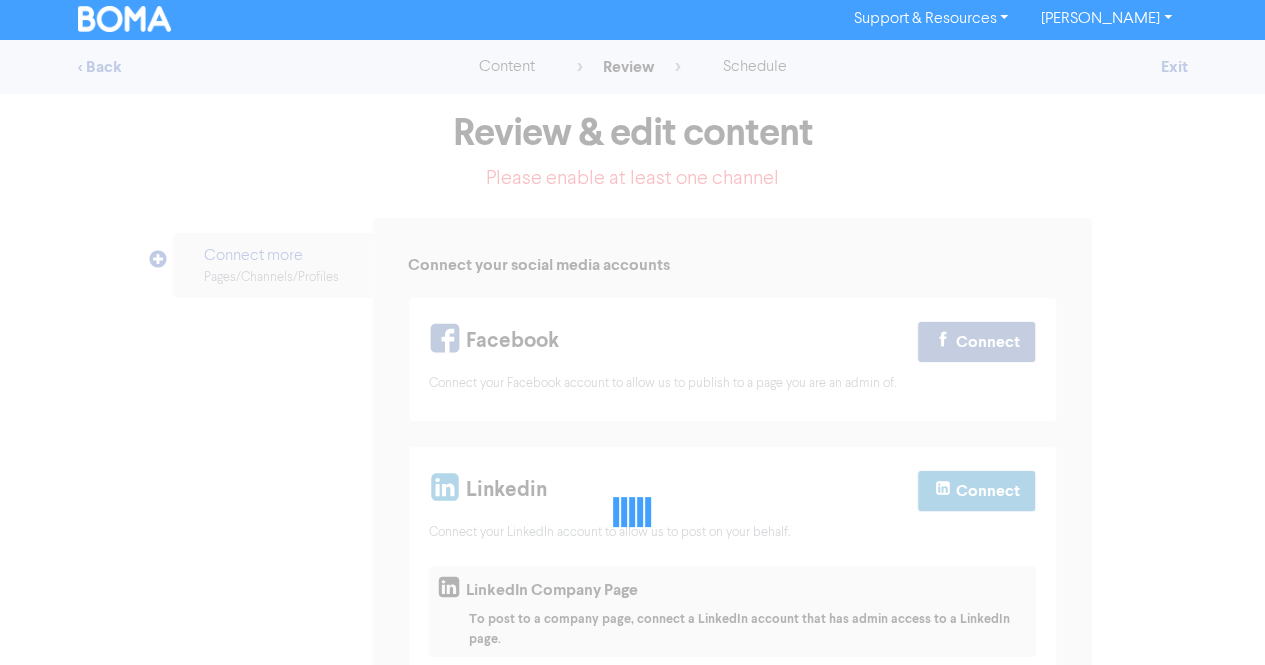 scroll, scrollTop: 0, scrollLeft: 0, axis: both 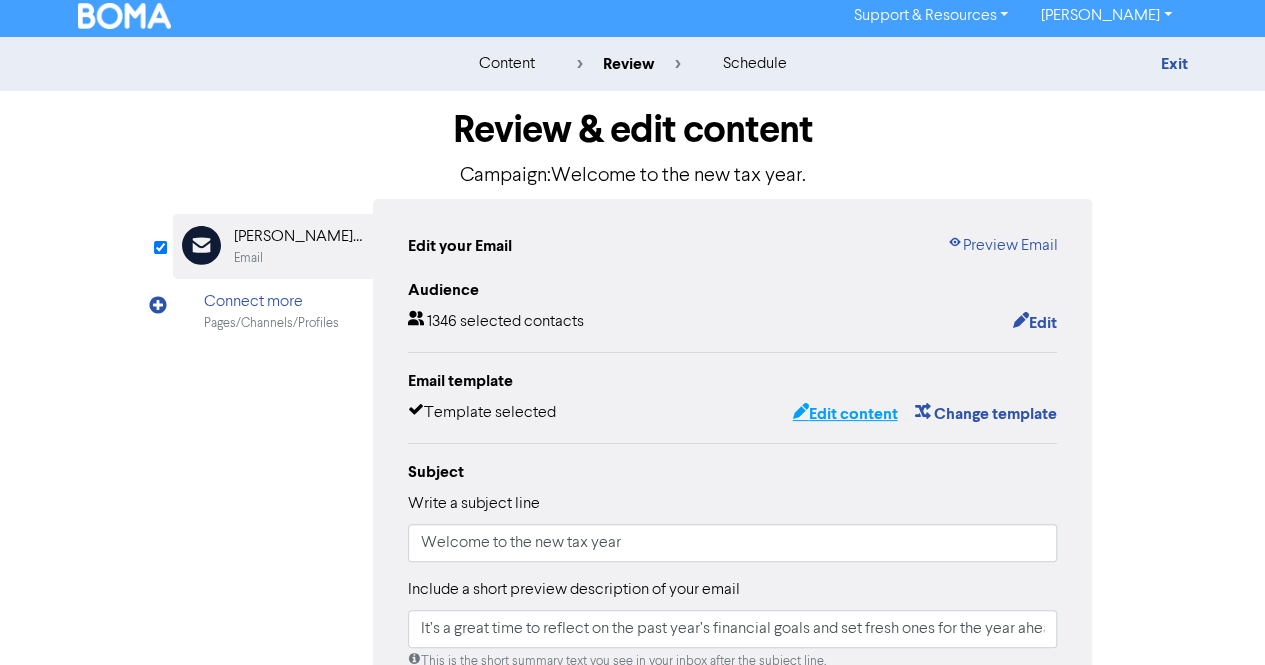 click on "Edit content" at bounding box center [844, 414] 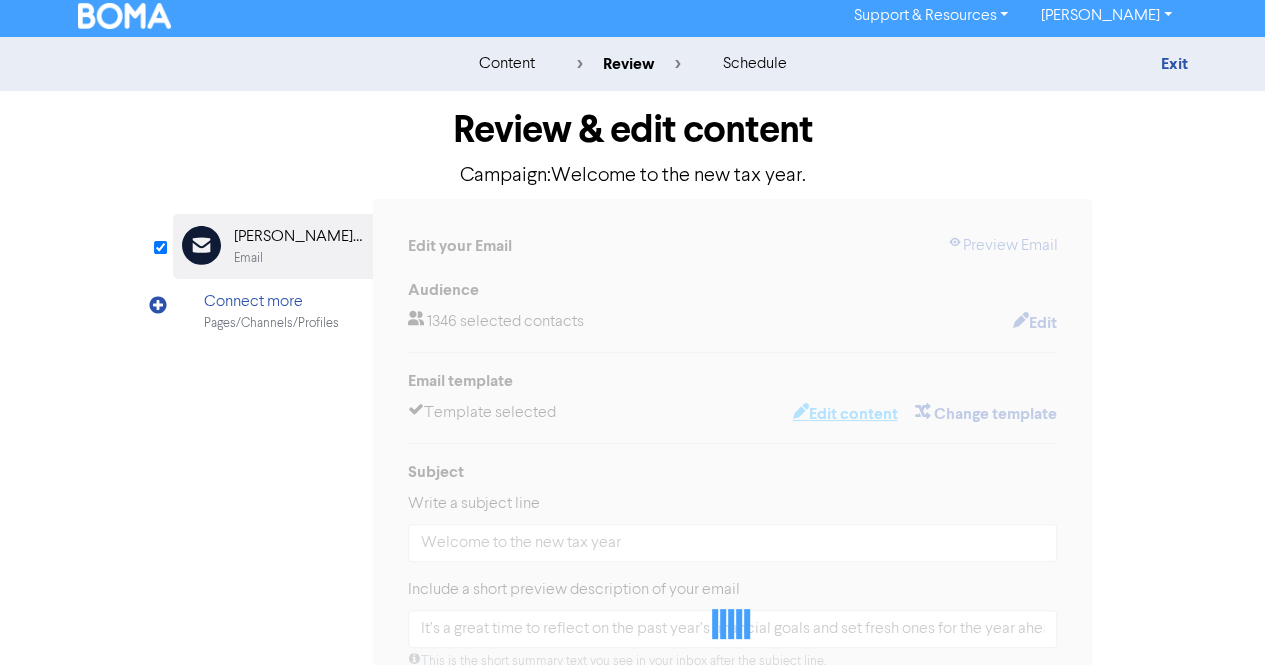 scroll, scrollTop: 0, scrollLeft: 0, axis: both 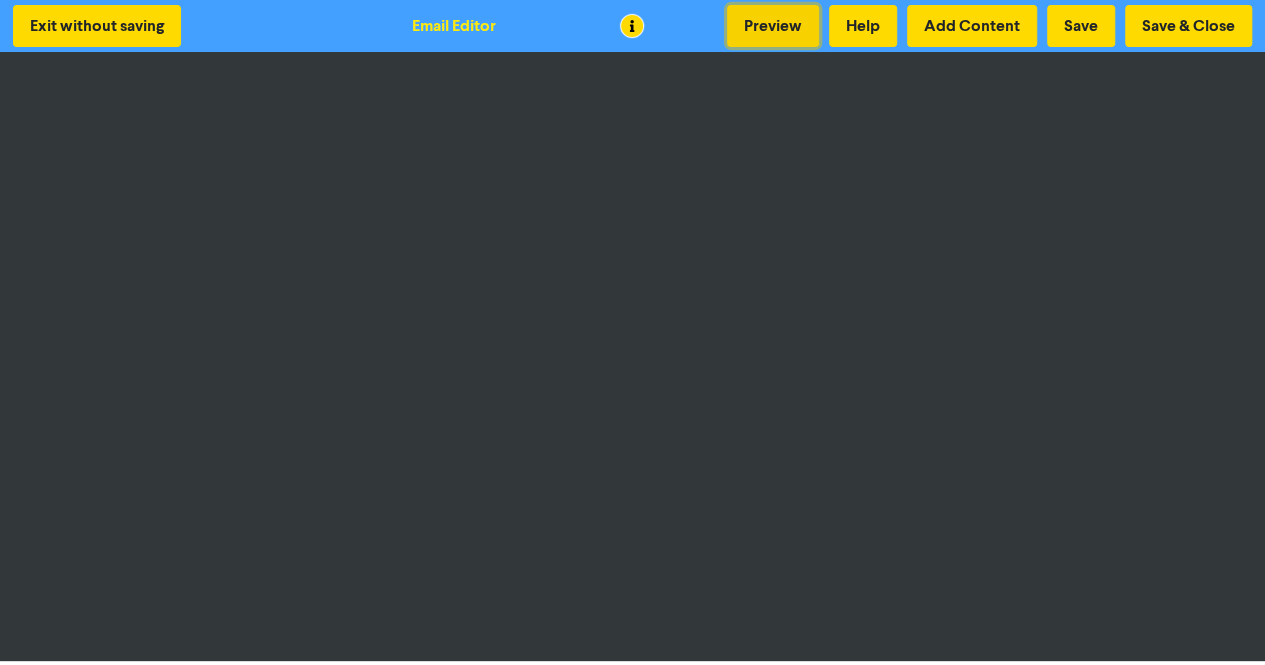 click on "Preview" at bounding box center [773, 26] 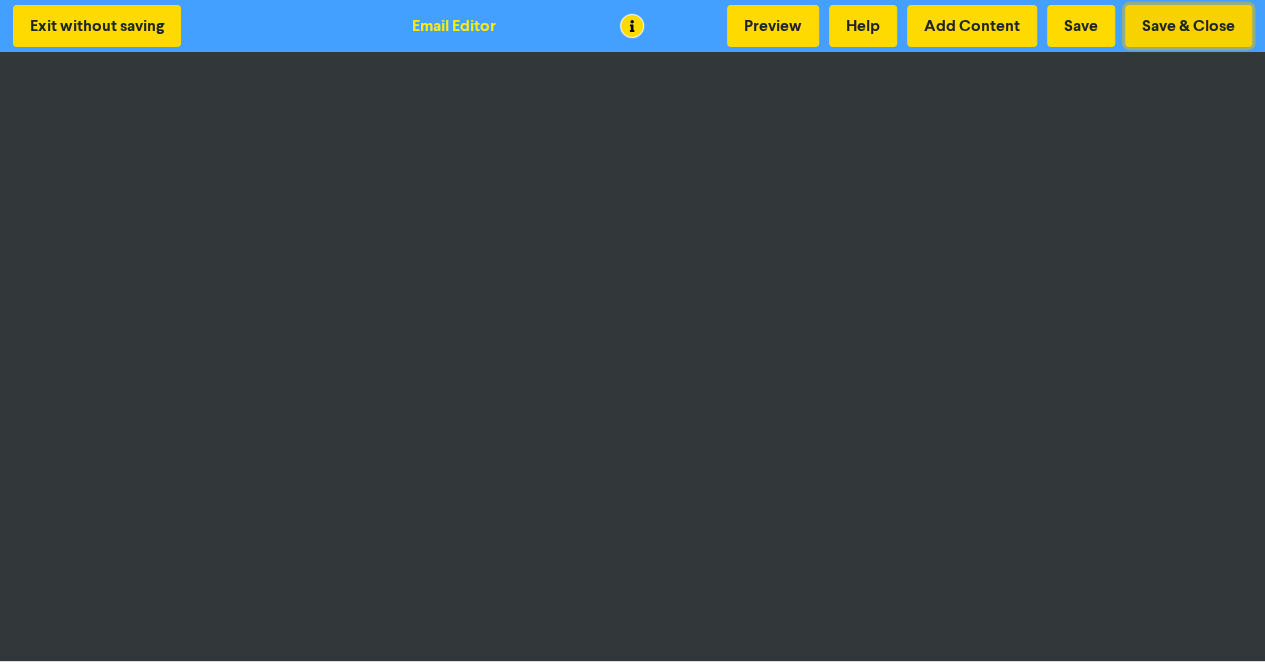 click on "Save & Close" at bounding box center [1188, 26] 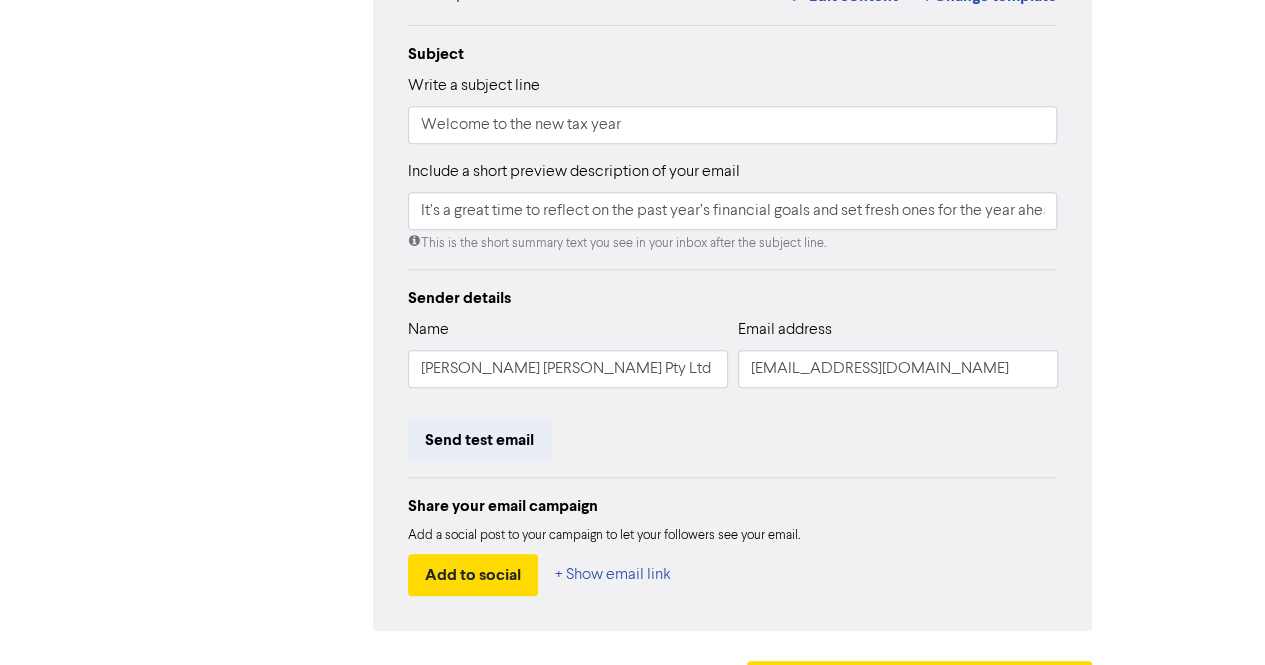 scroll, scrollTop: 477, scrollLeft: 0, axis: vertical 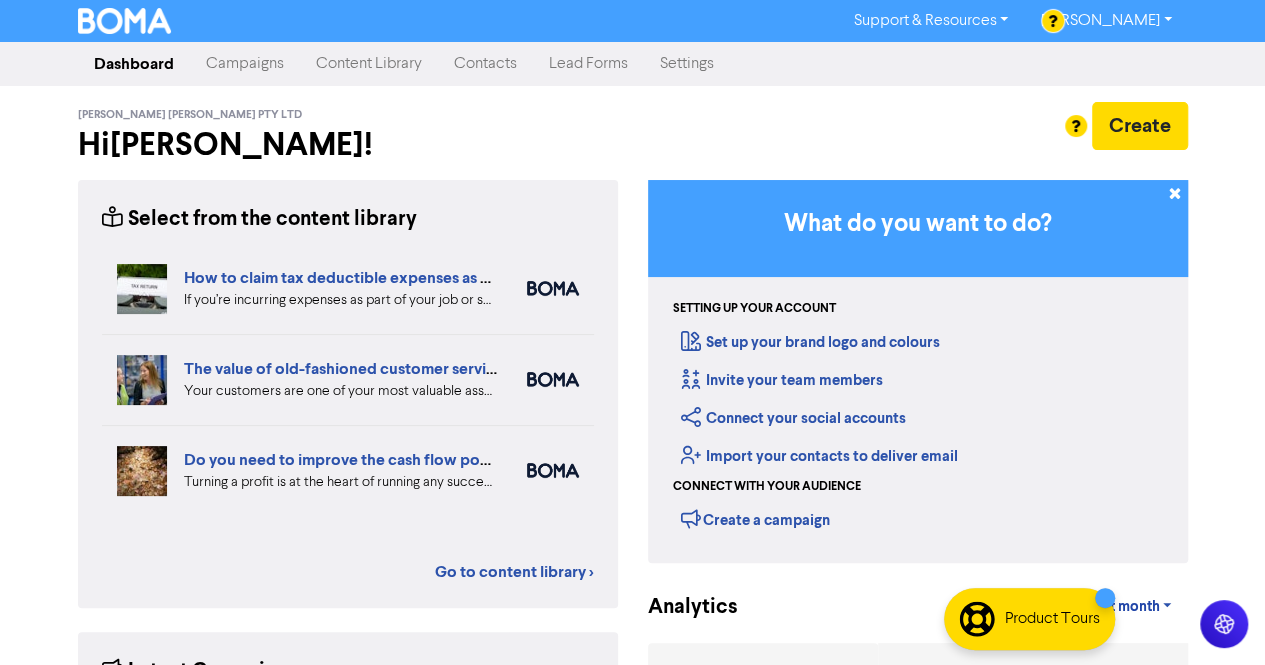 click on "Campaigns" at bounding box center (245, 64) 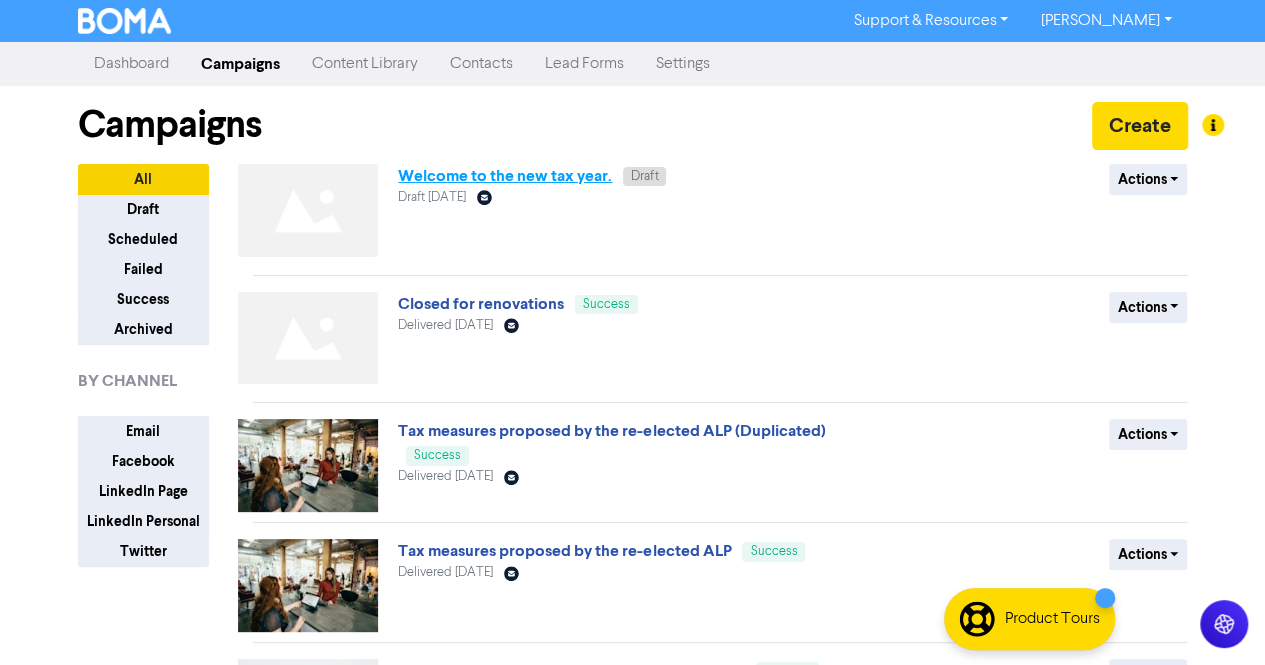 click on "Welcome to the new tax year." at bounding box center (505, 176) 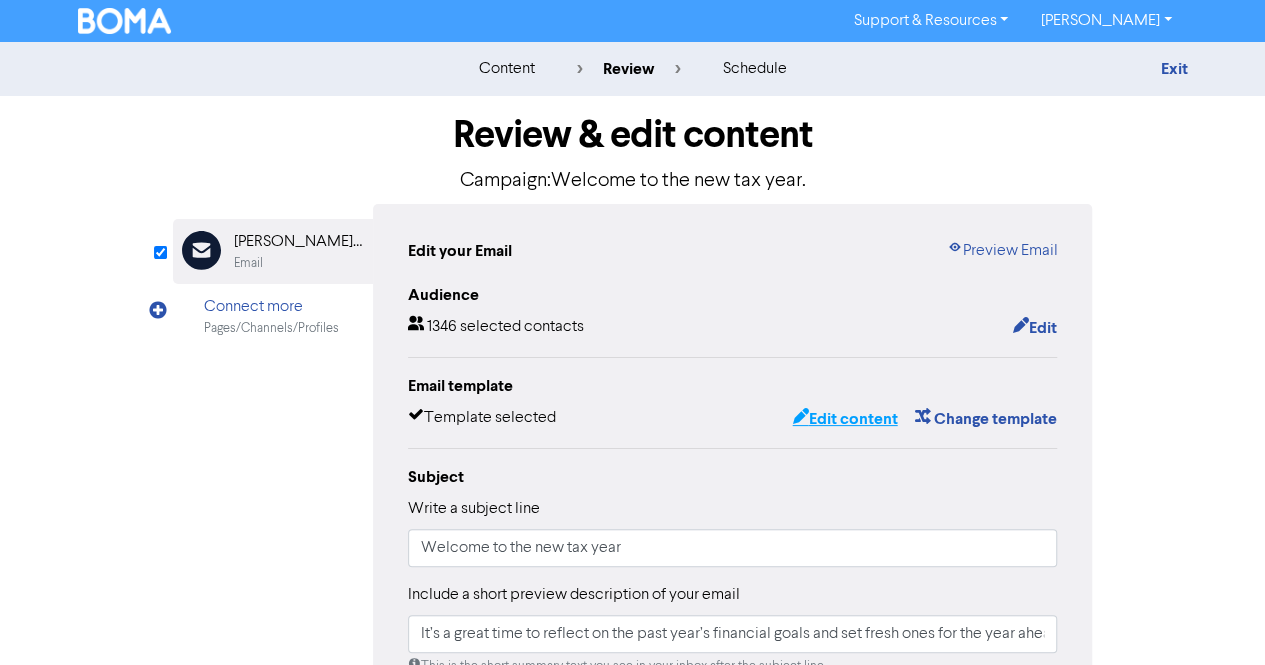 click on "Edit content" at bounding box center (844, 419) 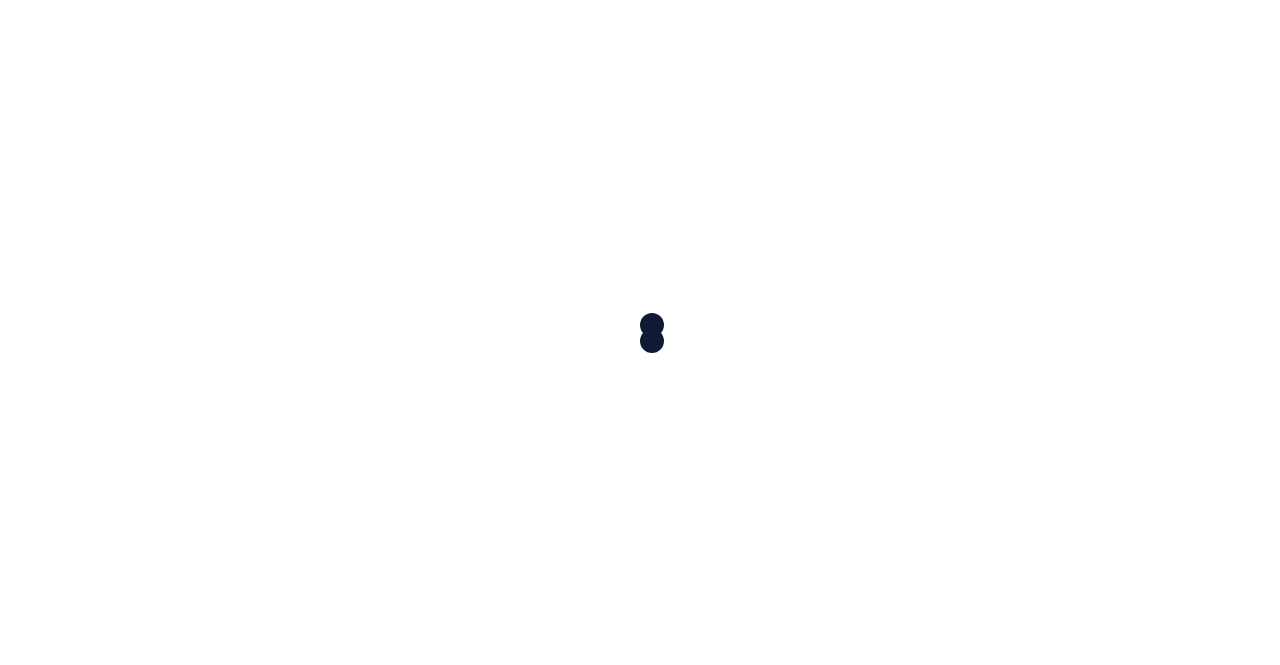 scroll, scrollTop: 0, scrollLeft: 0, axis: both 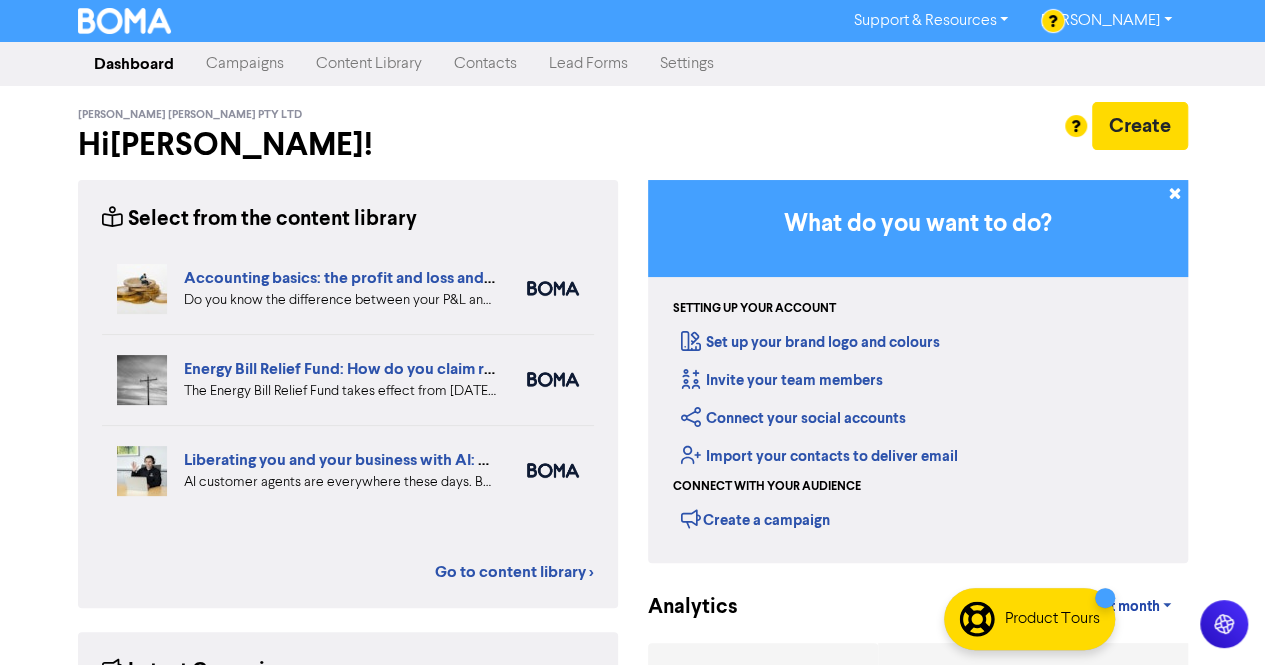 click on "Campaigns" at bounding box center (245, 64) 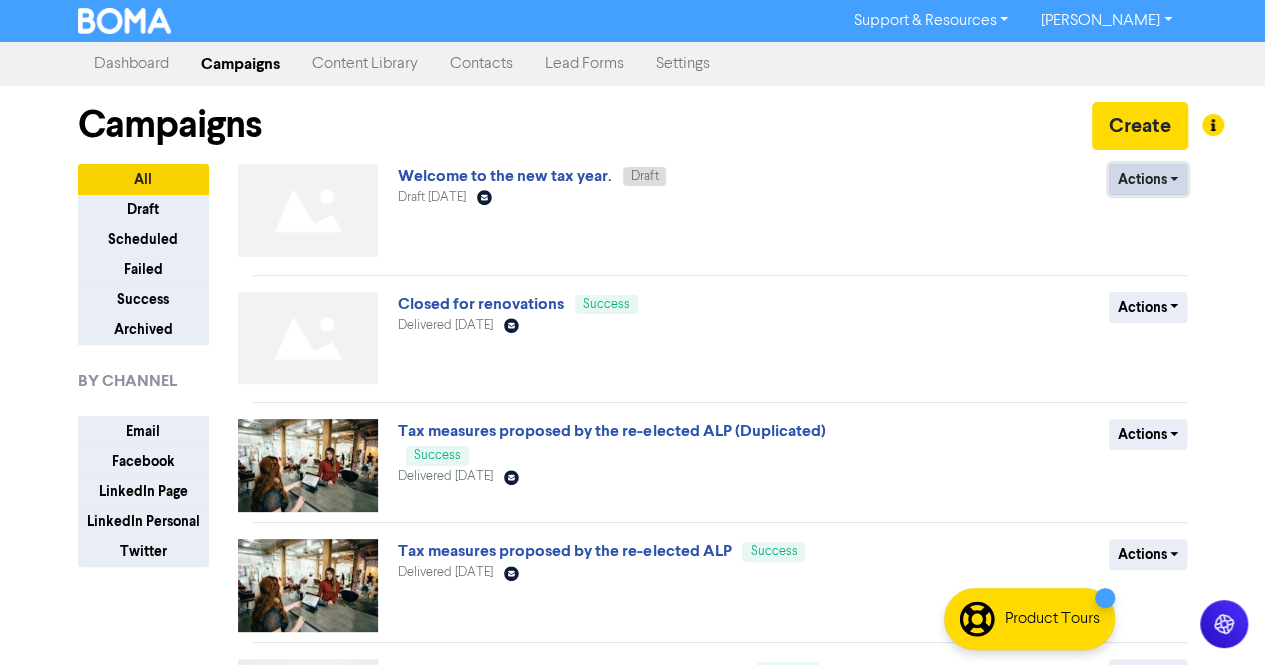 click on "Actions" at bounding box center [1148, 179] 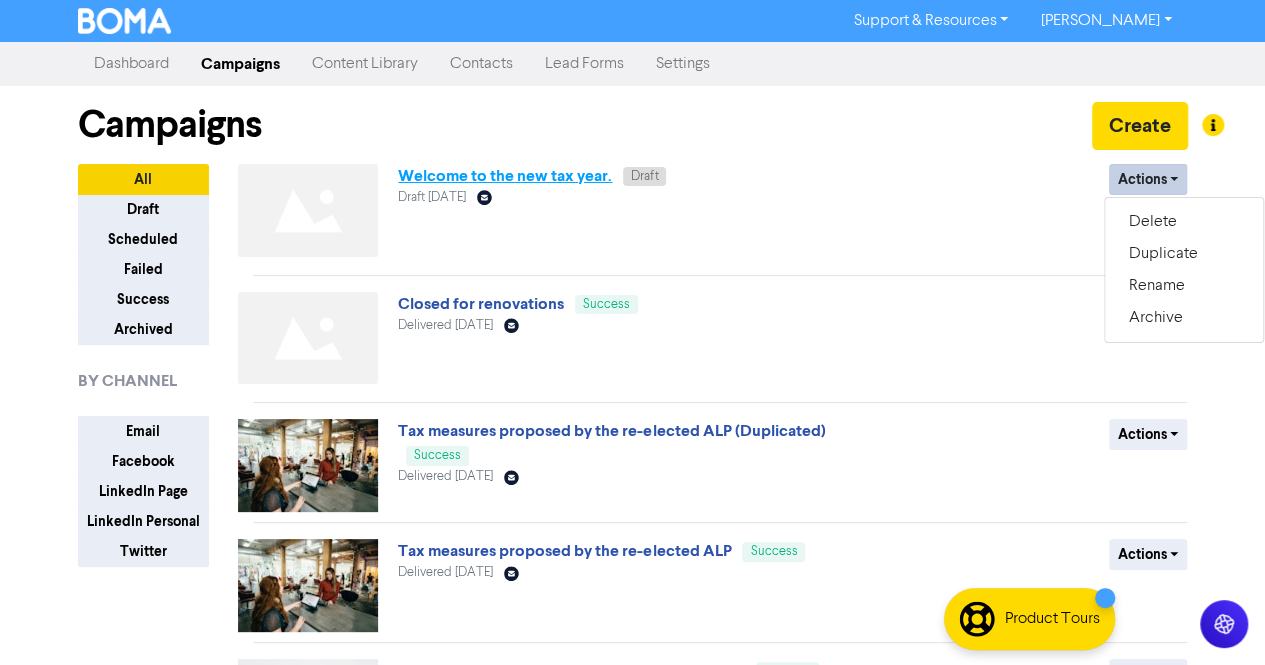 click on "Welcome to the new tax year." at bounding box center (505, 176) 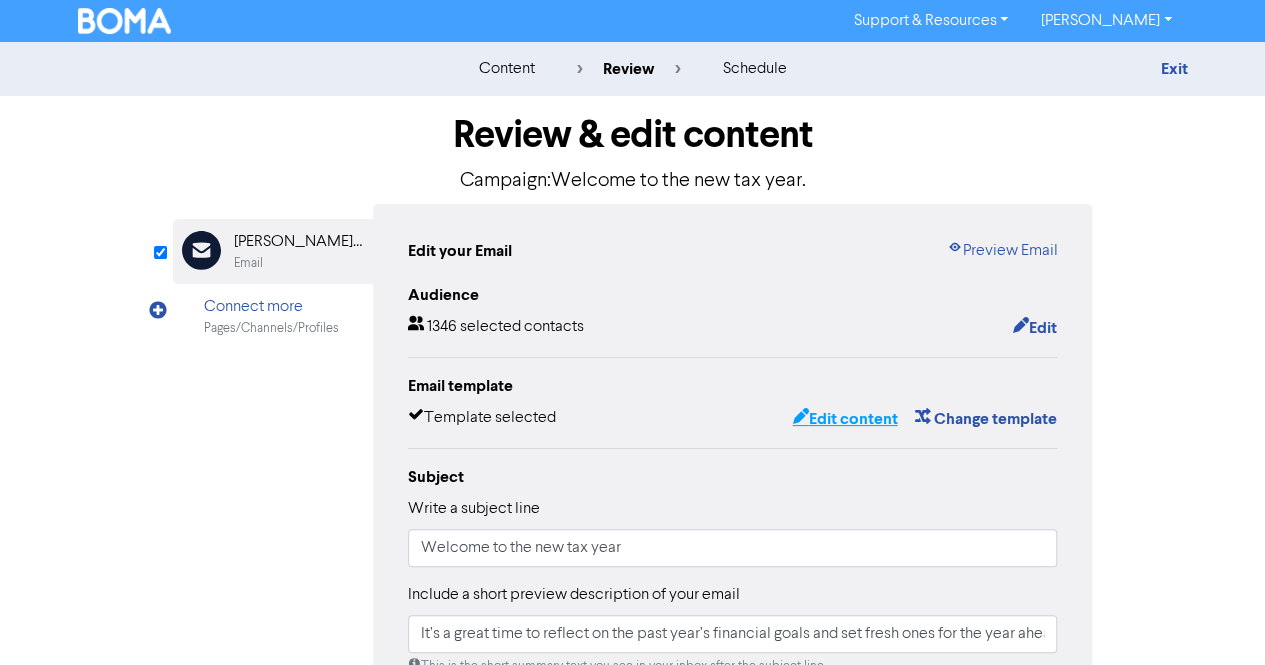 click on "Edit content" at bounding box center (844, 419) 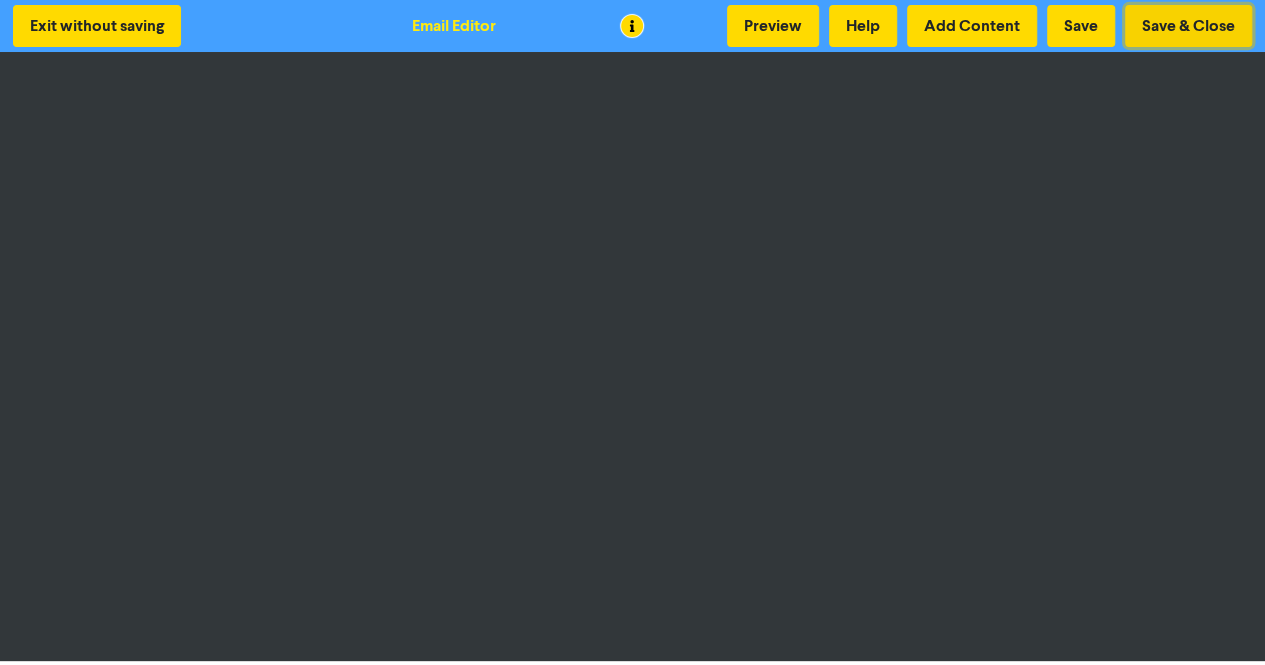click on "Save & Close" at bounding box center [1188, 26] 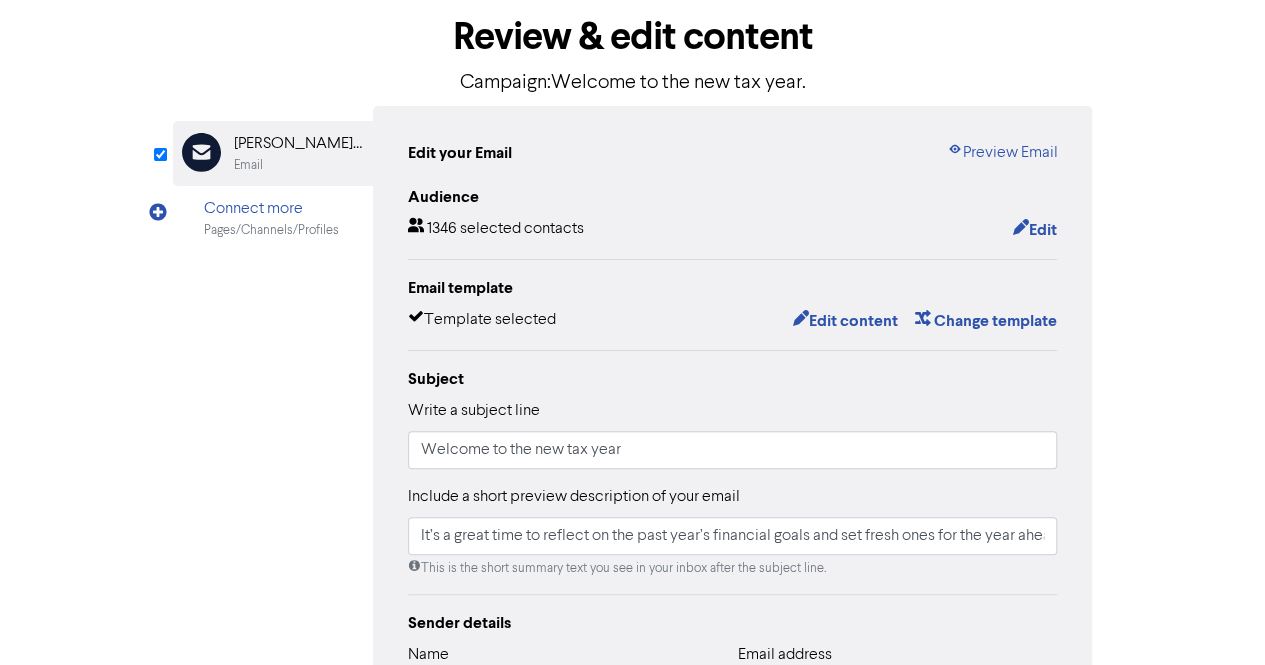 scroll, scrollTop: 77, scrollLeft: 0, axis: vertical 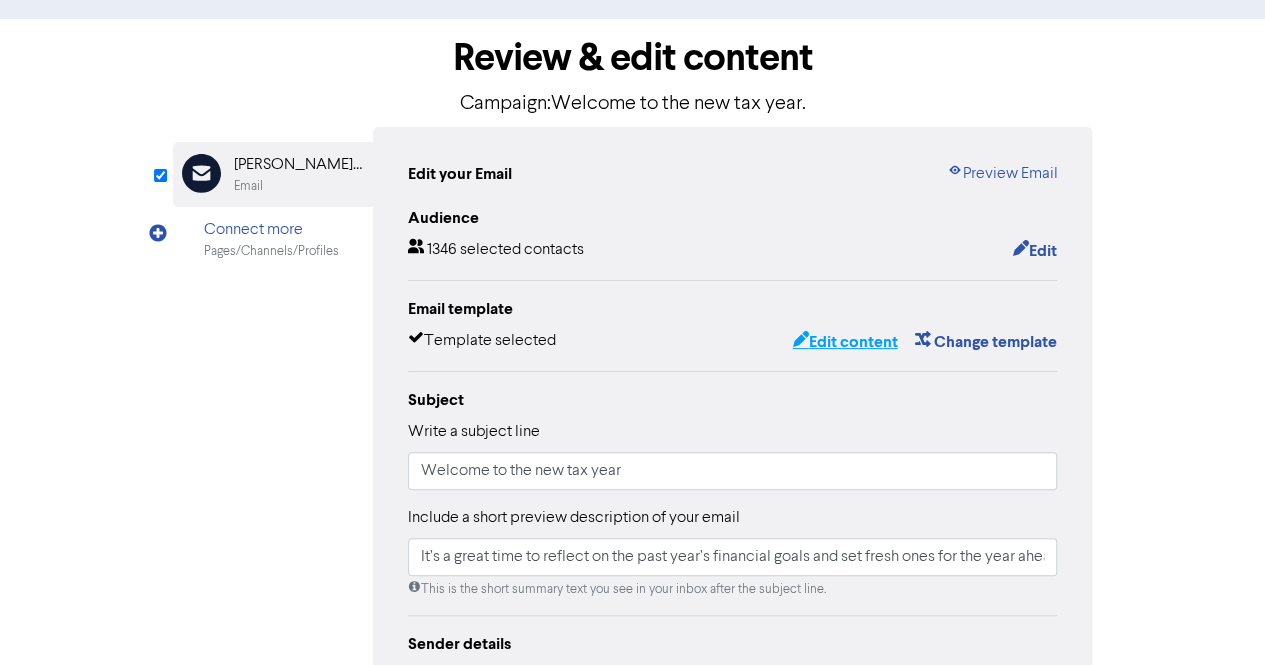 click on "Edit content" at bounding box center (844, 342) 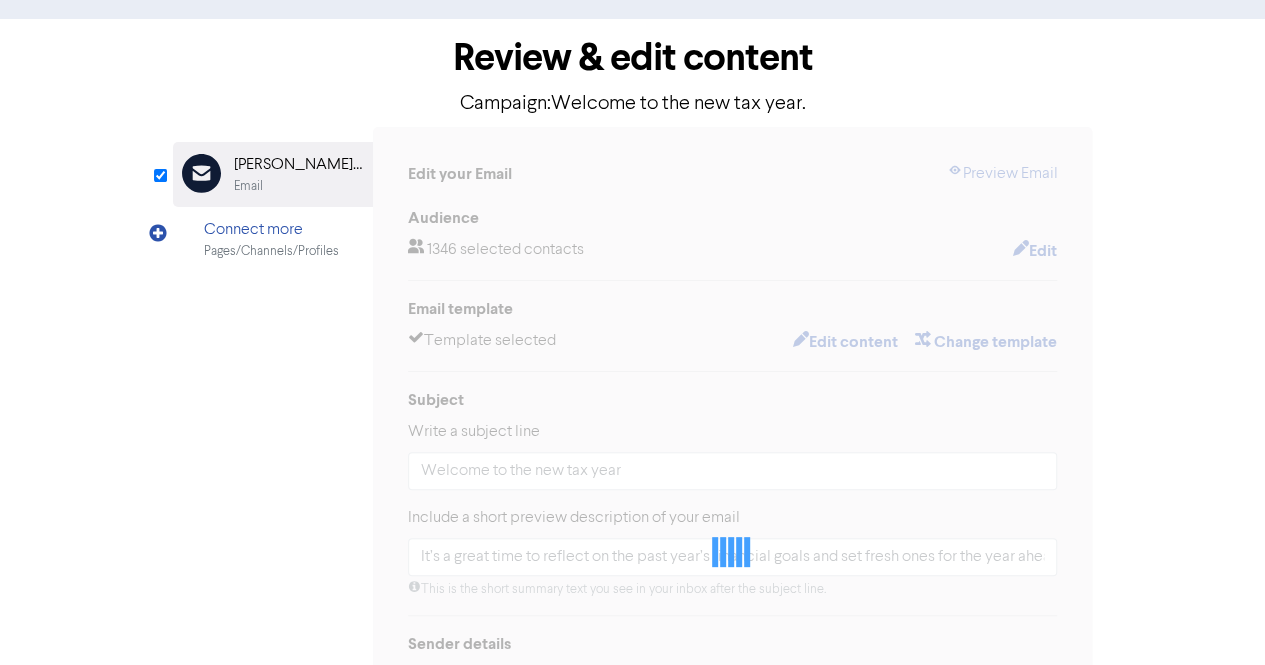 scroll, scrollTop: 0, scrollLeft: 0, axis: both 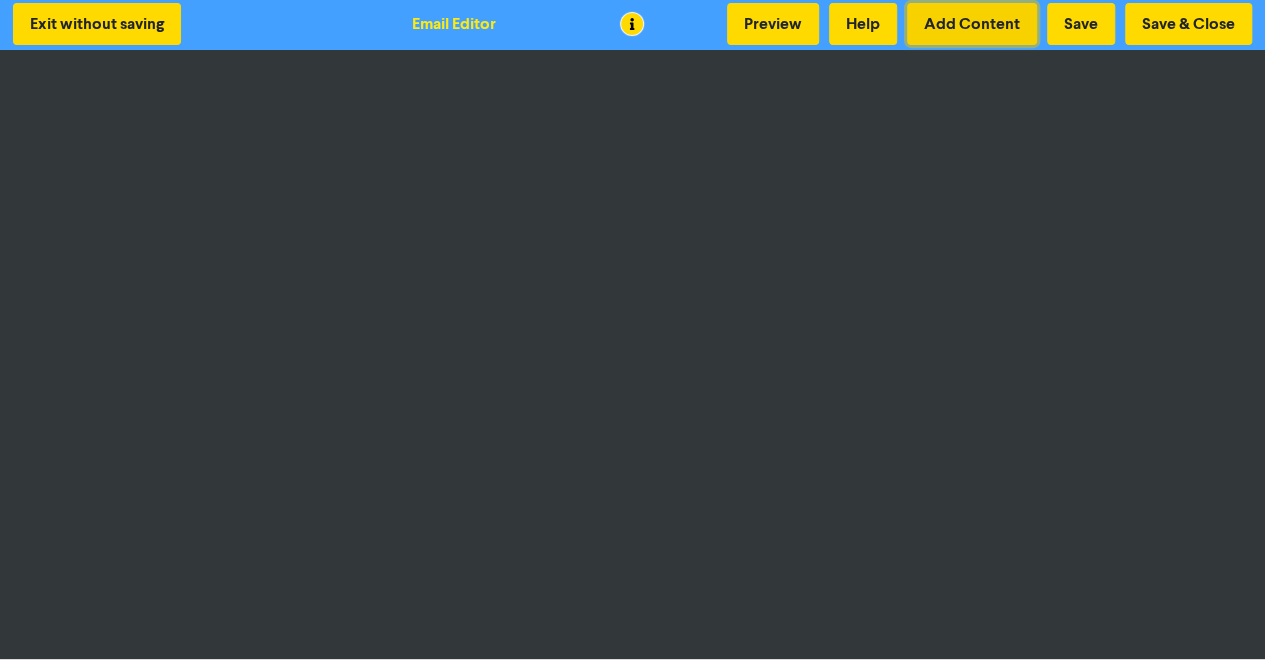 click on "Add Content" at bounding box center [972, 24] 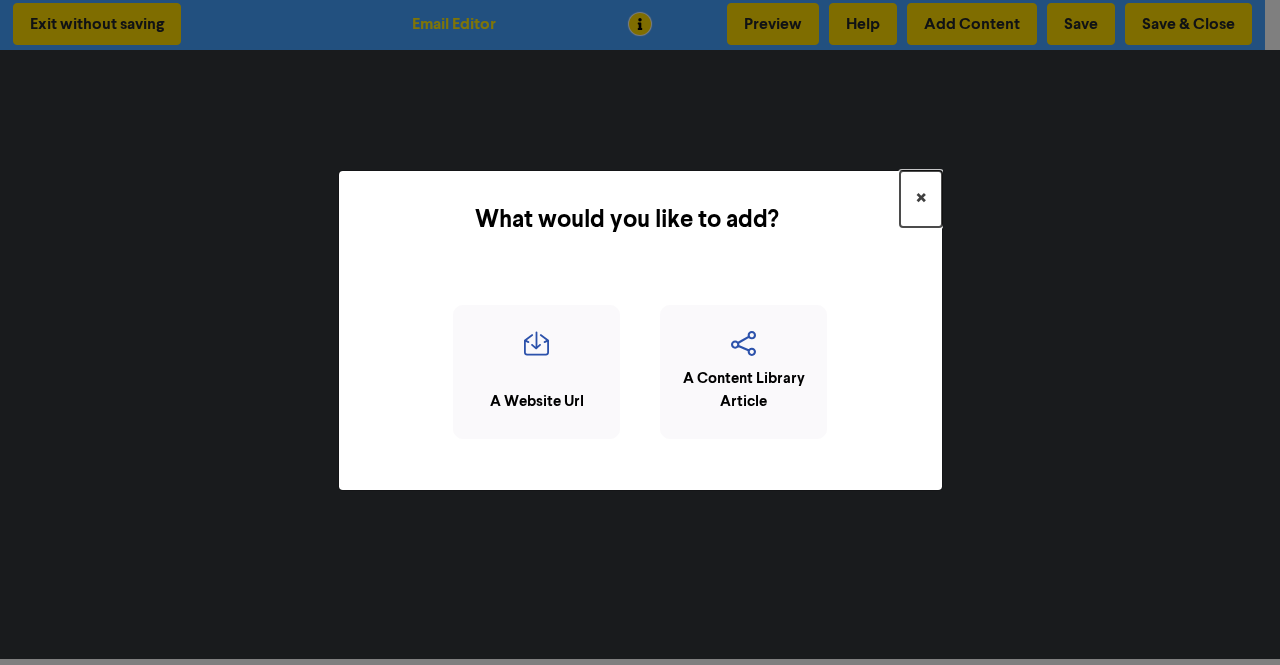 click on "×" at bounding box center [921, 199] 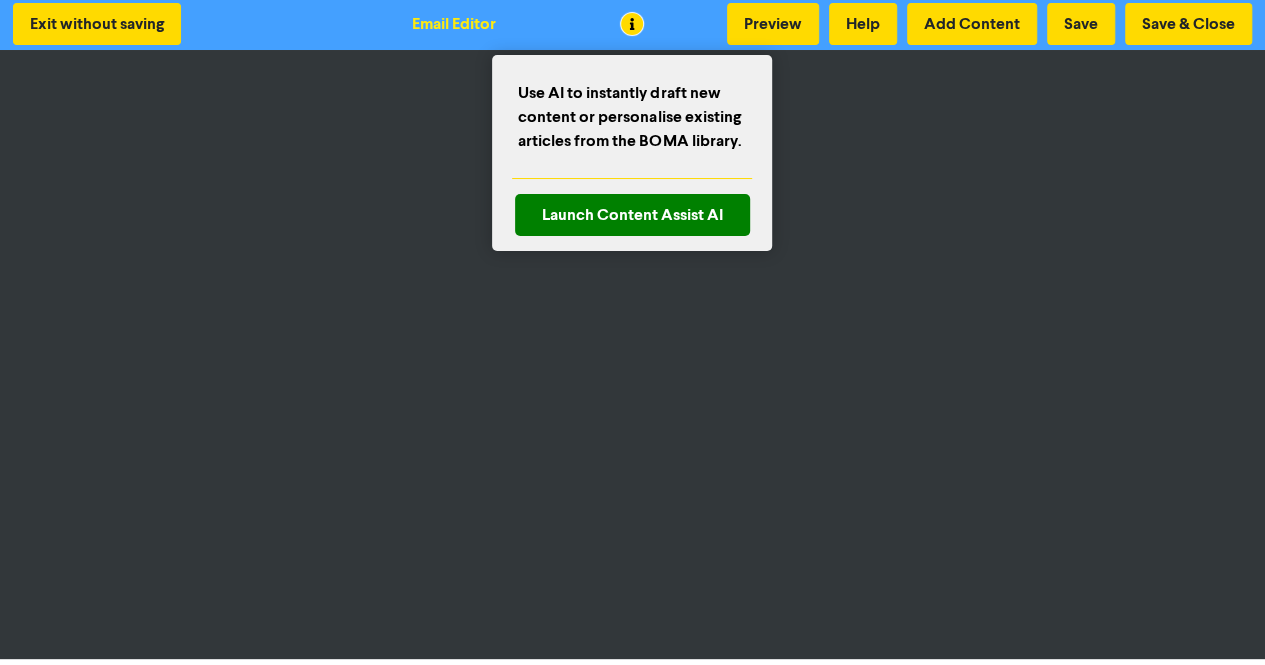 click at bounding box center [632, 332] 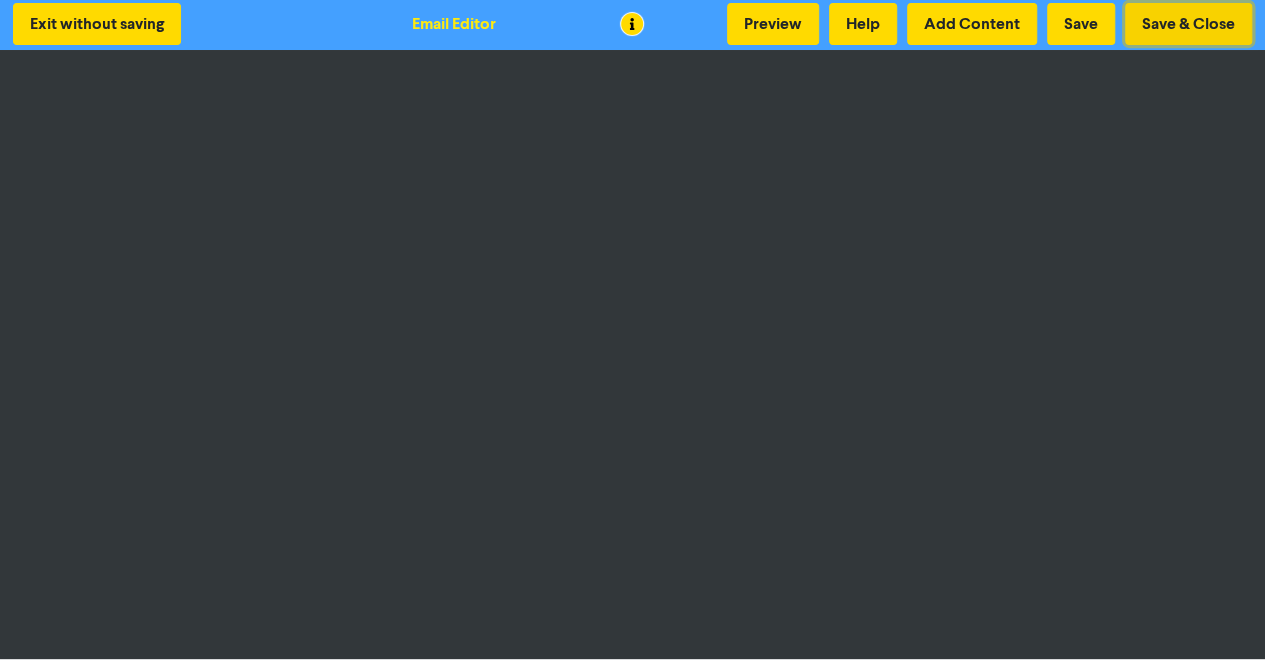 click on "Save & Close" at bounding box center (1188, 24) 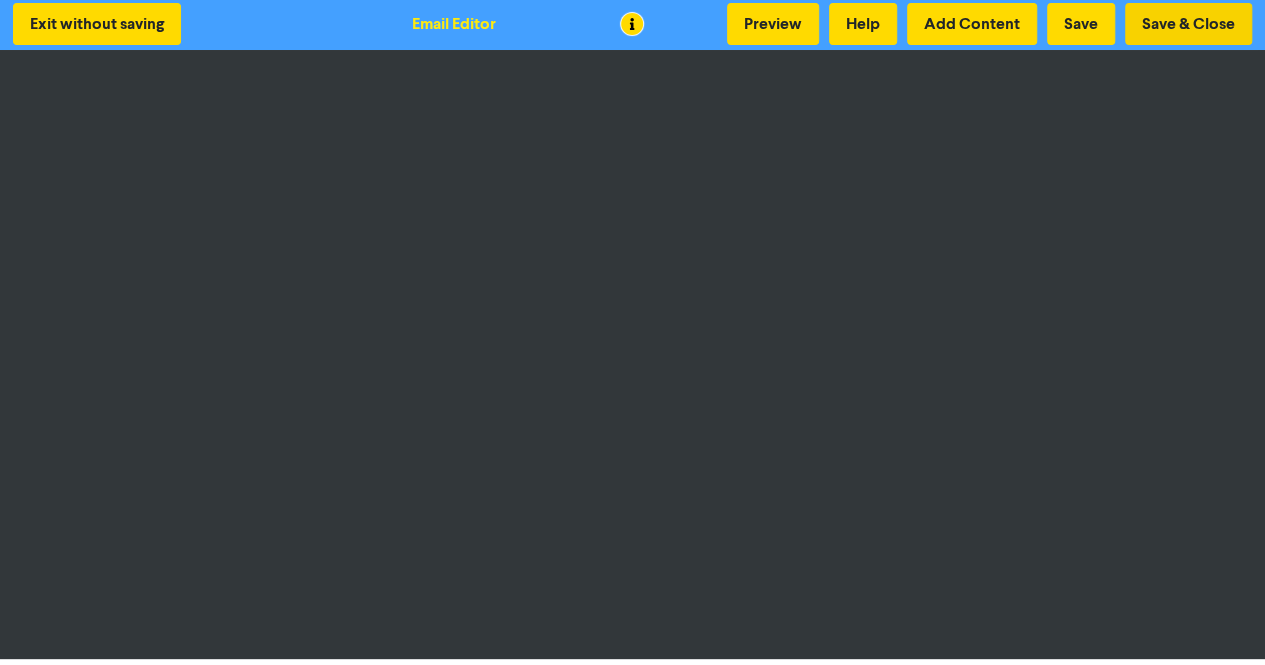 scroll, scrollTop: 0, scrollLeft: 0, axis: both 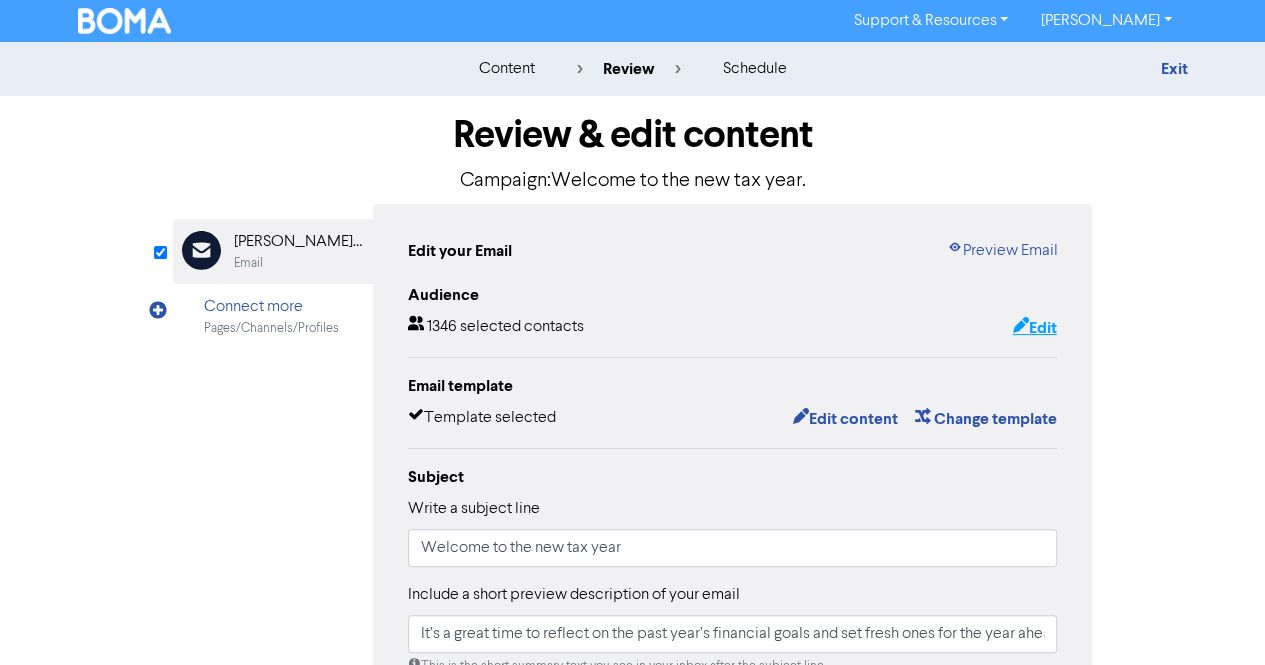 click on "Edit" at bounding box center (1034, 328) 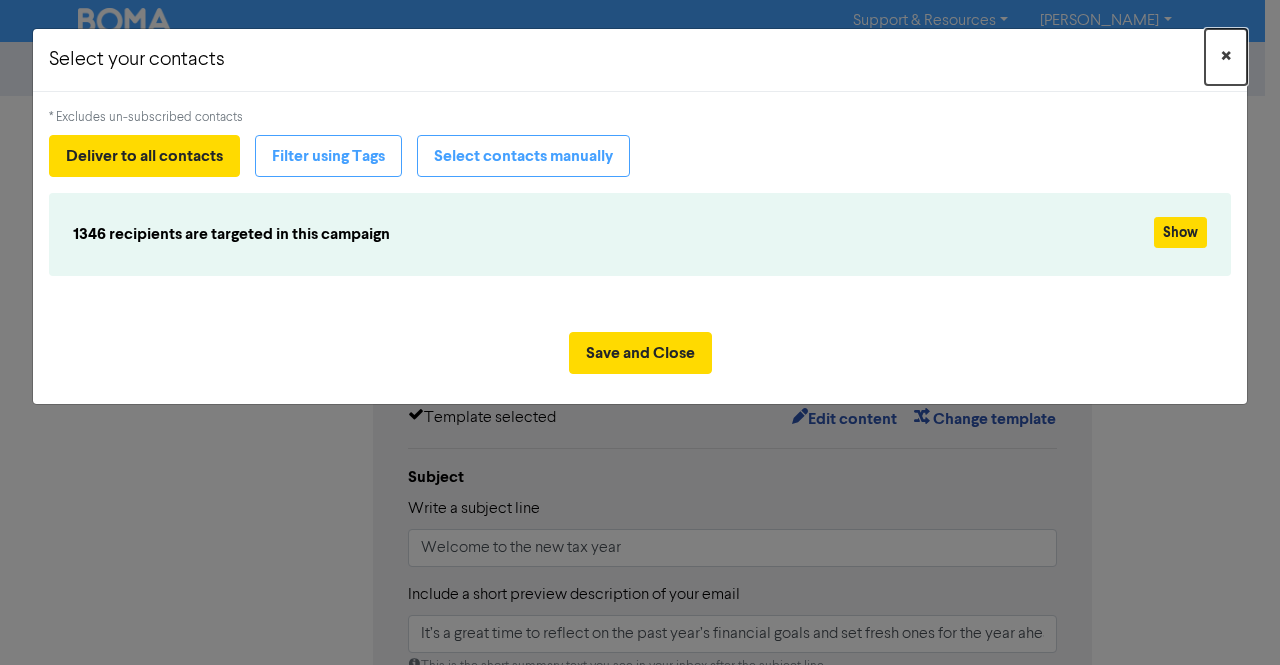 click on "×" at bounding box center (1226, 57) 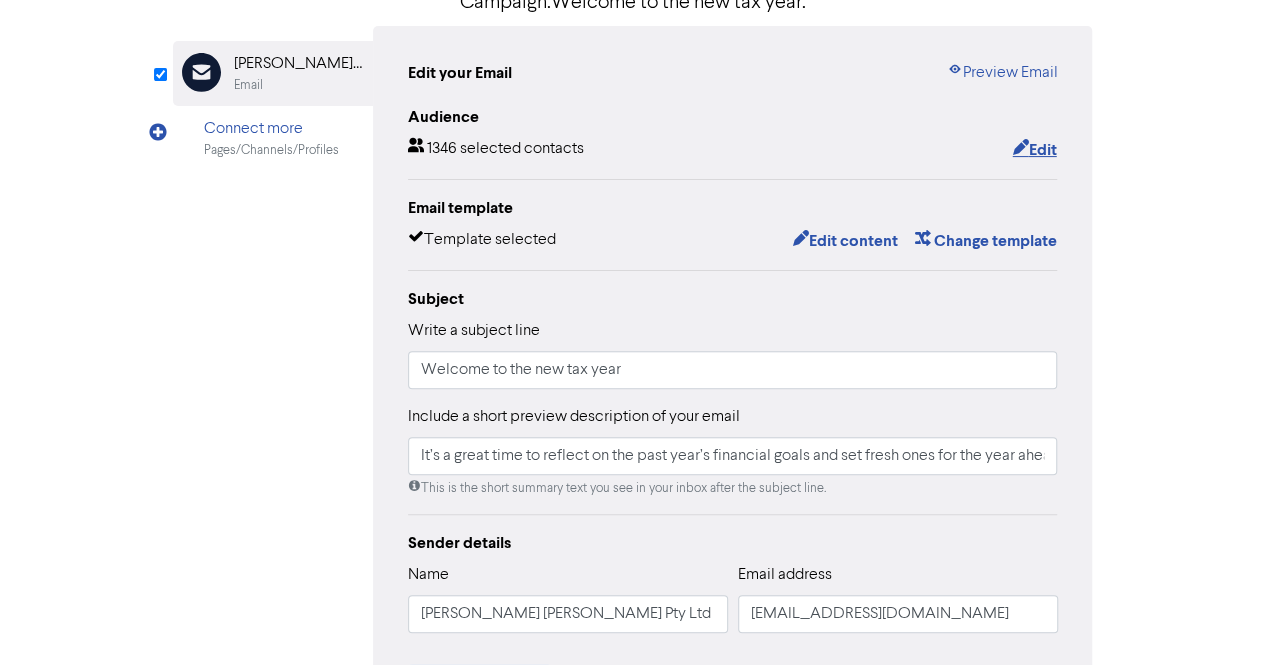 scroll, scrollTop: 177, scrollLeft: 0, axis: vertical 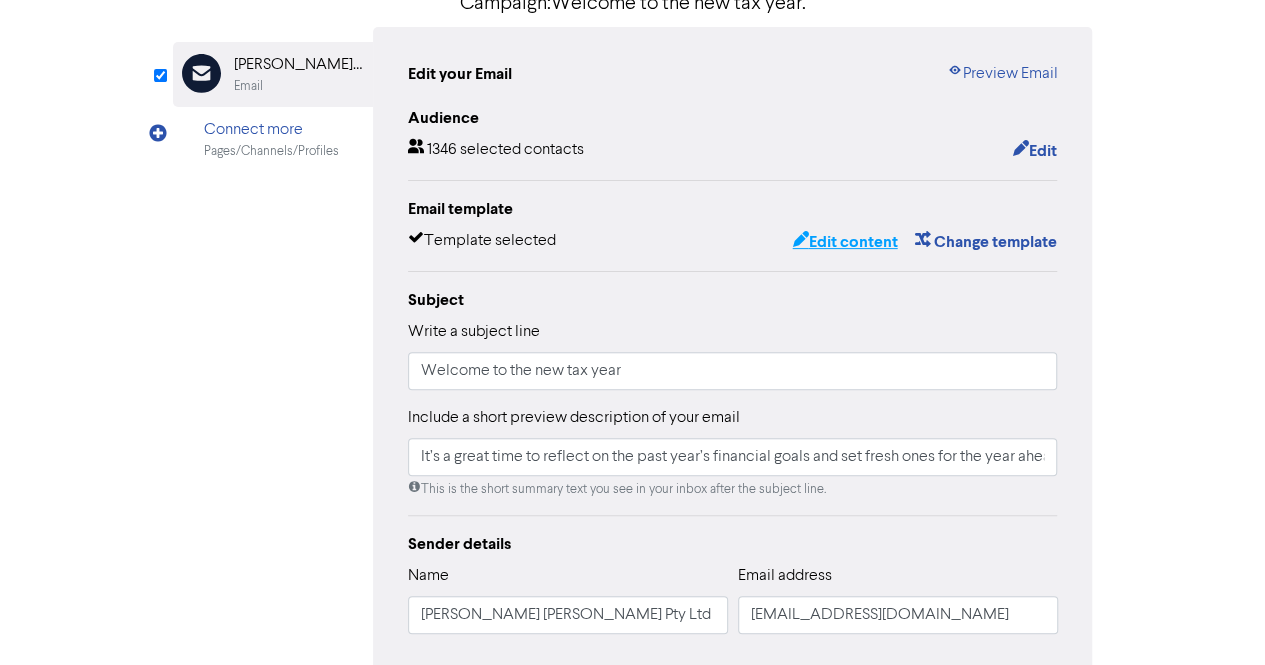 click on "Edit content" at bounding box center [844, 242] 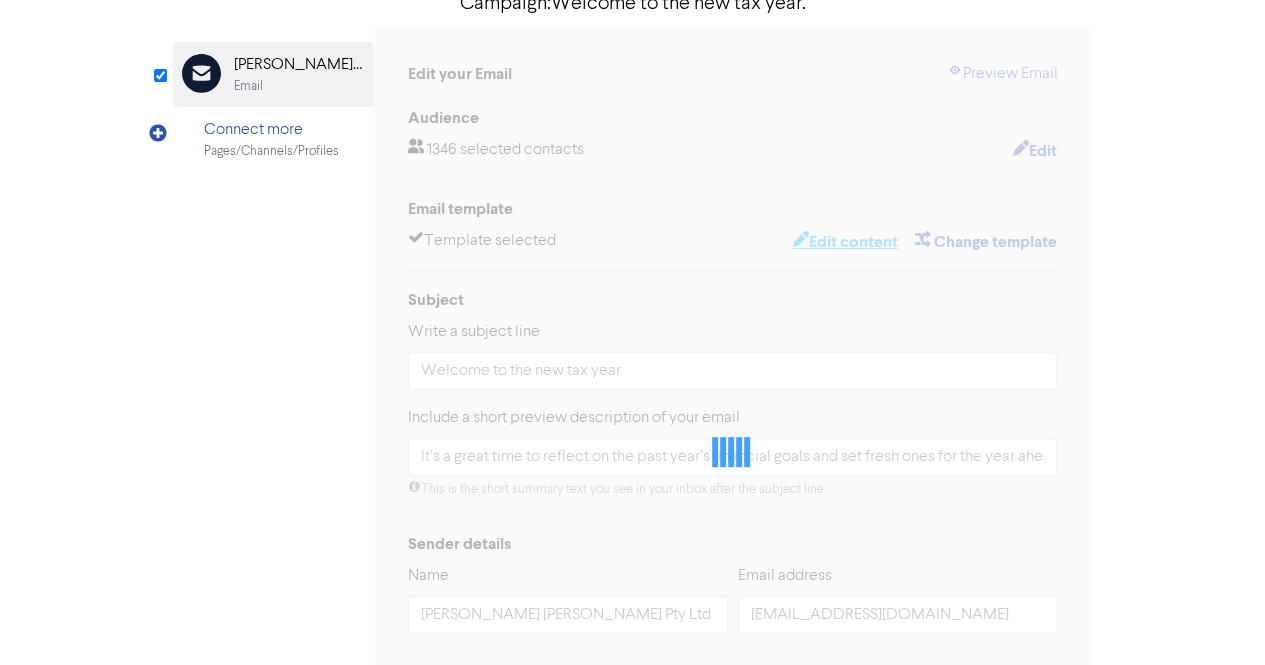 scroll, scrollTop: 0, scrollLeft: 0, axis: both 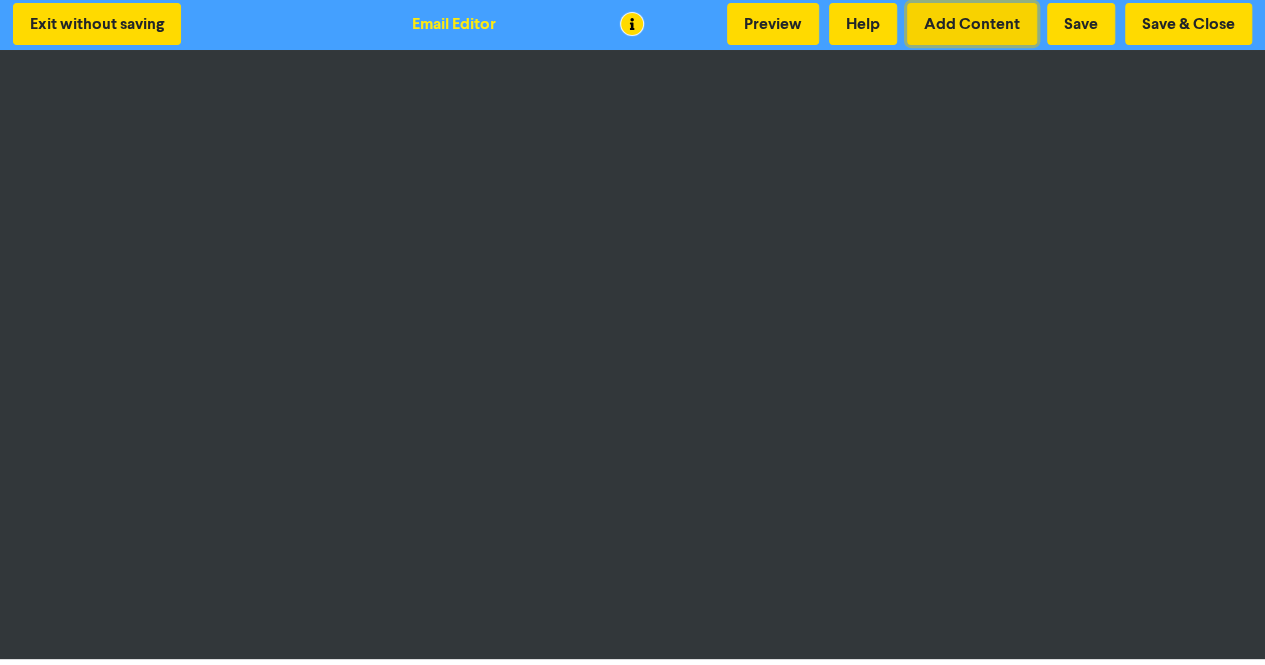 click on "Add Content" at bounding box center [972, 24] 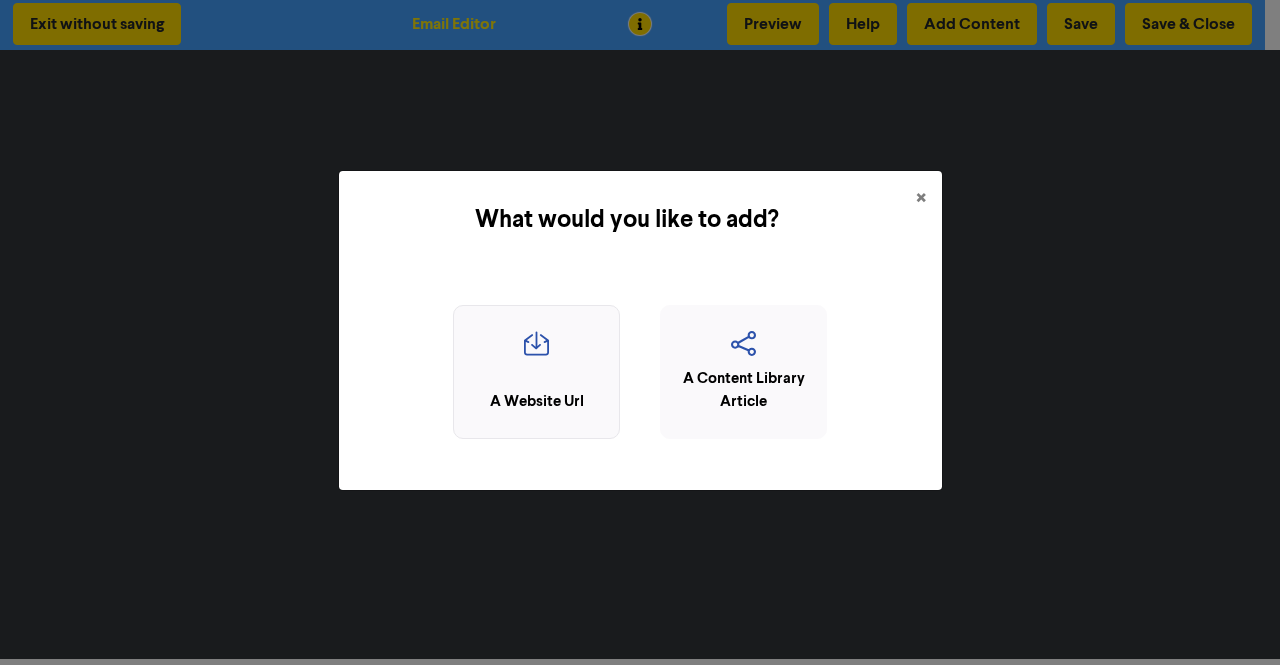 click at bounding box center [536, 350] 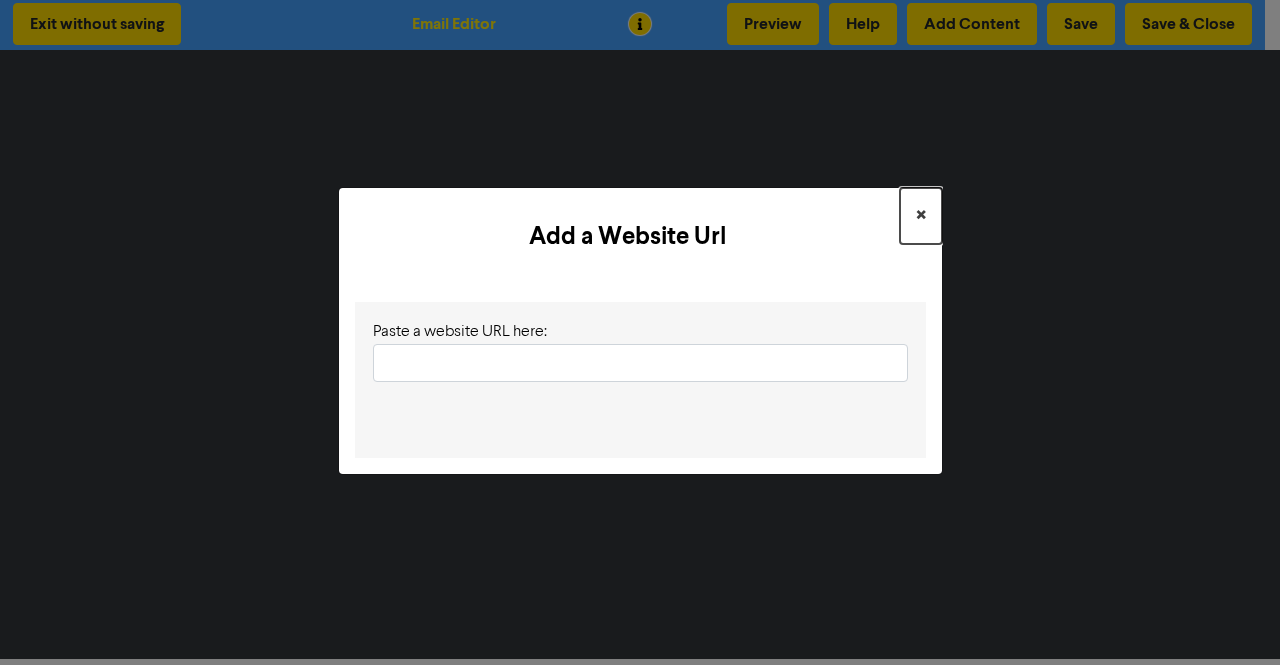 click on "×" at bounding box center (921, 216) 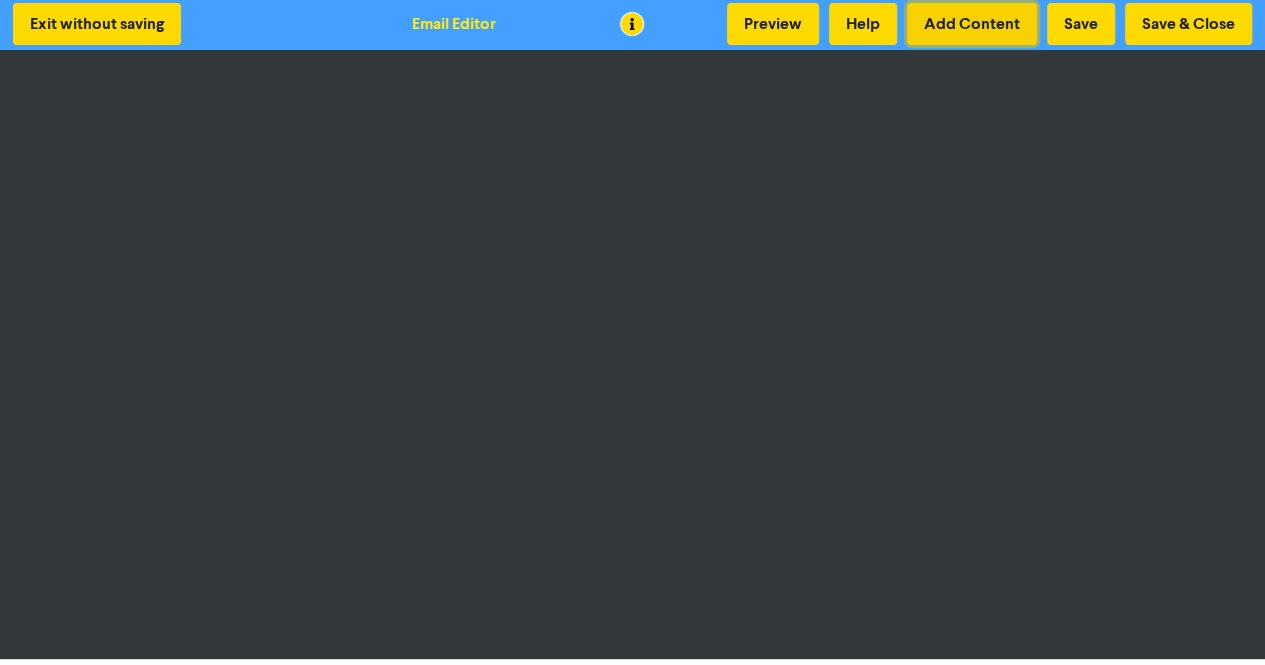 click on "Add Content" at bounding box center (972, 24) 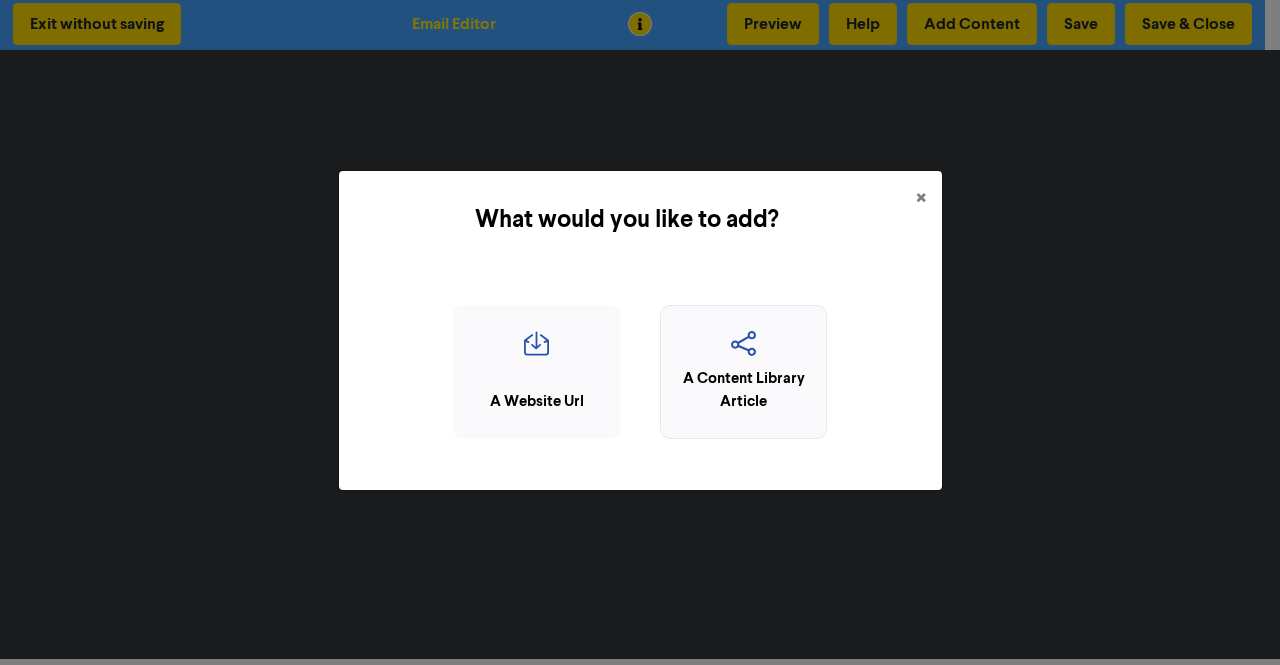 click at bounding box center (743, 350) 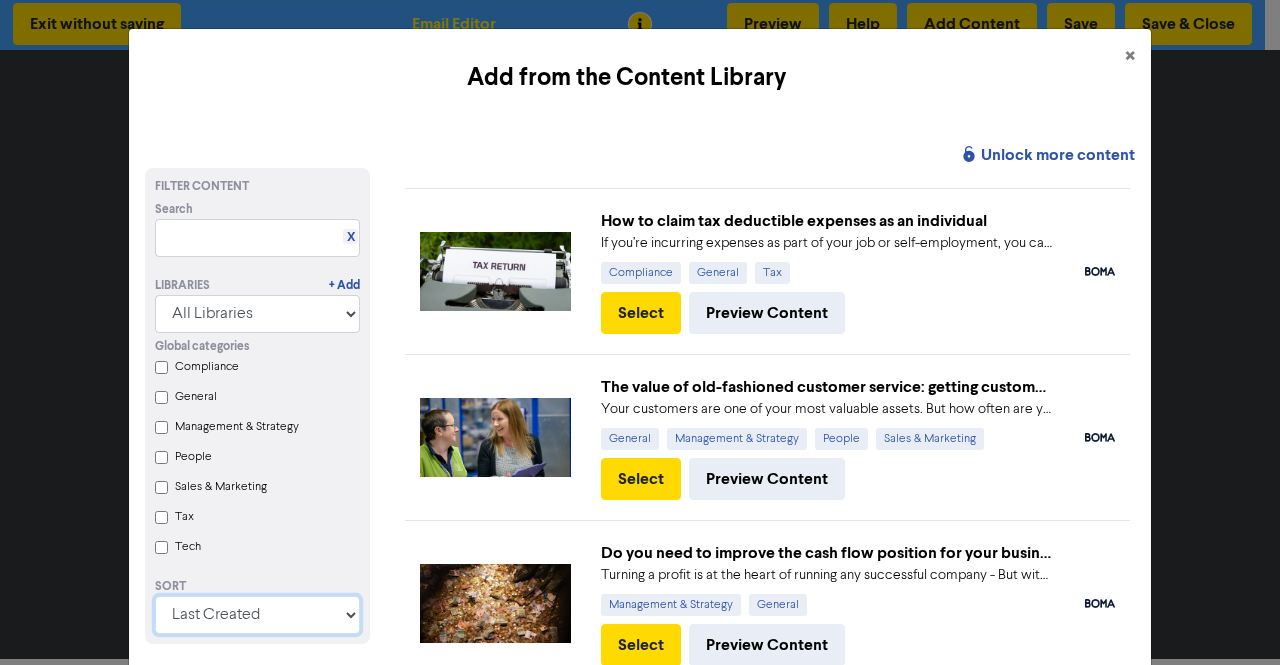 click on "Last Created First Created Title Ascending Title Descending Library Ascending Library Descending" at bounding box center (257, 615) 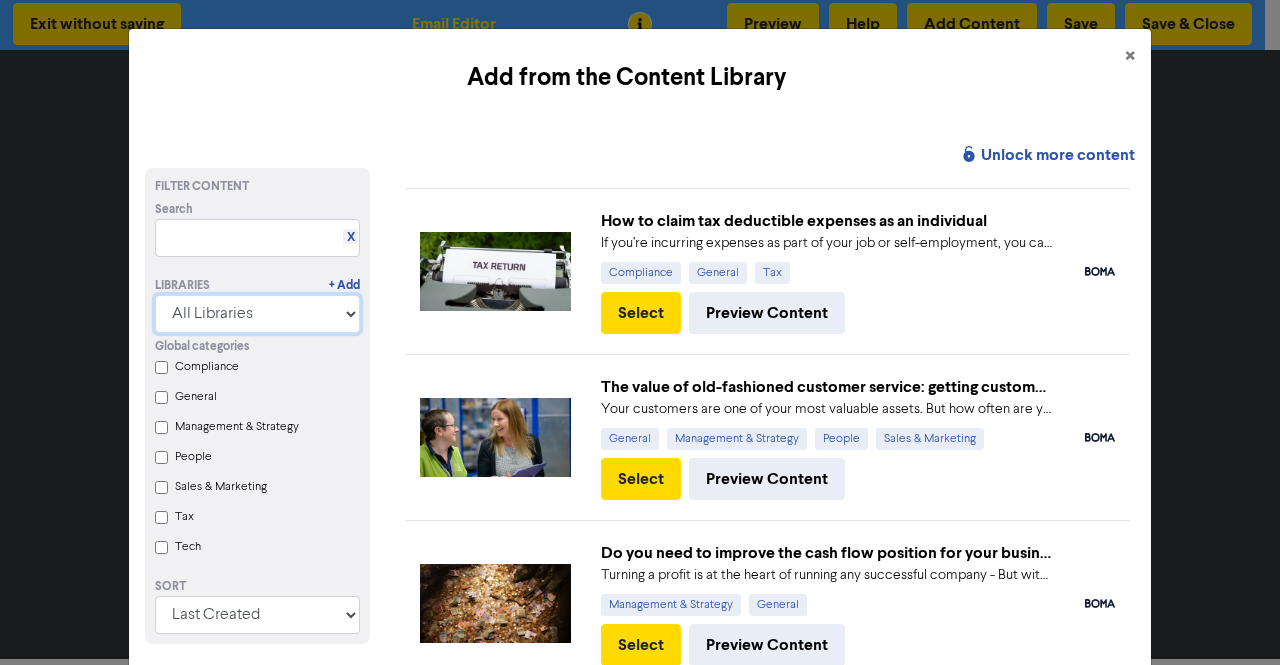 click on "All Libraries BOMA Other Partners Xero" at bounding box center [257, 314] 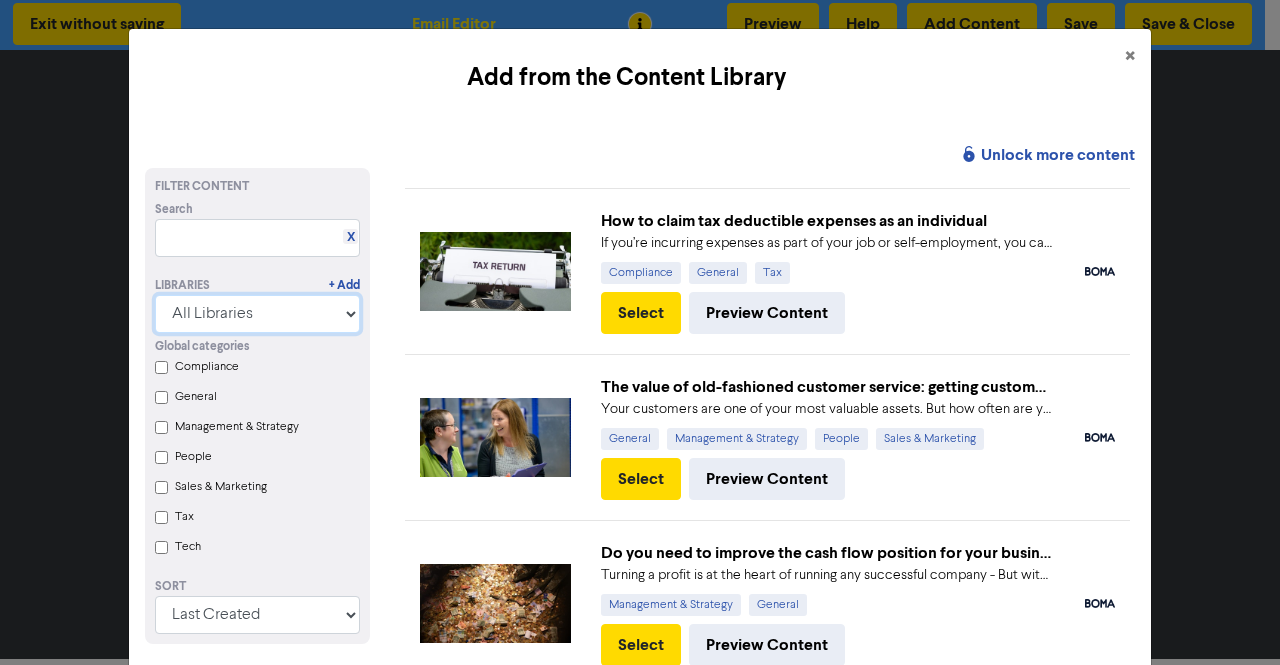 select on "BOMA" 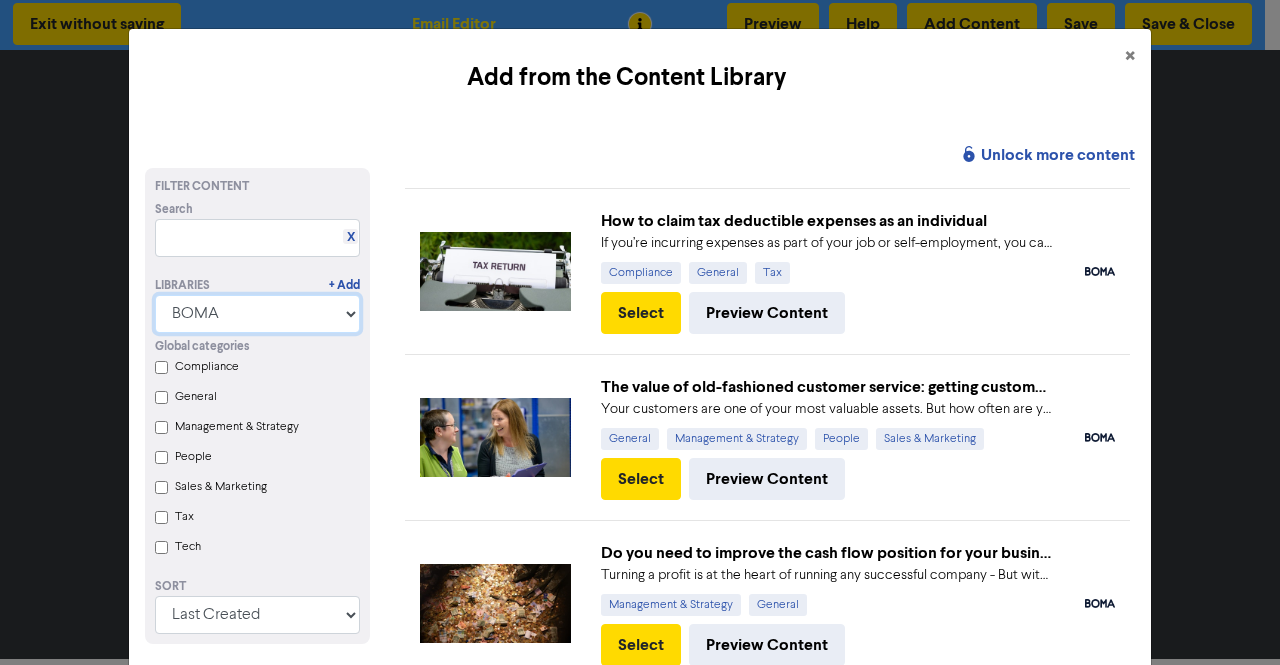 click on "All Libraries BOMA Other Partners Xero" at bounding box center [257, 314] 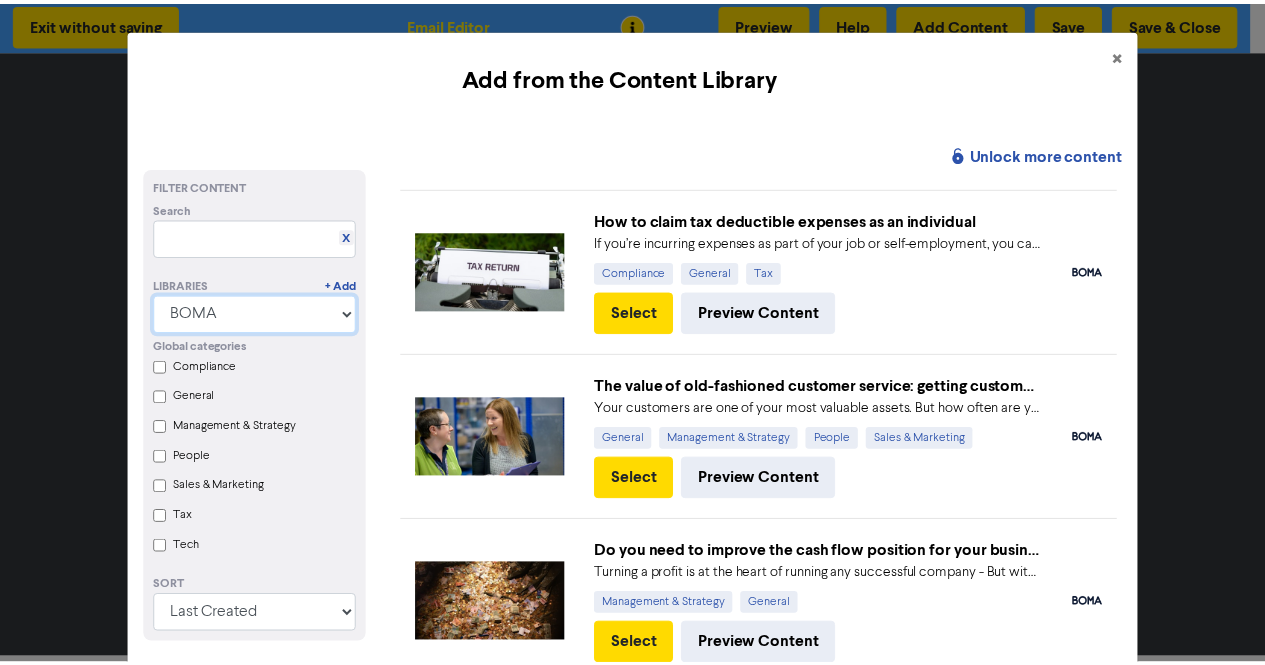 scroll, scrollTop: 0, scrollLeft: 0, axis: both 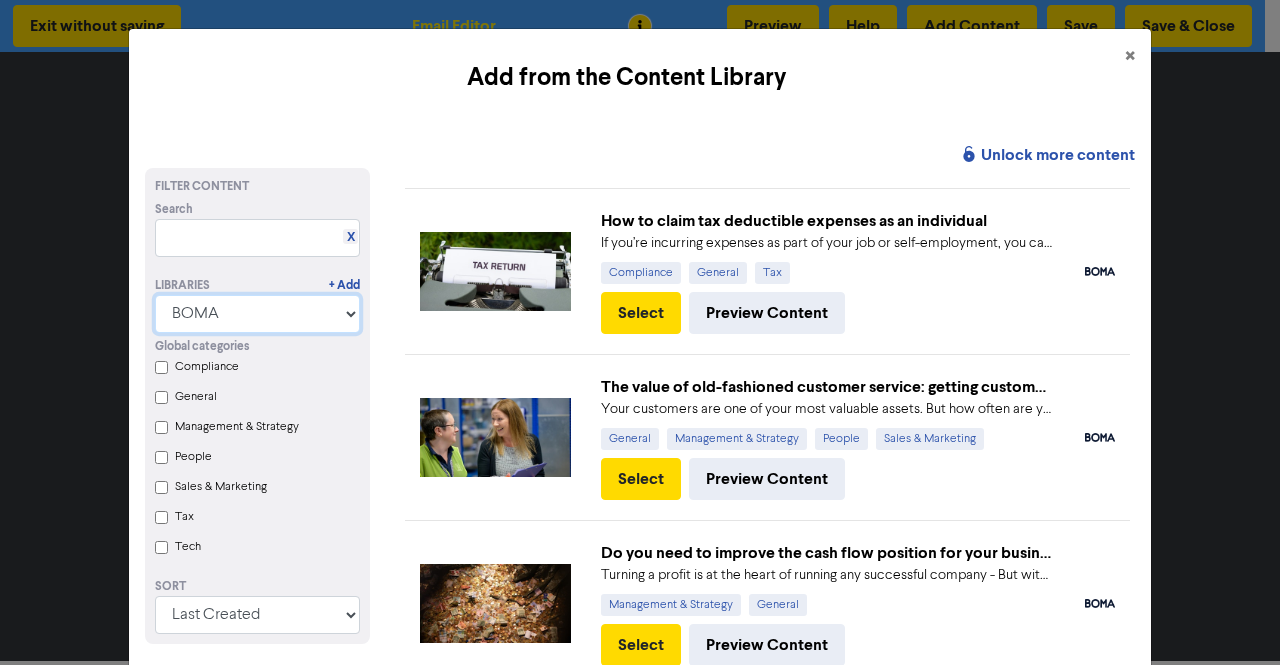 click on "All Libraries BOMA Other Partners Xero" at bounding box center (257, 314) 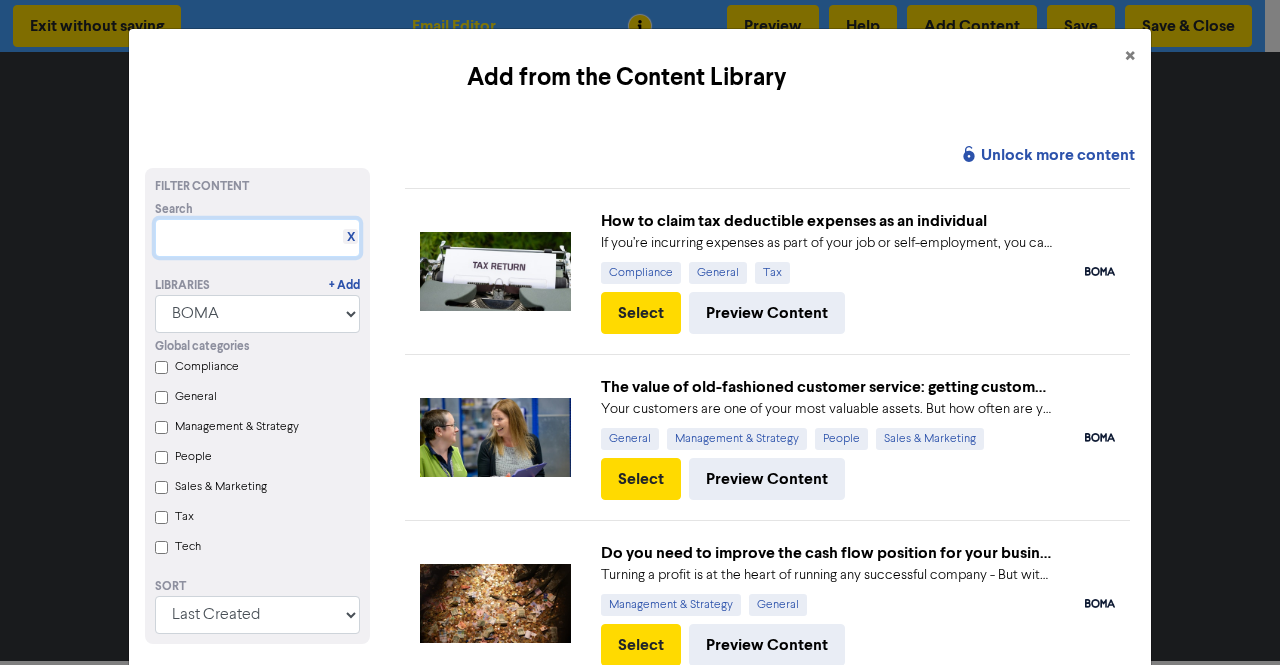 click at bounding box center (257, 238) 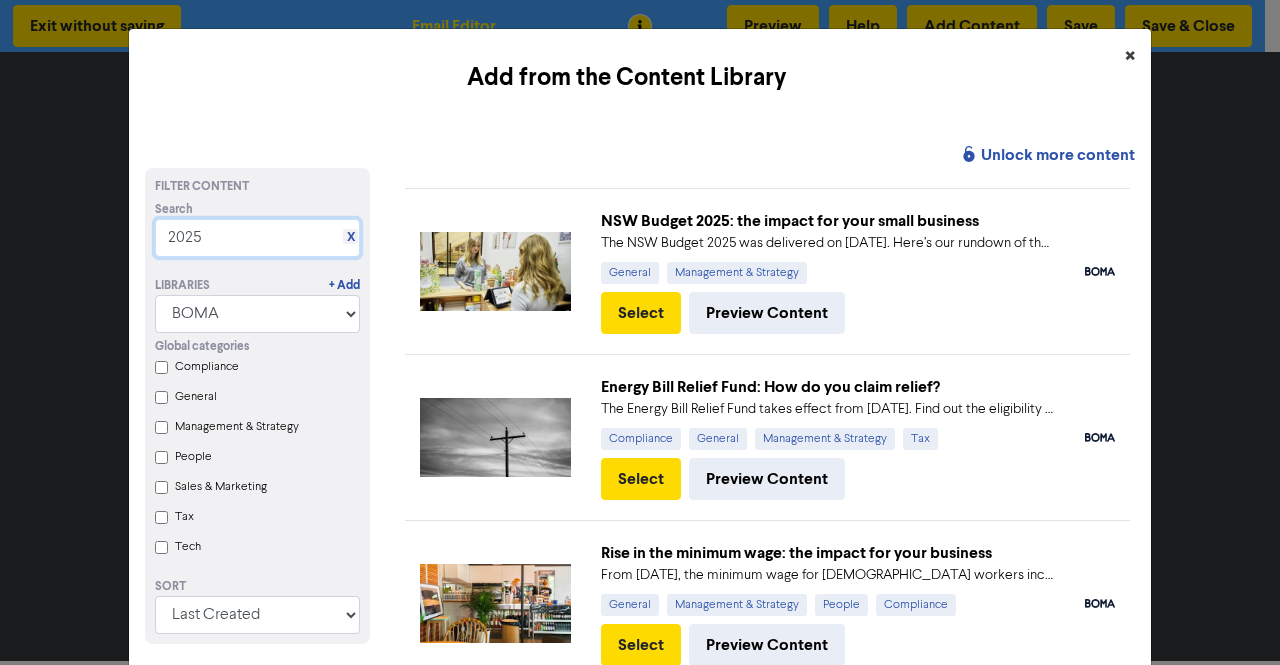 type on "2025" 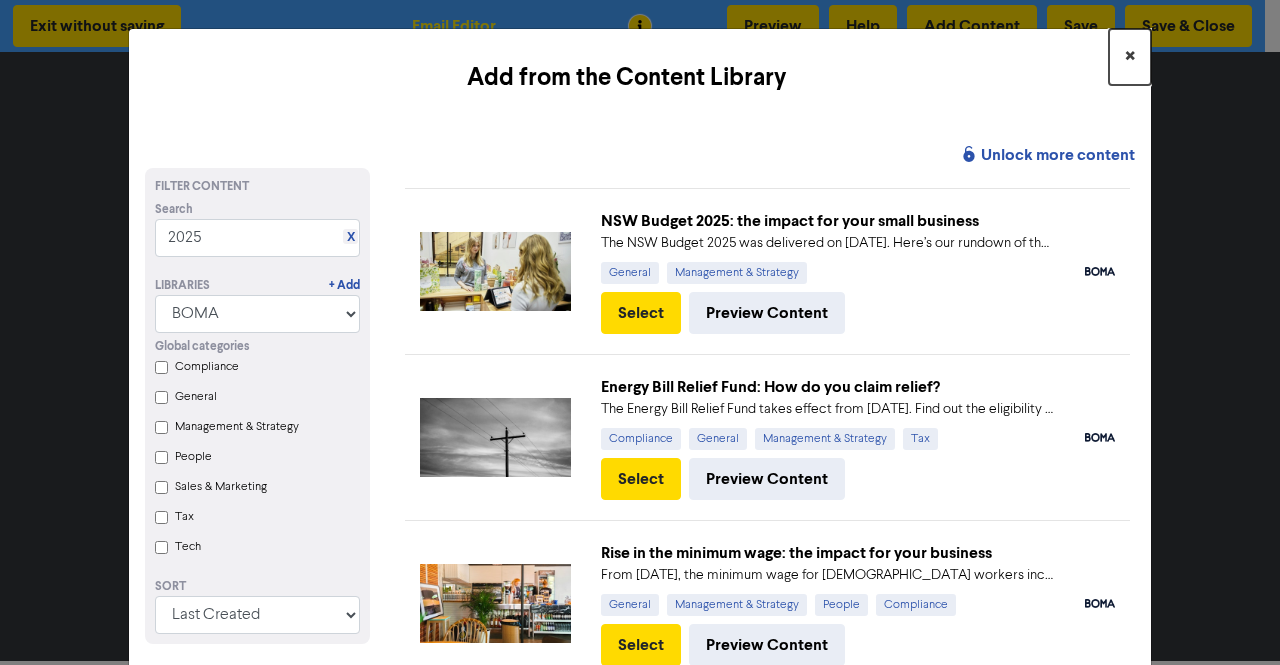click on "×" at bounding box center (1130, 57) 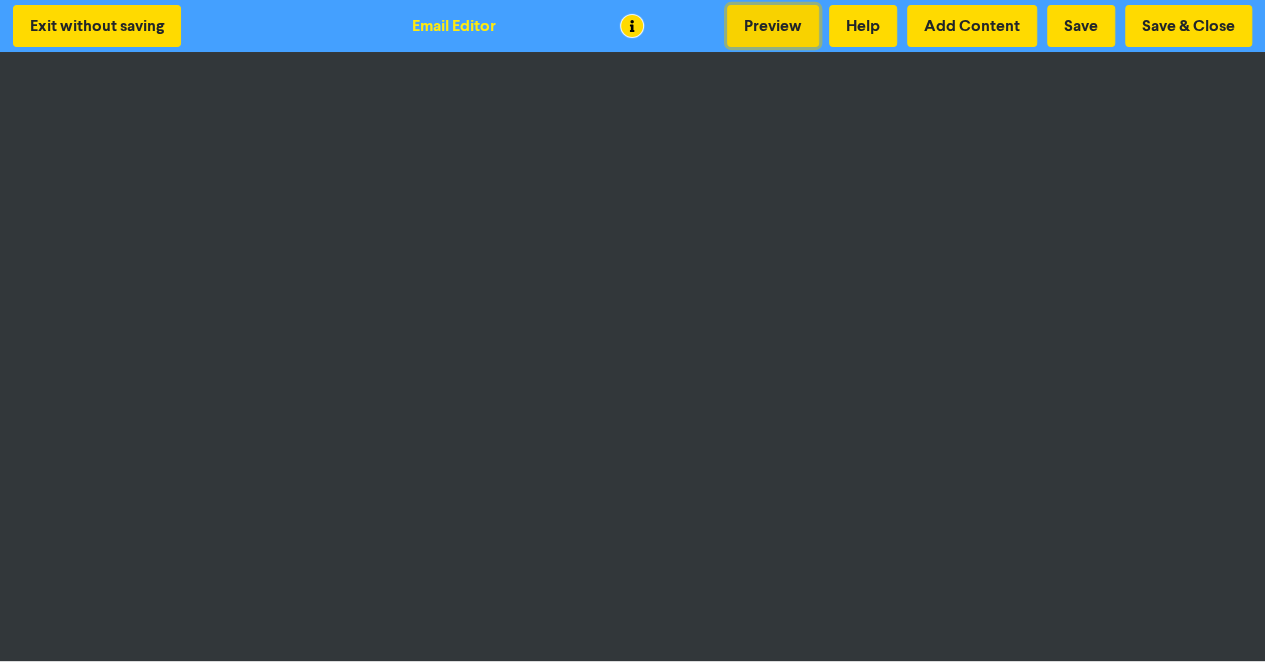 click on "Preview" at bounding box center [773, 26] 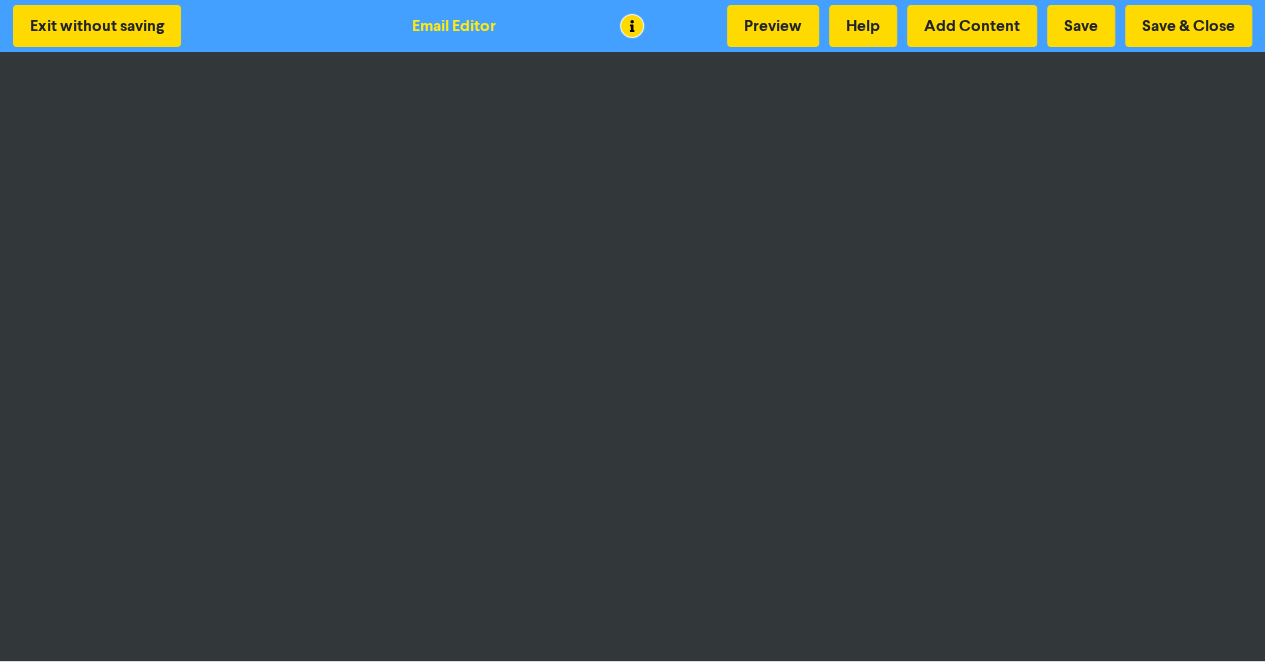 click on "Email Editor" at bounding box center (454, 26) 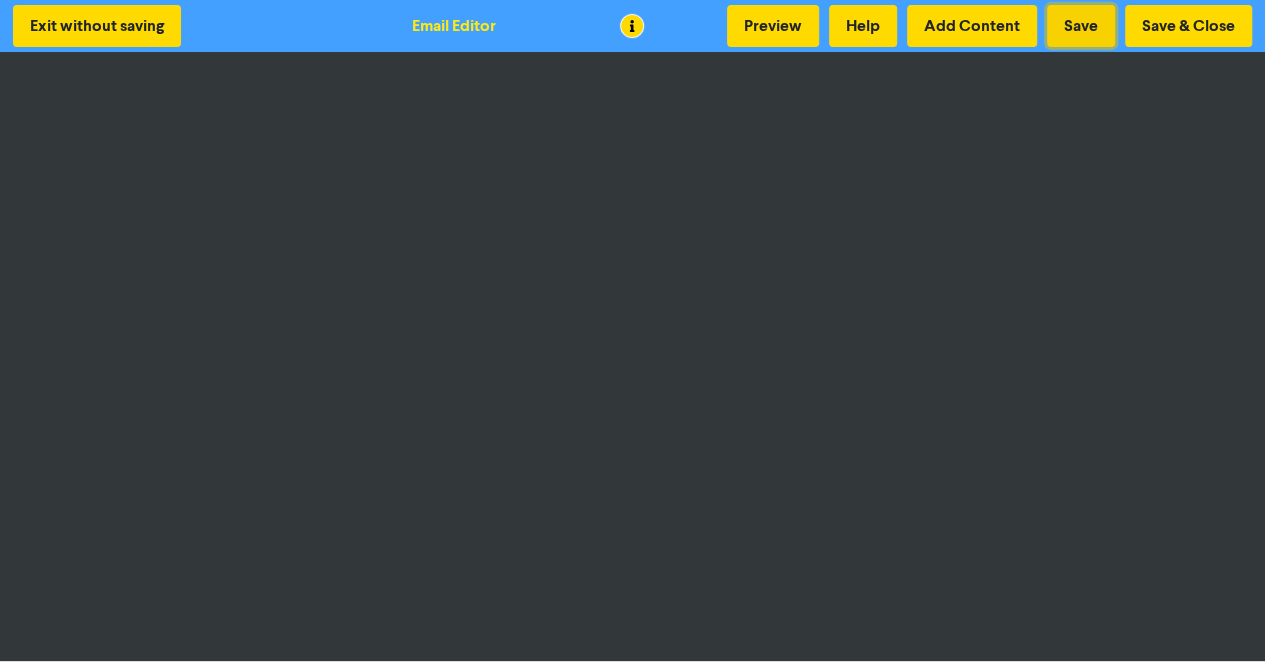 drag, startPoint x: 1069, startPoint y: 29, endPoint x: 1080, endPoint y: 9, distance: 22.825424 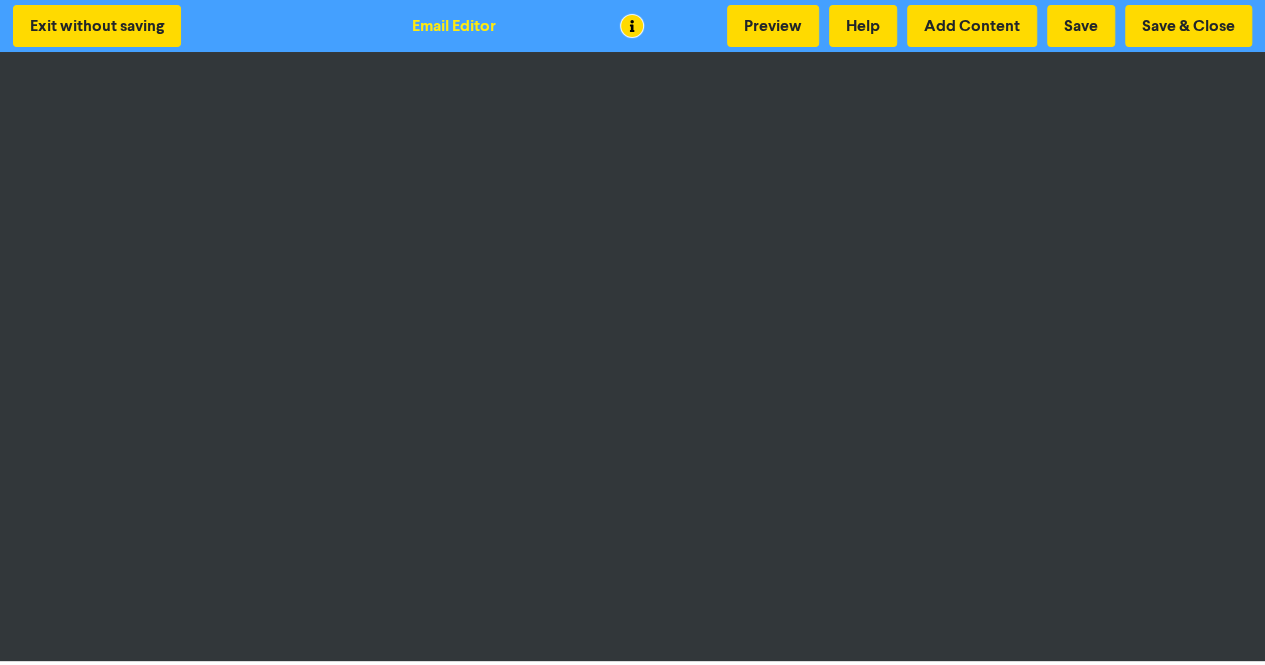 scroll, scrollTop: 2, scrollLeft: 0, axis: vertical 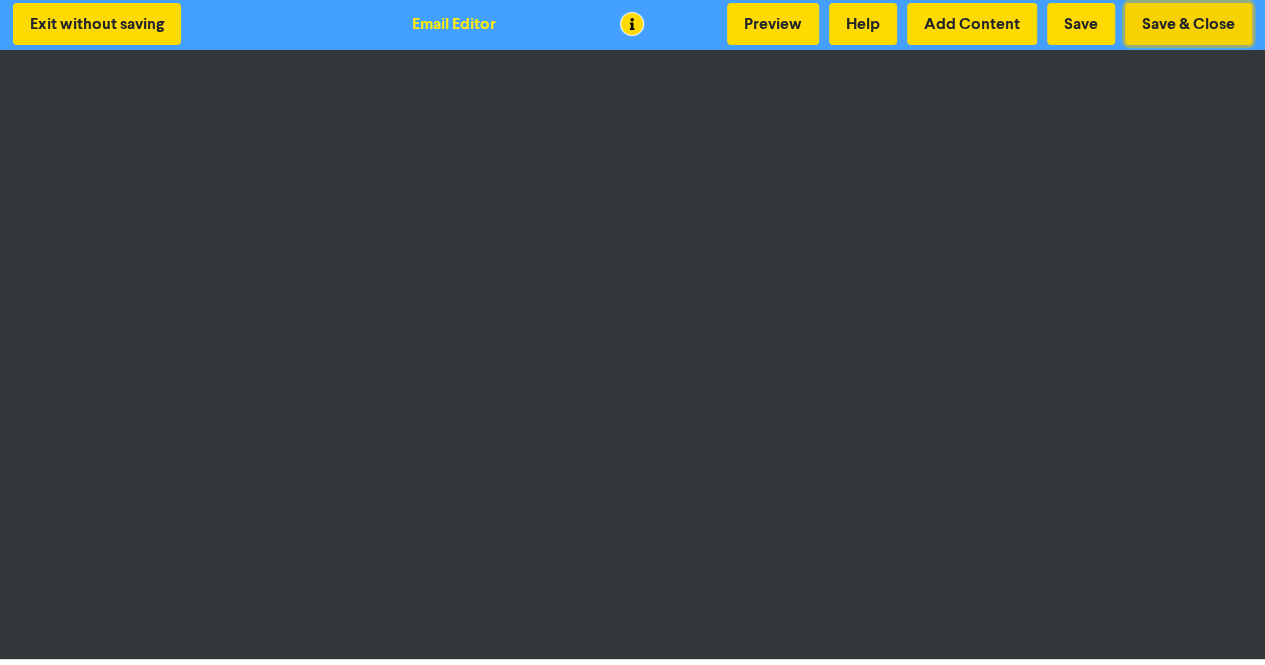 click on "Save & Close" at bounding box center (1188, 24) 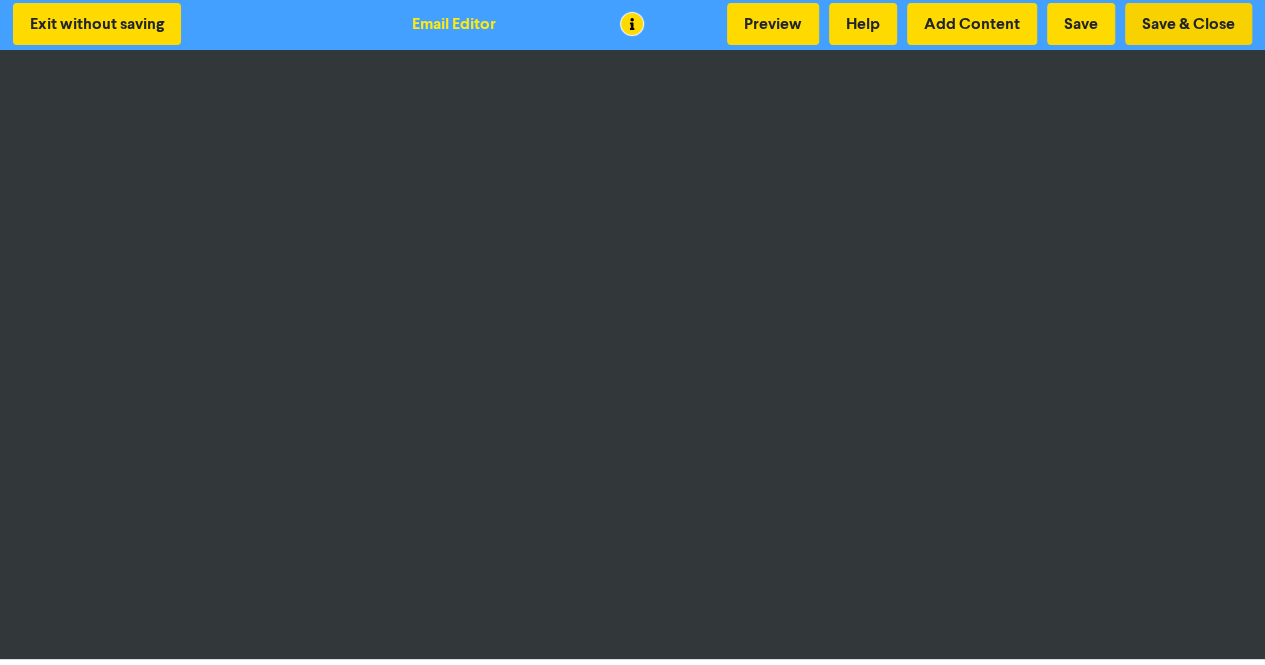 scroll, scrollTop: 0, scrollLeft: 0, axis: both 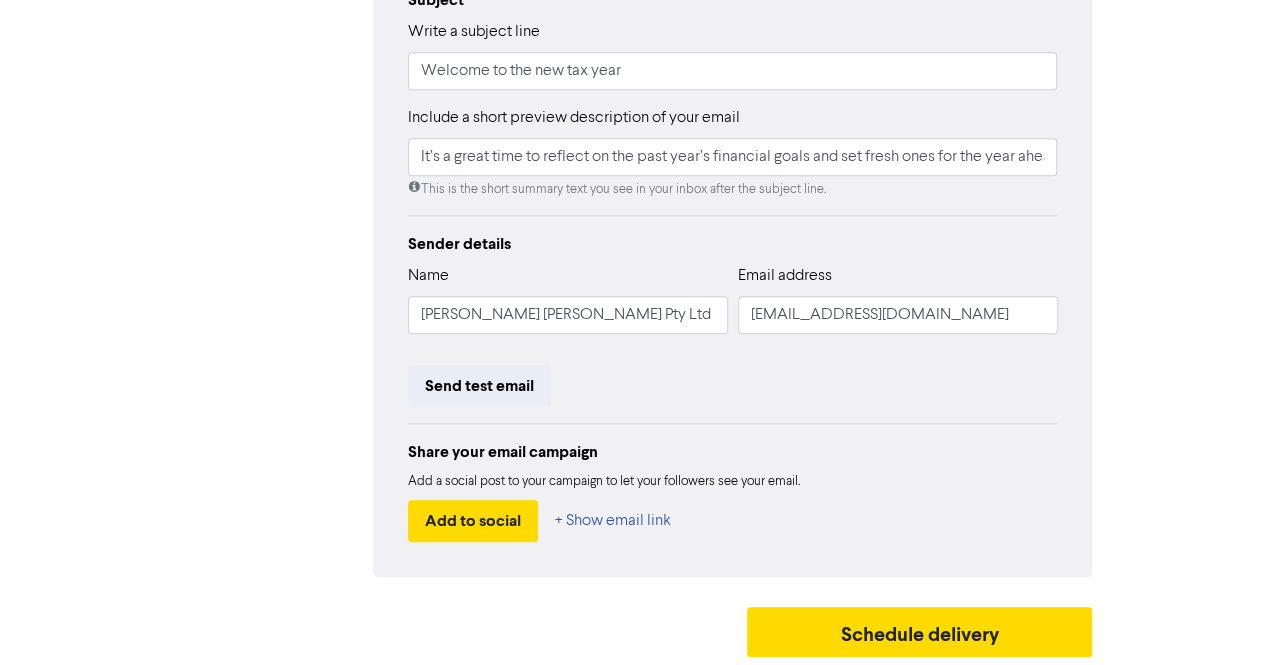 click on "Email
Created with Sketch.
[PERSON_NAME] [PERSON_NAME] Pty Ltd Email Connect more Pages/Channels/Profiles Edit your Email  Preview Email Audience   1346 selected contacts  Edit Email template  Template selected  Edit content   Change template Subject Write a subject line Welcome to the new tax year Include a short preview description of your email It’s a great time to reflect on the past year’s financial goals and set fresh ones for the year ahead.  This is the short summary text you see in your inbox after the subject line. Sender details Name [PERSON_NAME] [PERSON_NAME] Pty Ltd Email address [EMAIL_ADDRESS][DOMAIN_NAME] Send test email Share your email campaign Add a social post to your campaign to let your followers see your email. Add to social + Show email link Connect your social media accounts  Facebook Connect Connect your Facebook account to allow us to publish to a page you are an admin of.  Linkedin Connect" at bounding box center (633, 152) 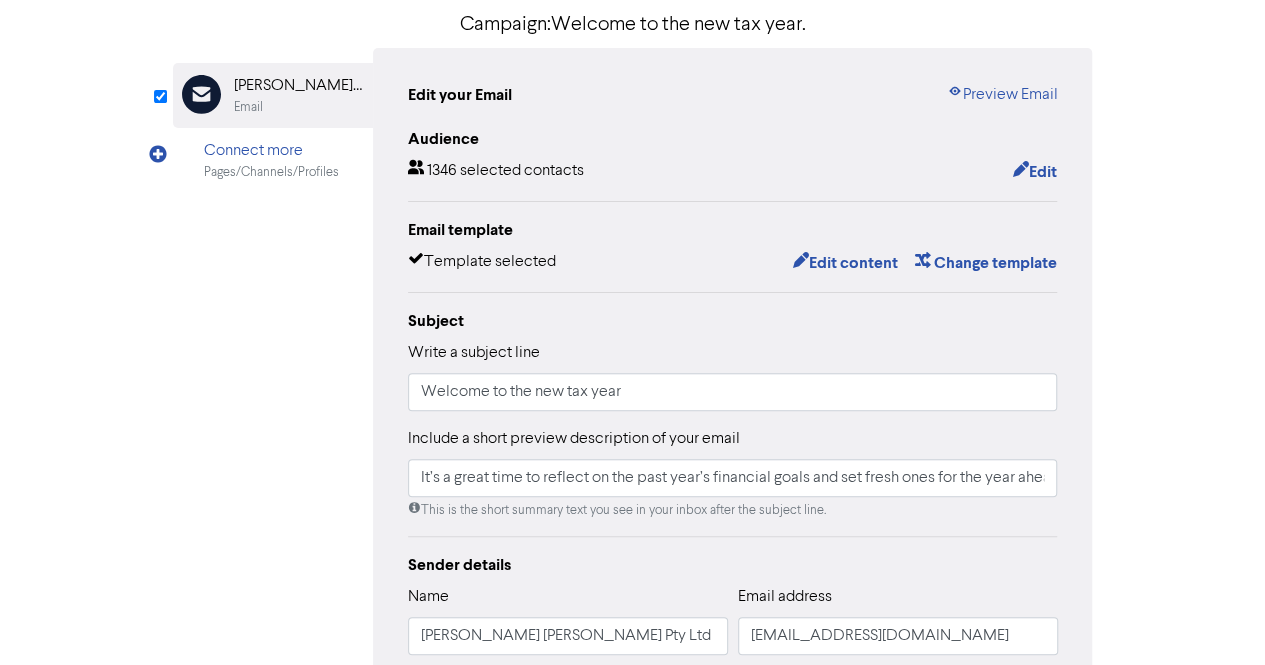 scroll, scrollTop: 154, scrollLeft: 0, axis: vertical 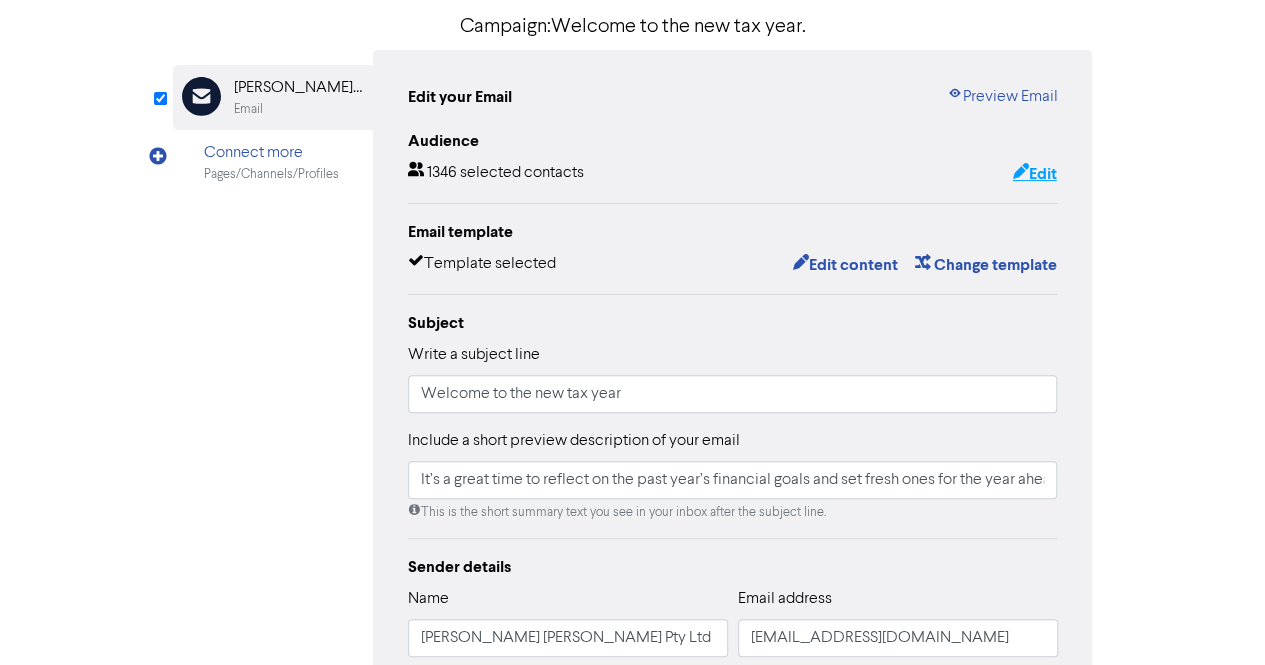 click on "Edit" at bounding box center [1034, 174] 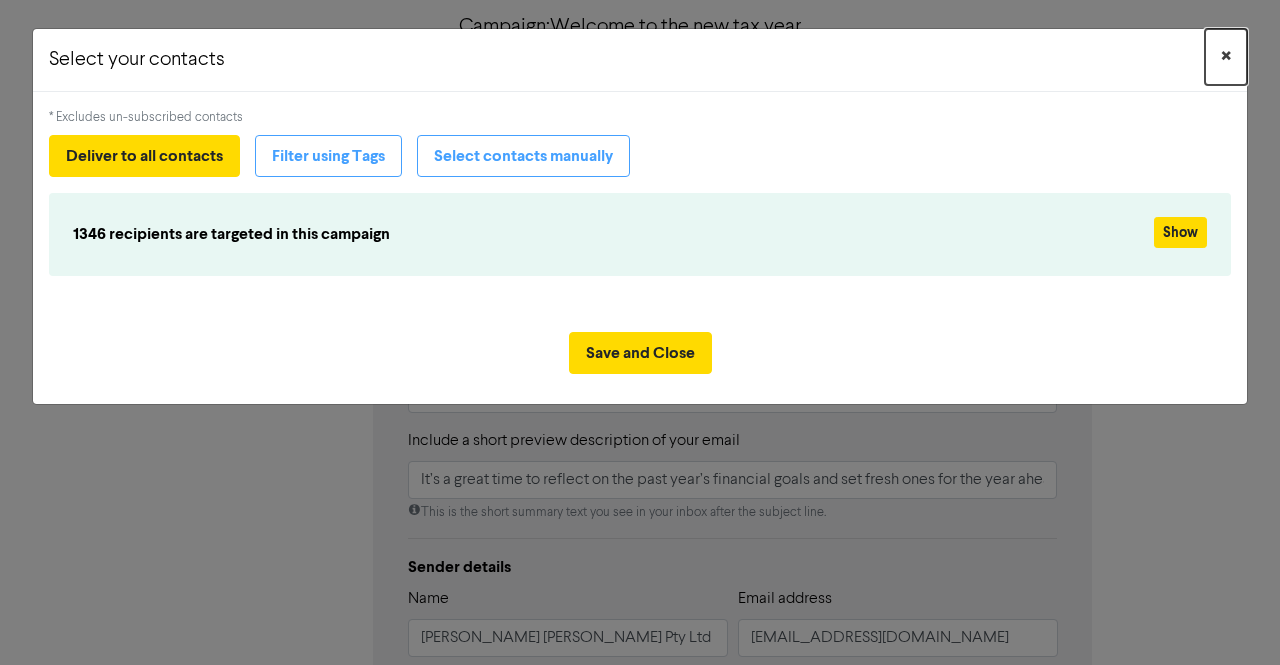 click on "×" at bounding box center (1226, 57) 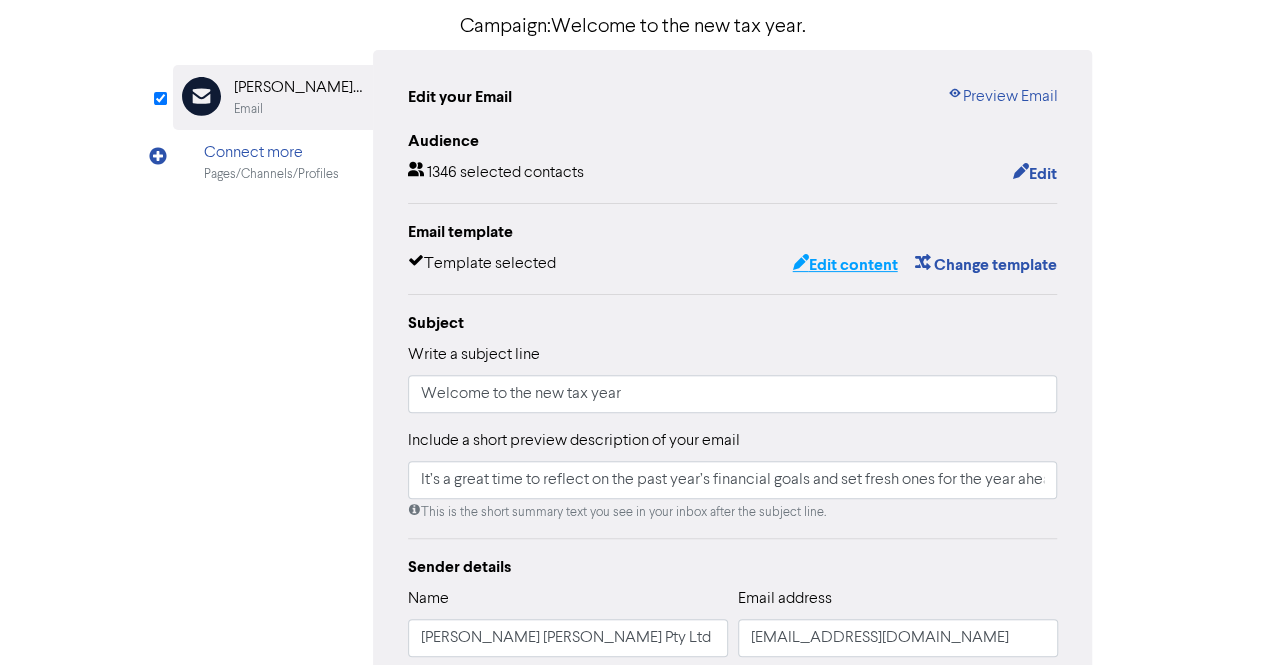 click on "Edit content" at bounding box center (844, 265) 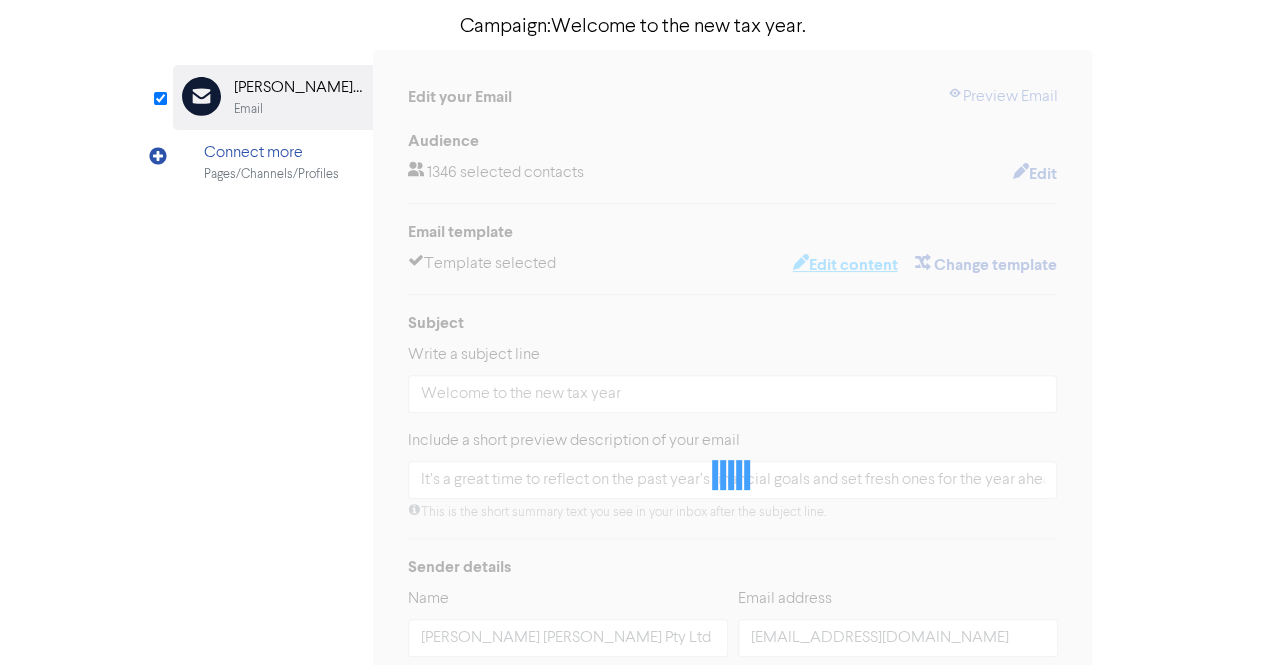 scroll, scrollTop: 0, scrollLeft: 0, axis: both 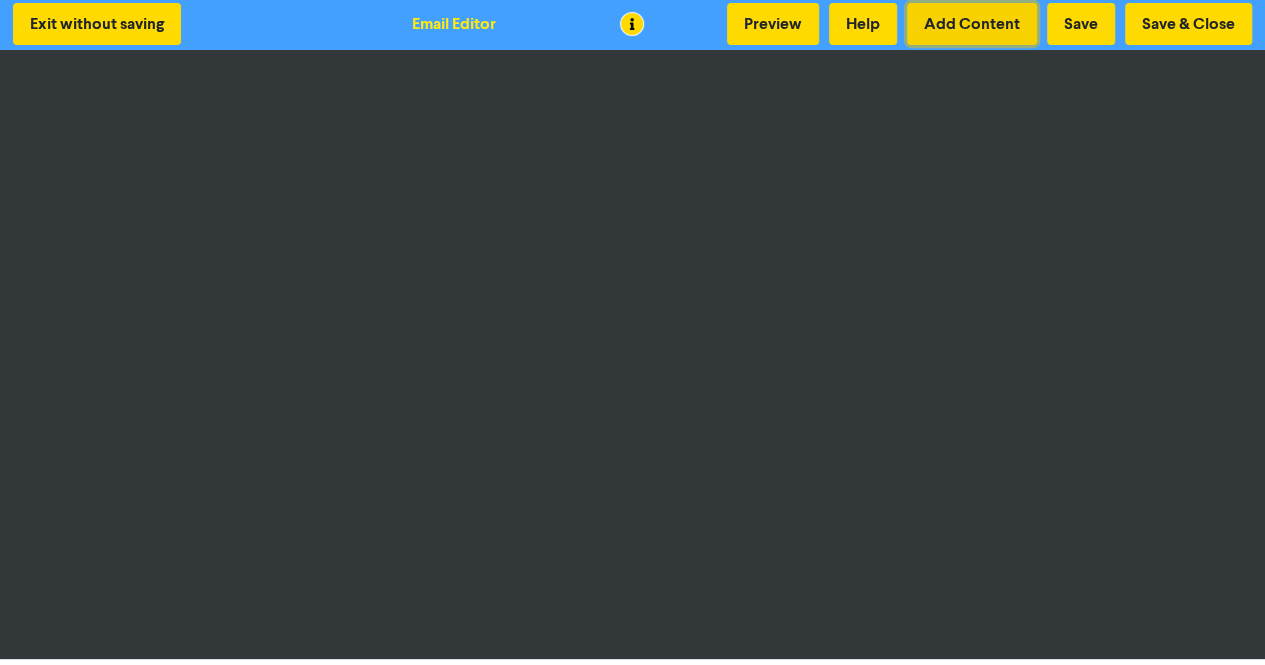 click on "Add Content" at bounding box center (972, 24) 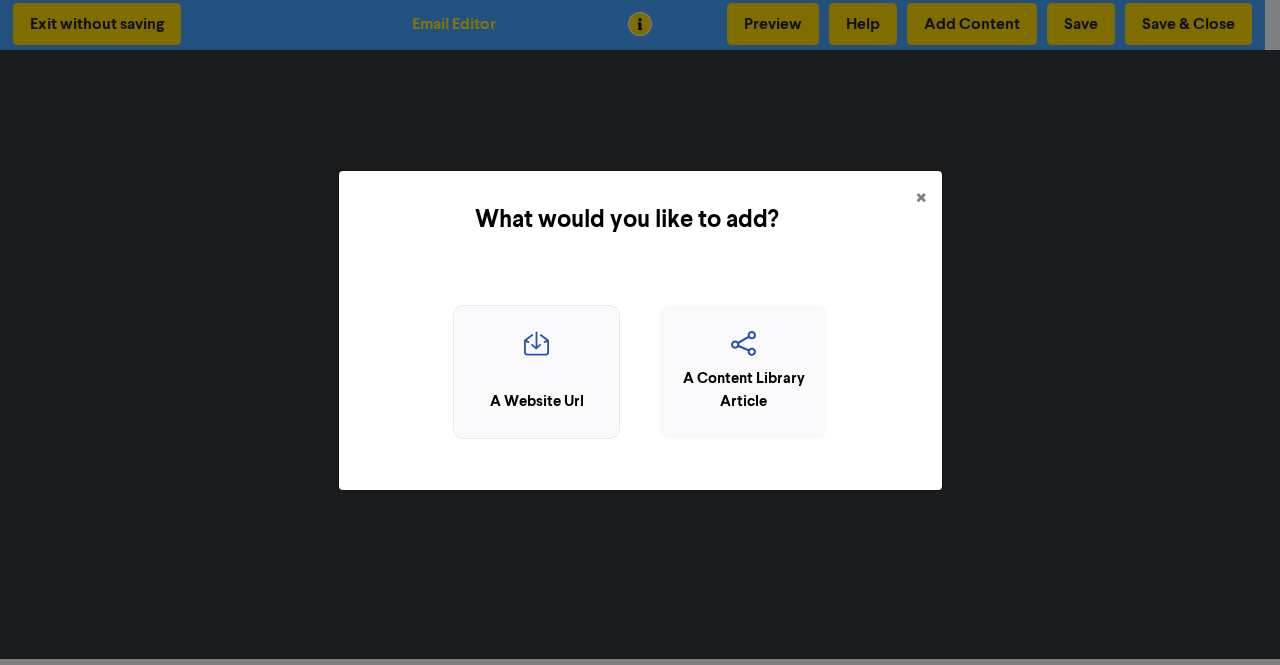 click at bounding box center [536, 350] 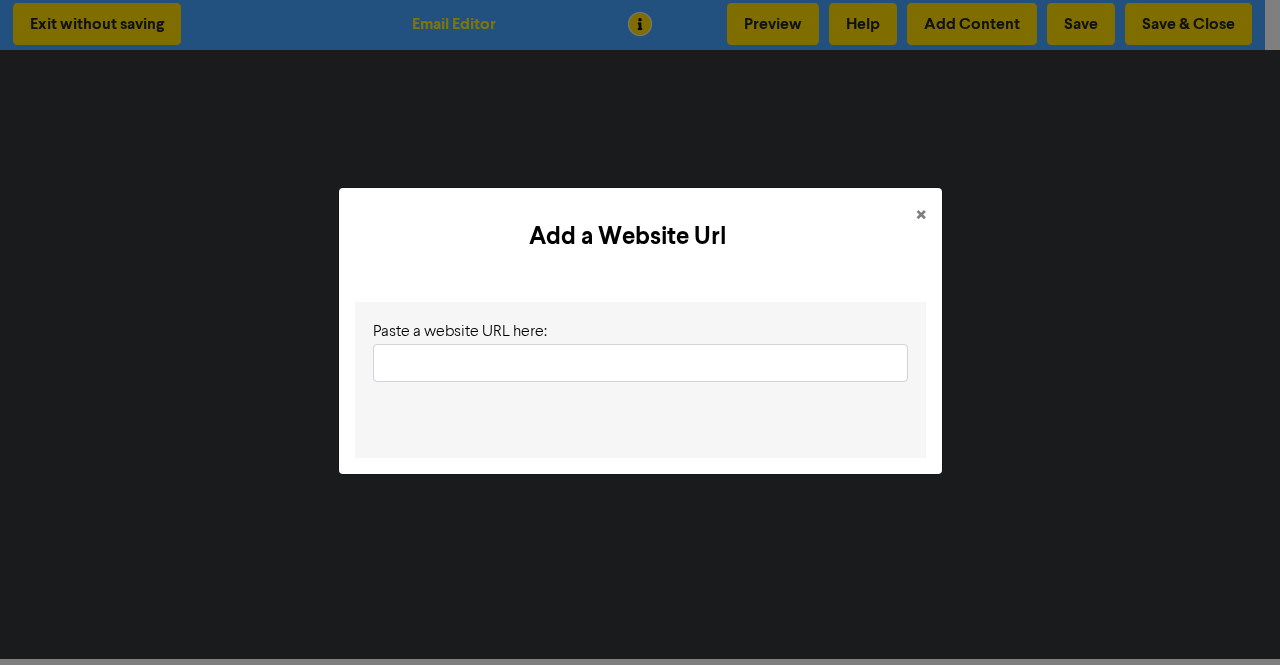 click on "Add a Website Url" at bounding box center [627, 237] 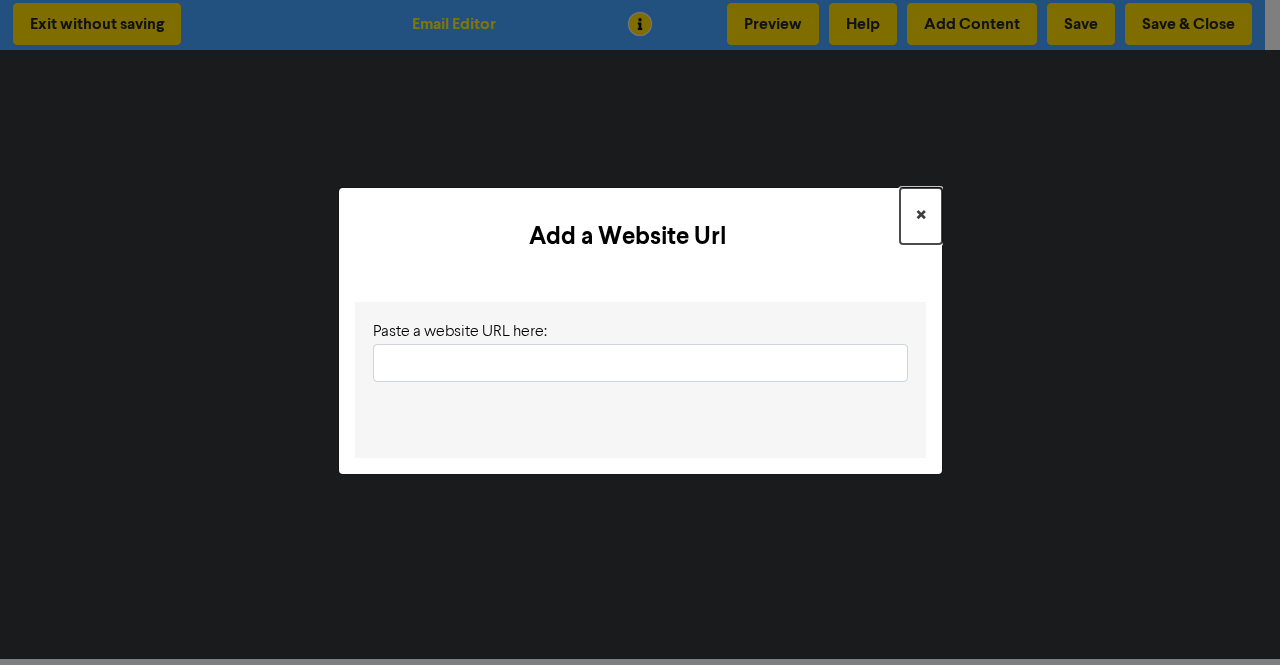 click on "×" at bounding box center (921, 216) 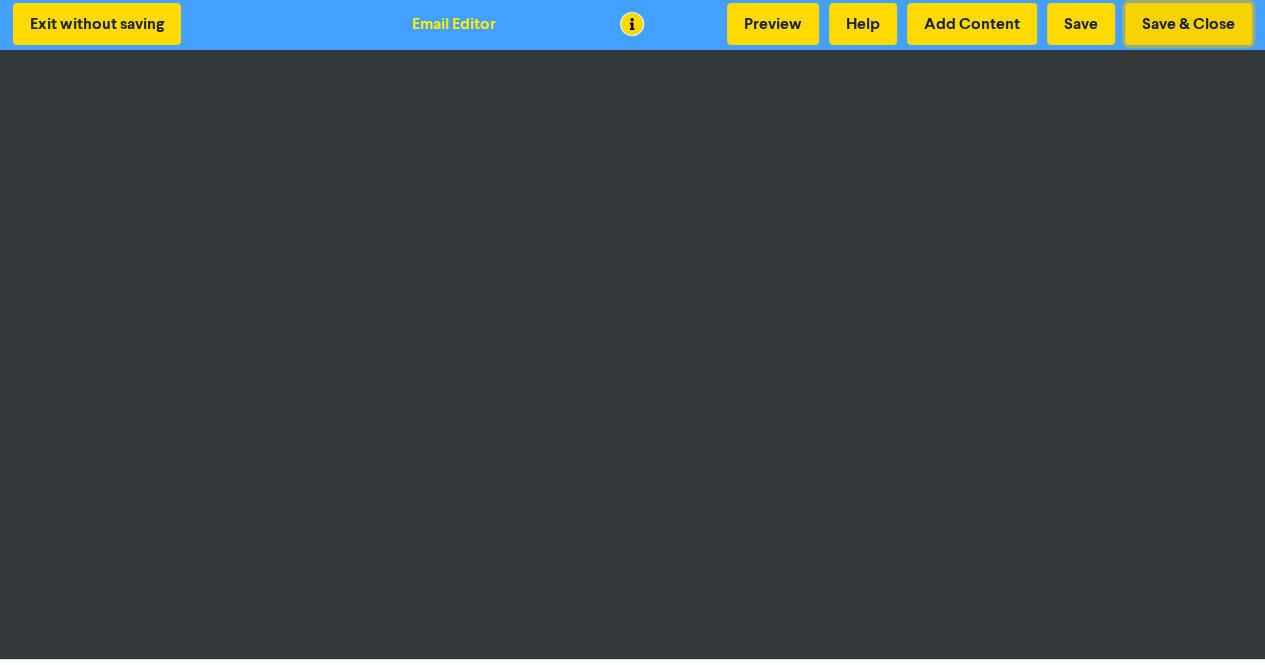 click on "Save & Close" at bounding box center [1188, 24] 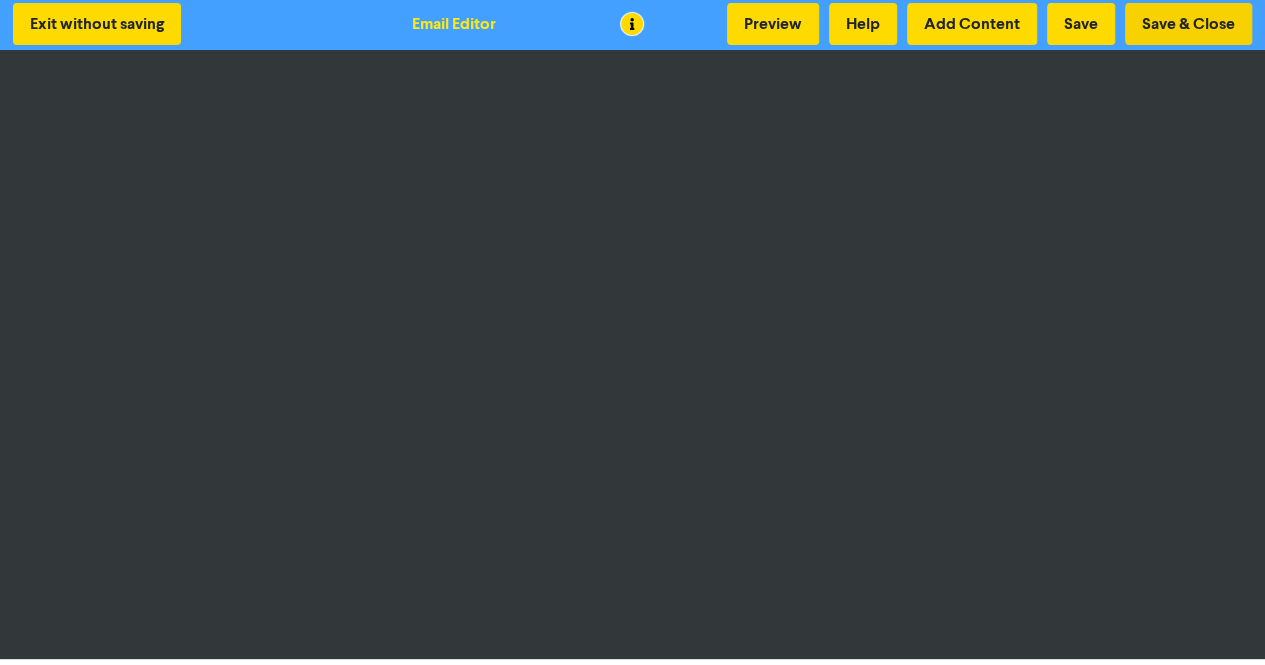 scroll, scrollTop: 0, scrollLeft: 0, axis: both 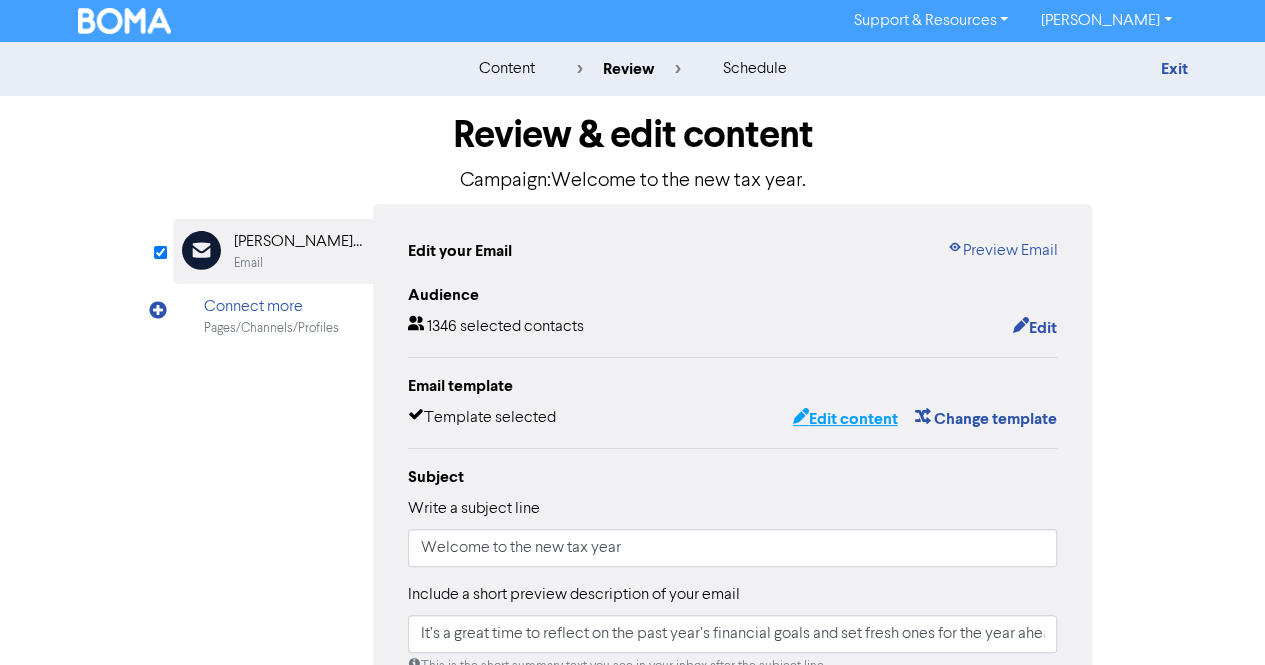 click on "Edit content" at bounding box center [844, 419] 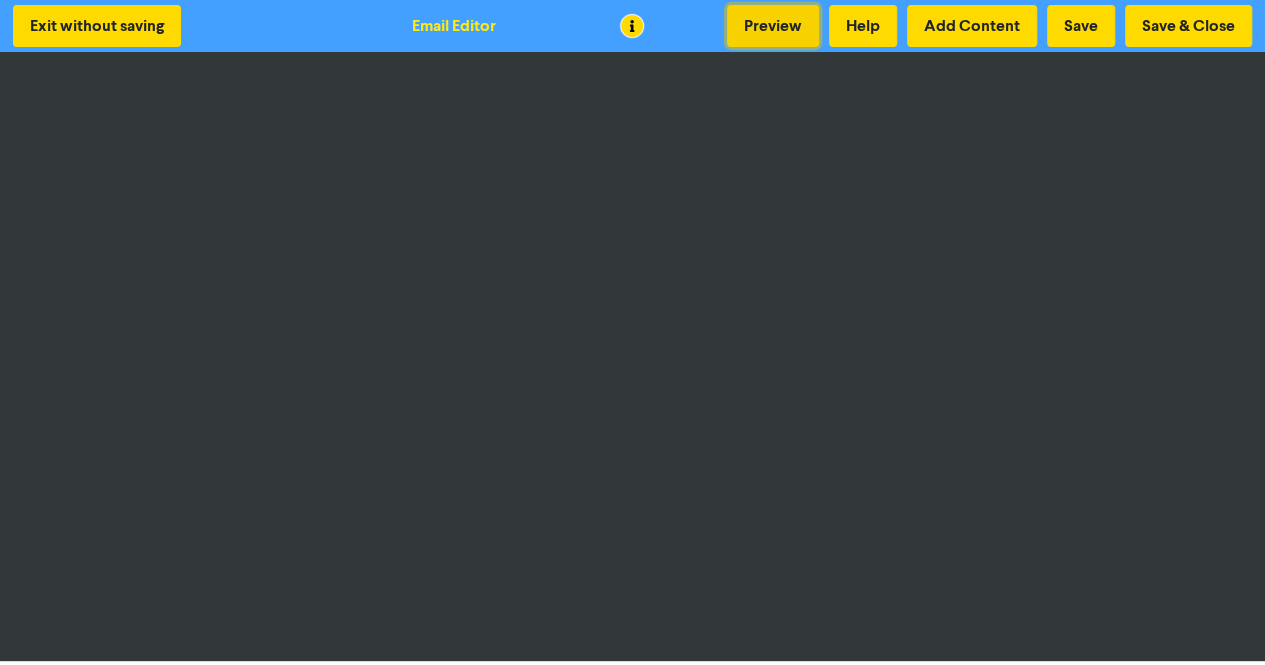 click on "Preview" at bounding box center (773, 26) 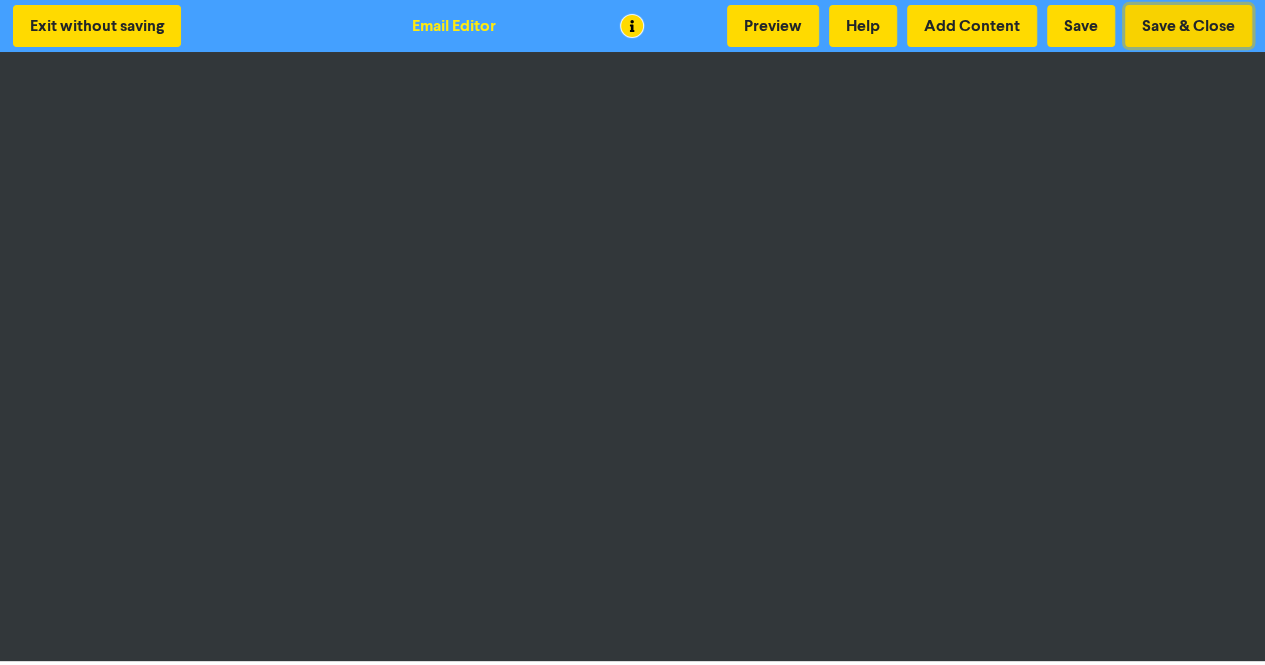click on "Save & Close" at bounding box center [1188, 26] 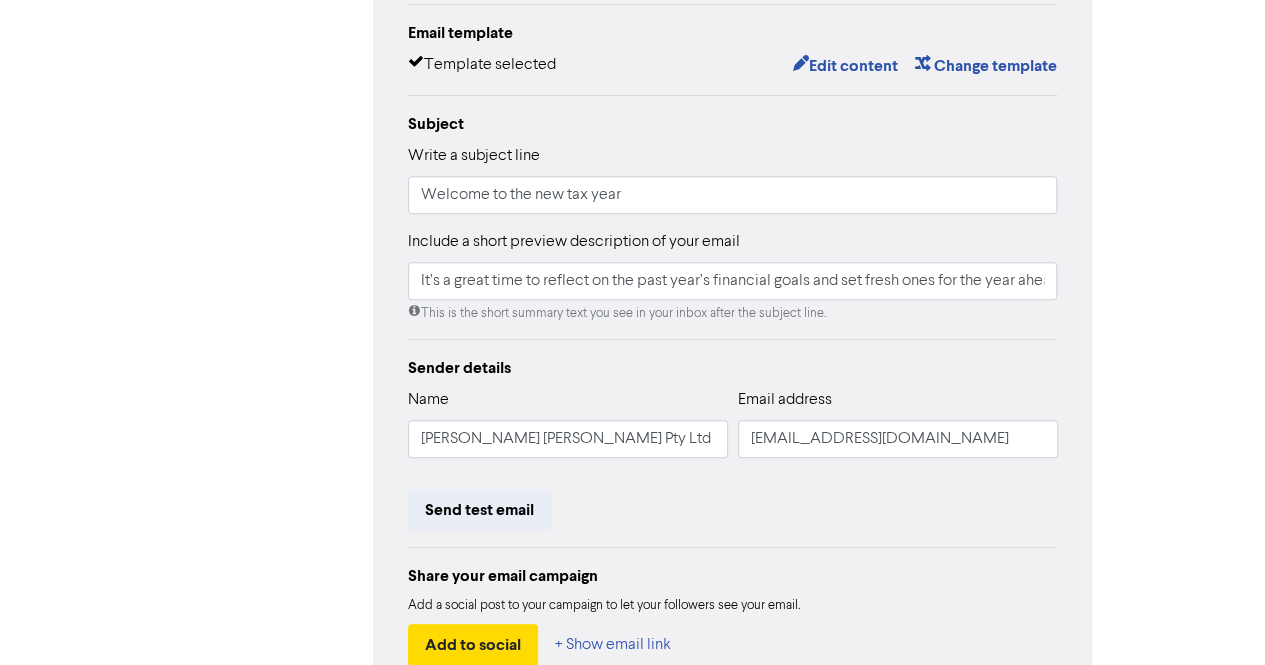scroll, scrollTop: 477, scrollLeft: 0, axis: vertical 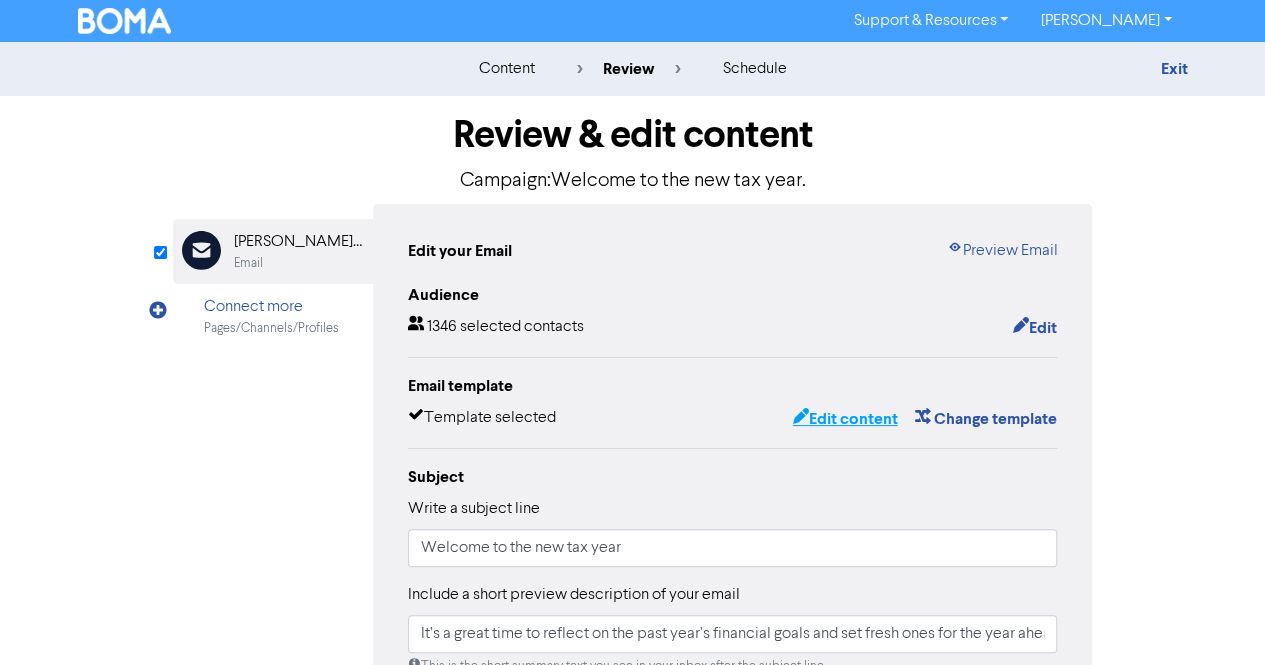 click on "Edit content" at bounding box center (844, 419) 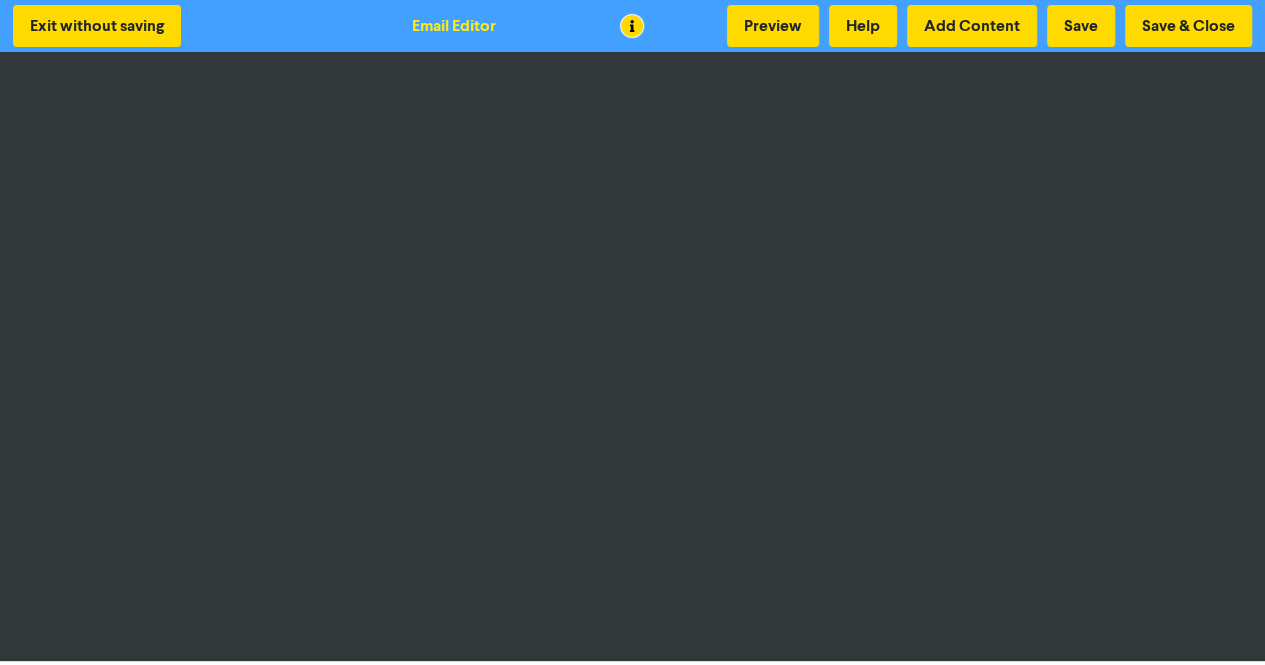 scroll, scrollTop: 2, scrollLeft: 0, axis: vertical 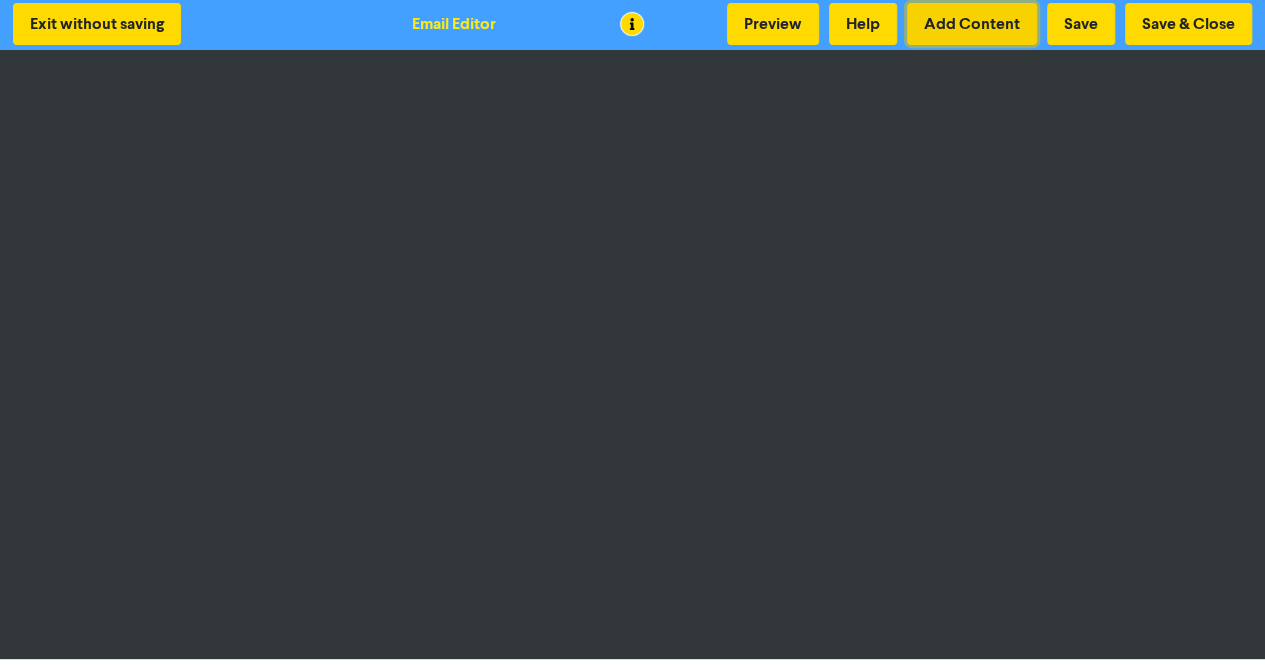 click on "Add Content" at bounding box center (972, 24) 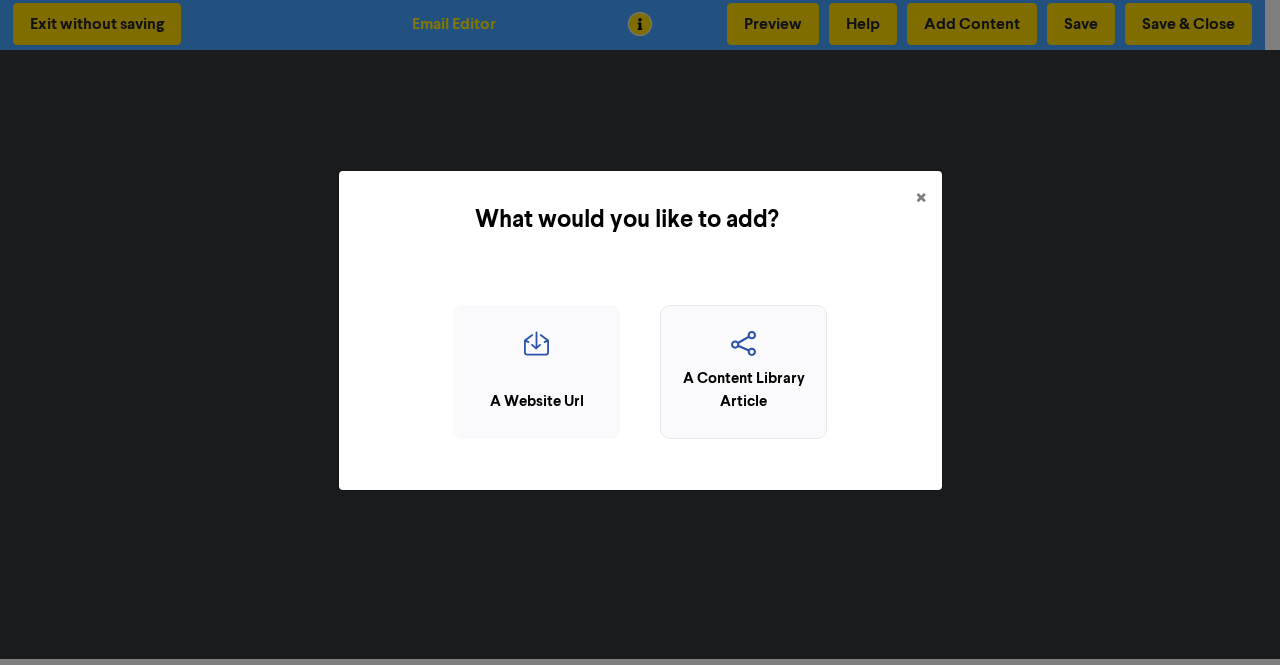 click at bounding box center (743, 350) 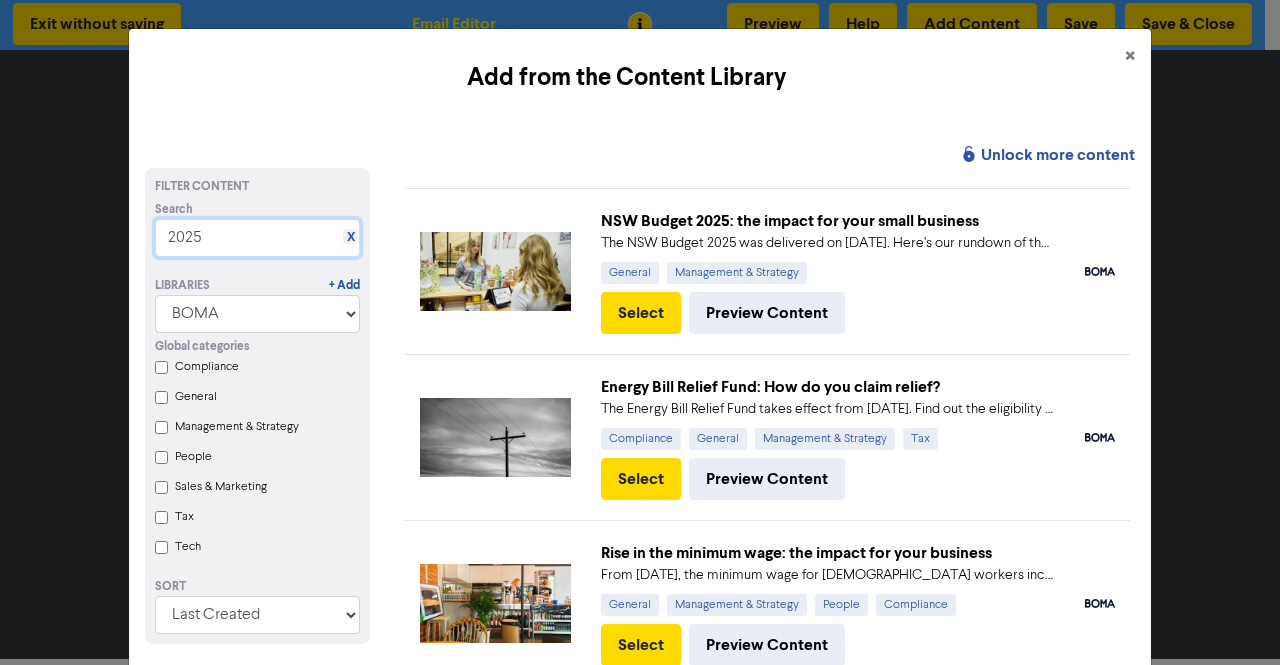 click on "2025" at bounding box center [257, 238] 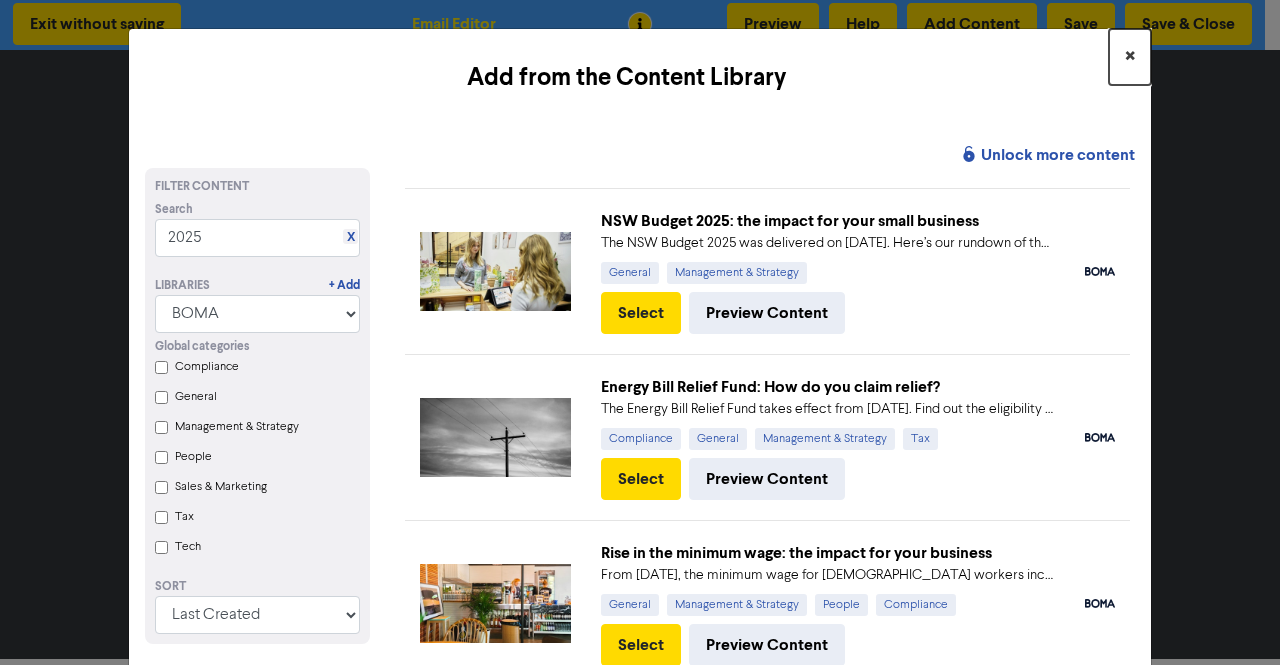click on "×" at bounding box center (1130, 57) 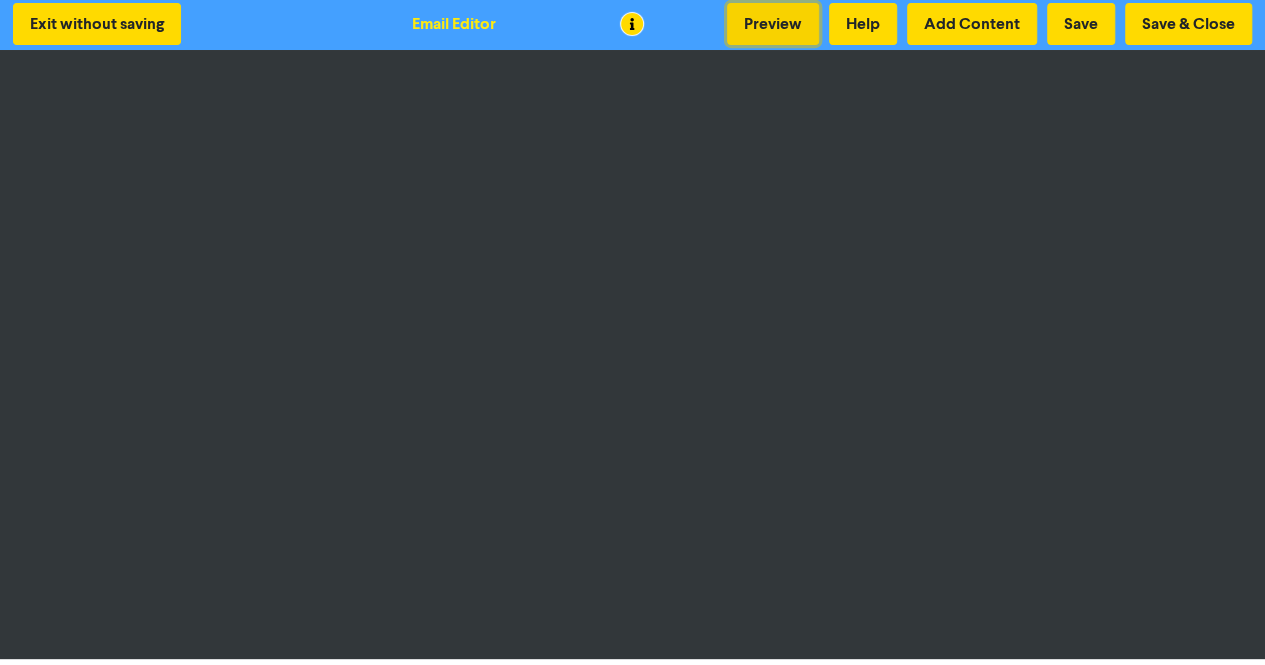 click on "Preview" at bounding box center (773, 24) 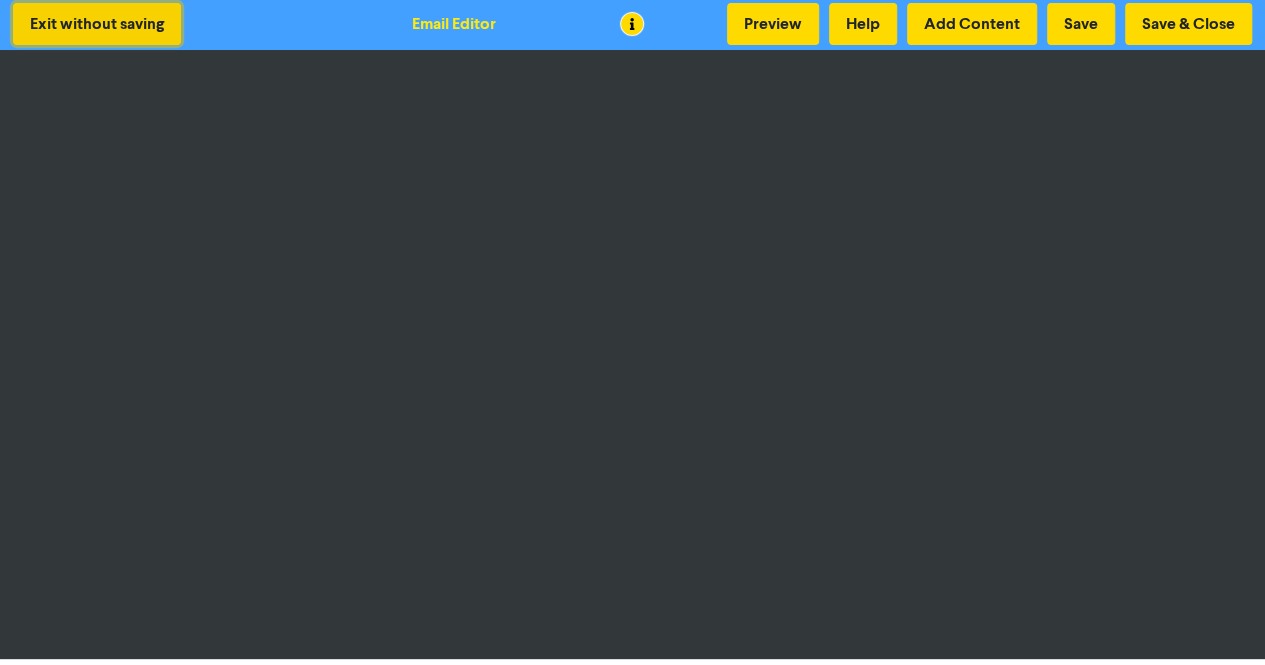 click on "Exit without saving" at bounding box center (97, 24) 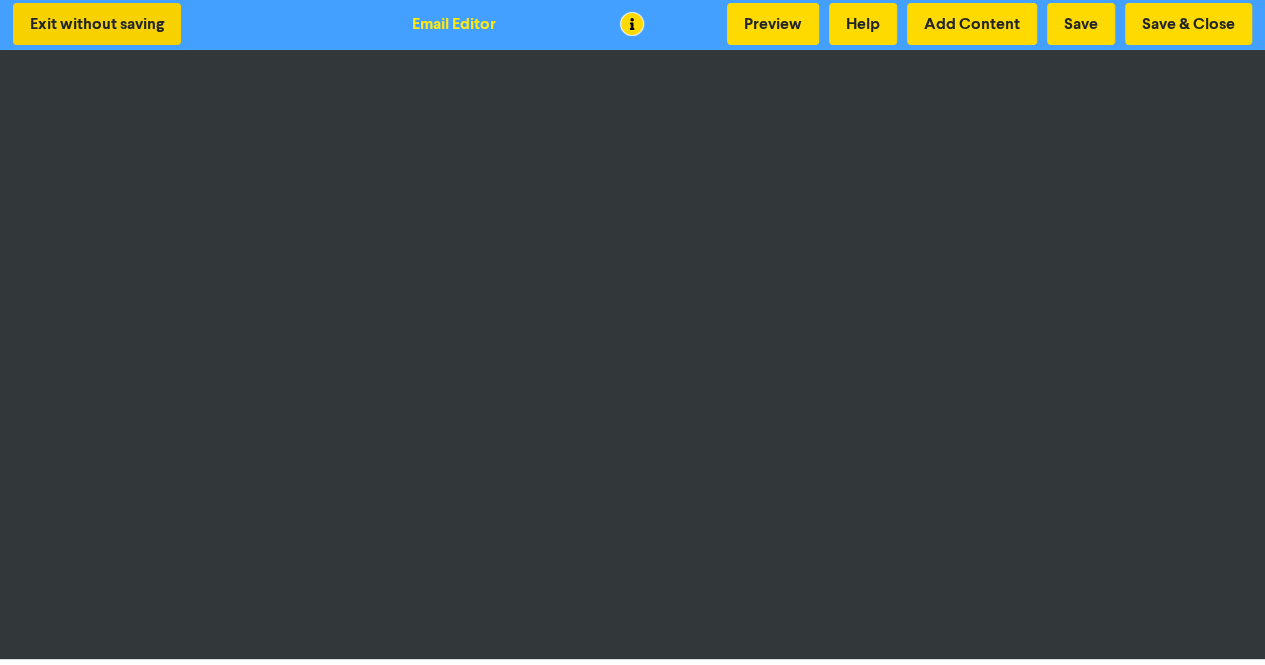 scroll, scrollTop: 0, scrollLeft: 0, axis: both 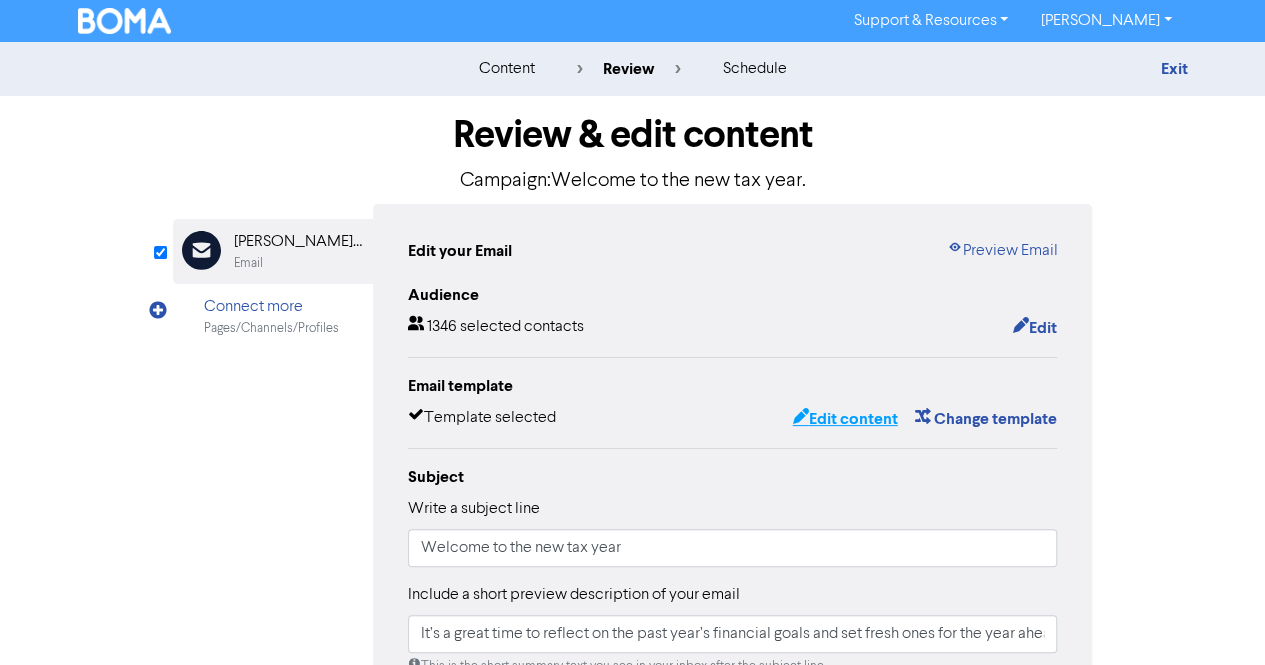 click on "Edit content" at bounding box center (844, 419) 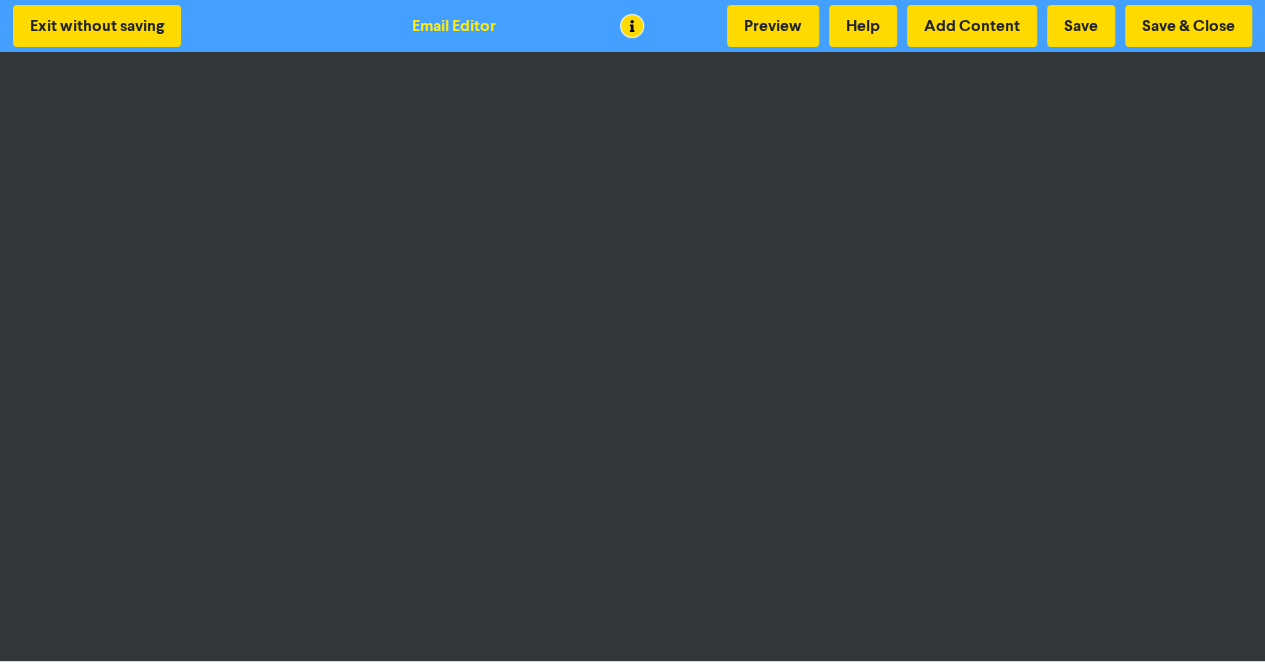 click at bounding box center (632, 332) 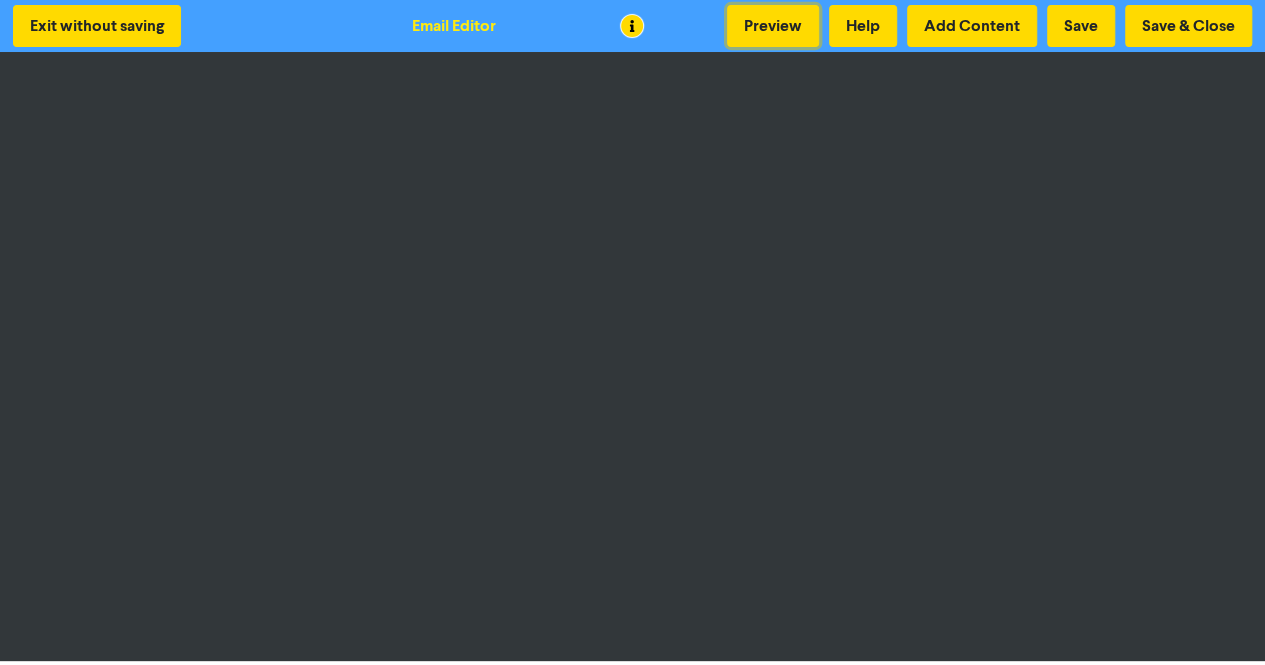 click on "Preview" at bounding box center [773, 26] 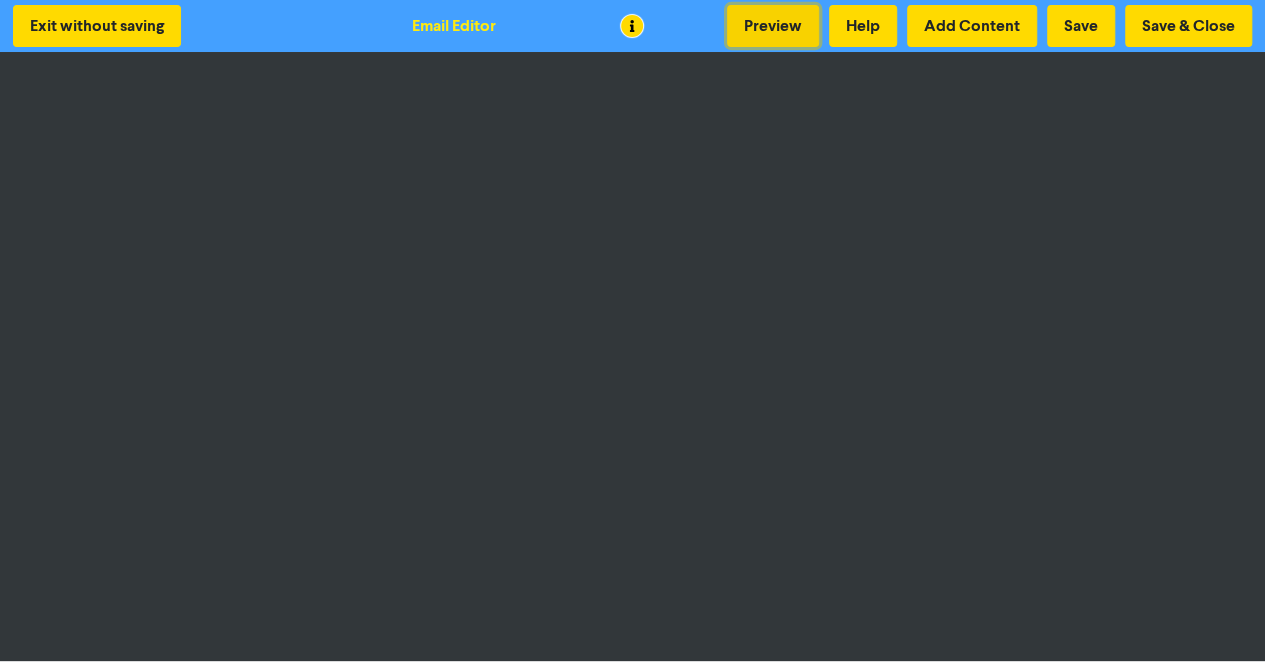 click on "Preview" at bounding box center (773, 26) 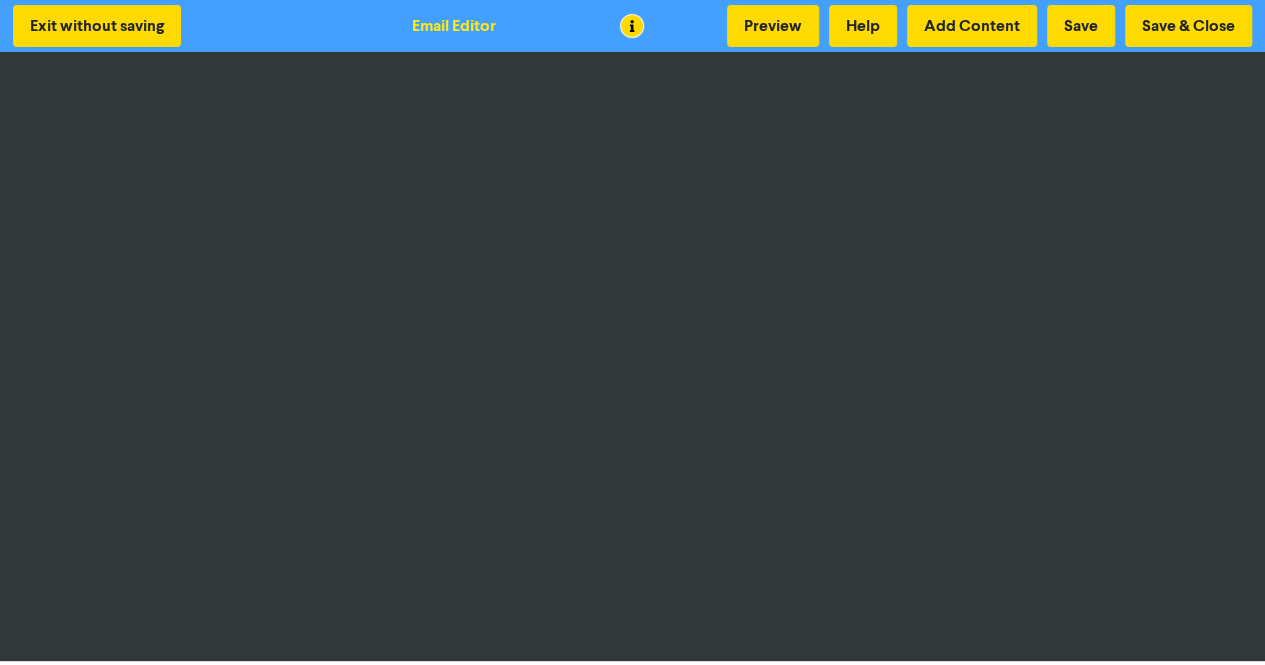 scroll, scrollTop: 2, scrollLeft: 0, axis: vertical 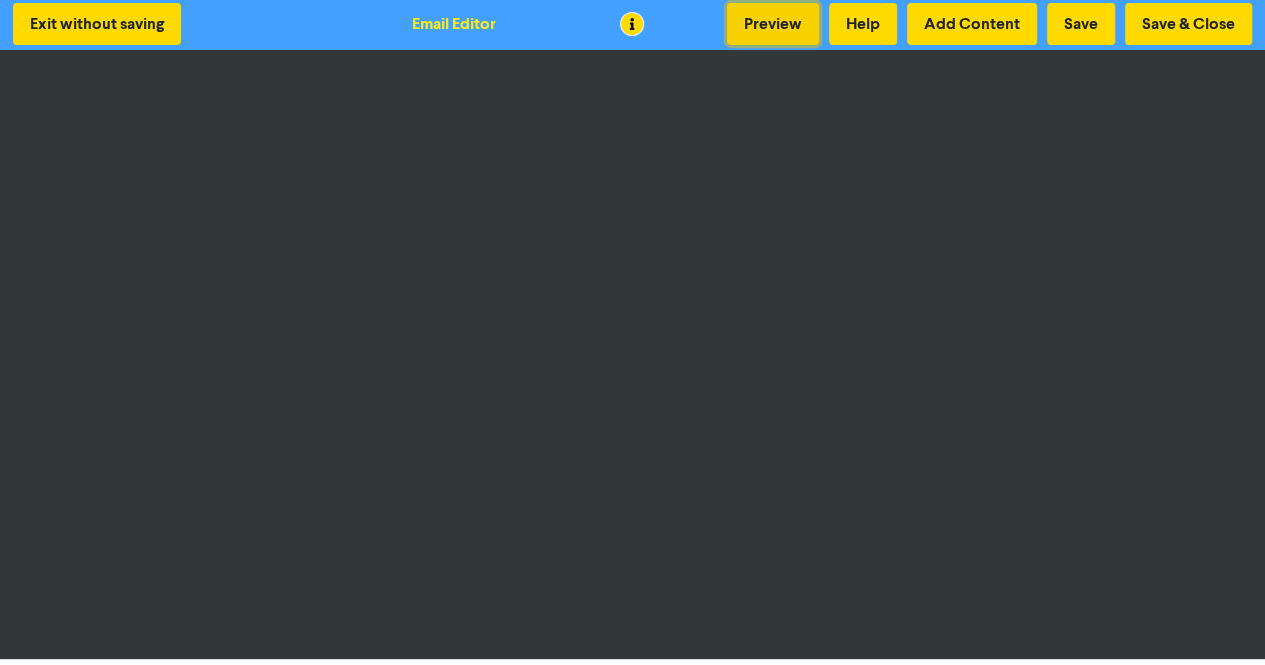 click on "Preview" at bounding box center [773, 24] 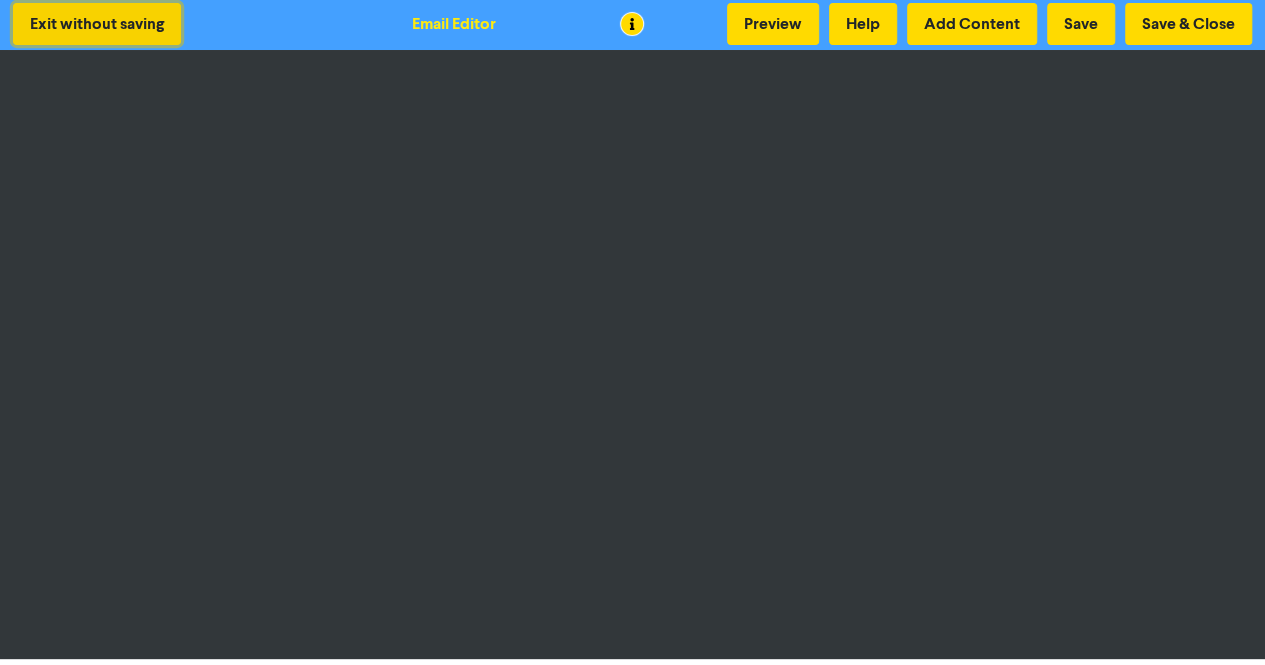 click on "Exit without saving" at bounding box center [97, 24] 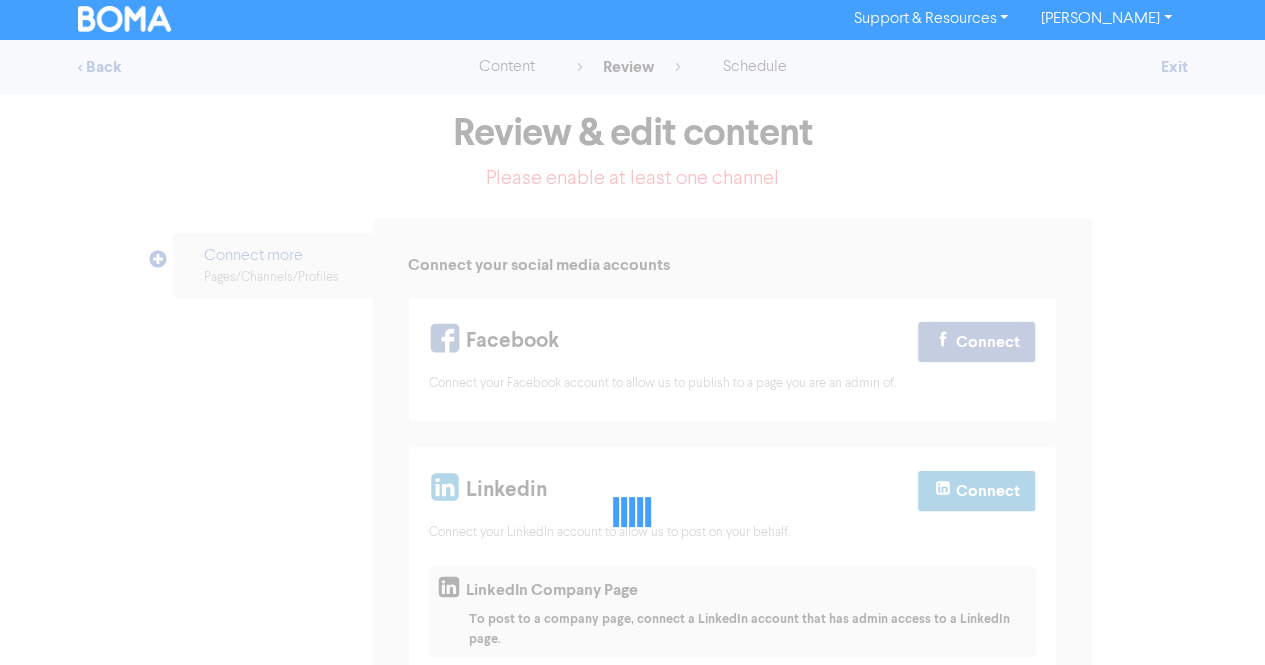 scroll, scrollTop: 0, scrollLeft: 0, axis: both 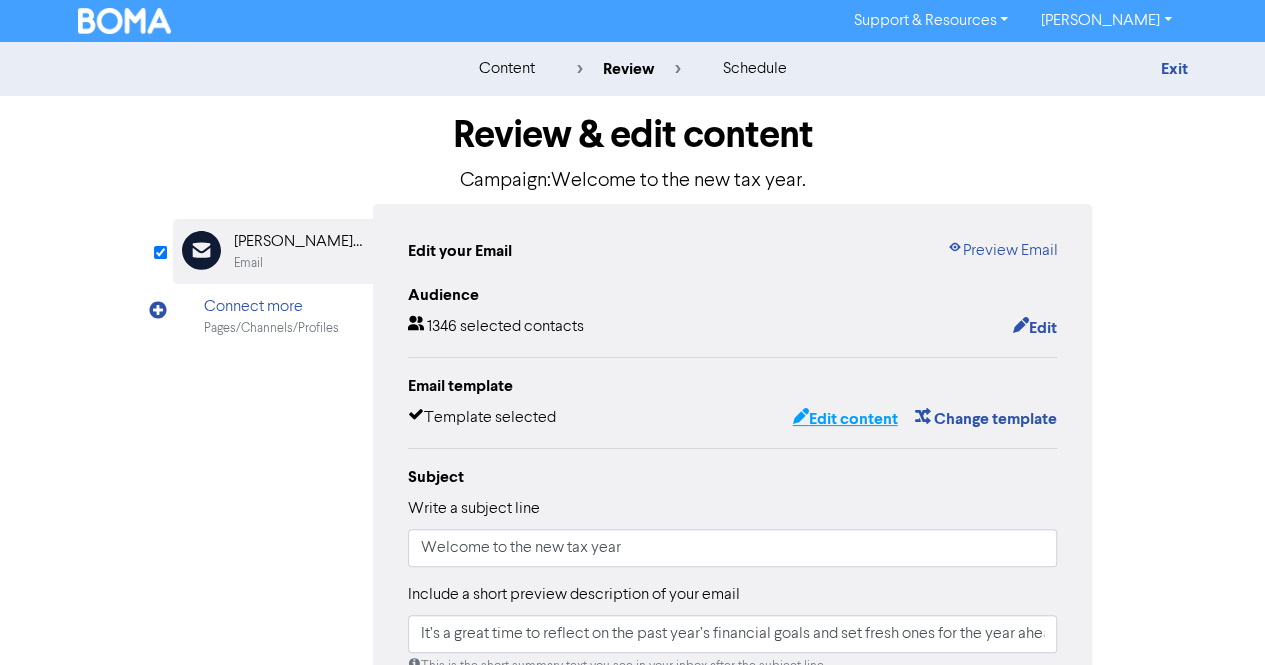 click on "Edit content" at bounding box center [844, 419] 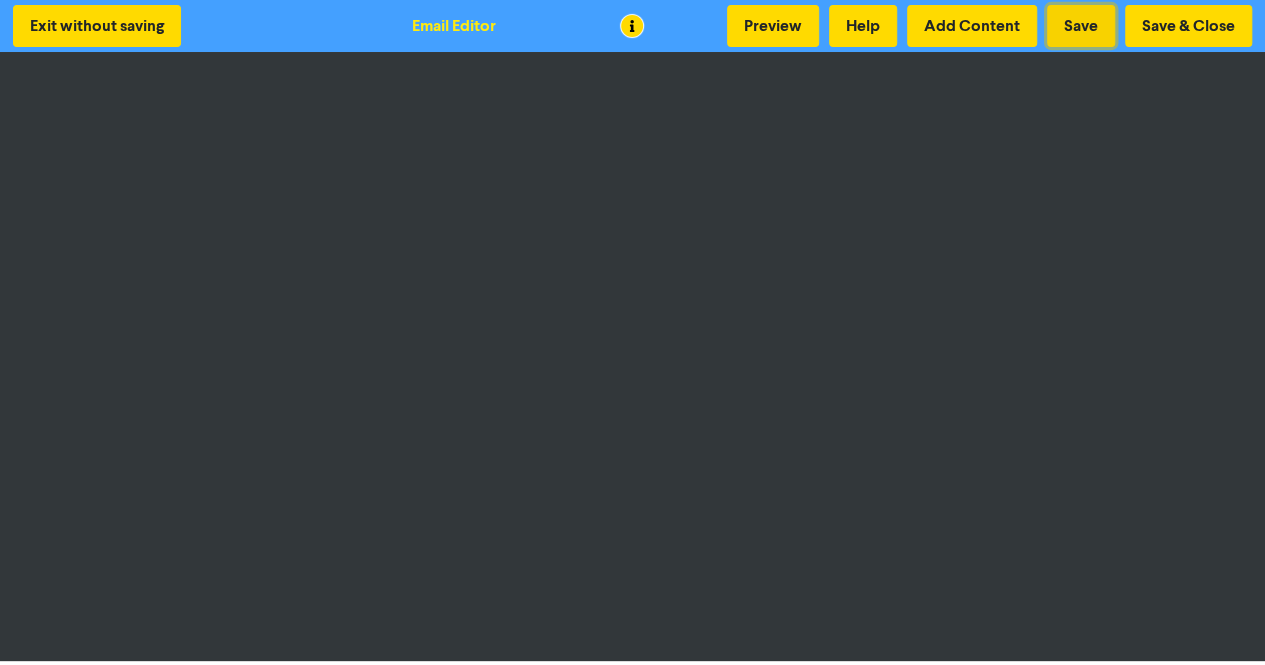 click on "Save" at bounding box center (1081, 26) 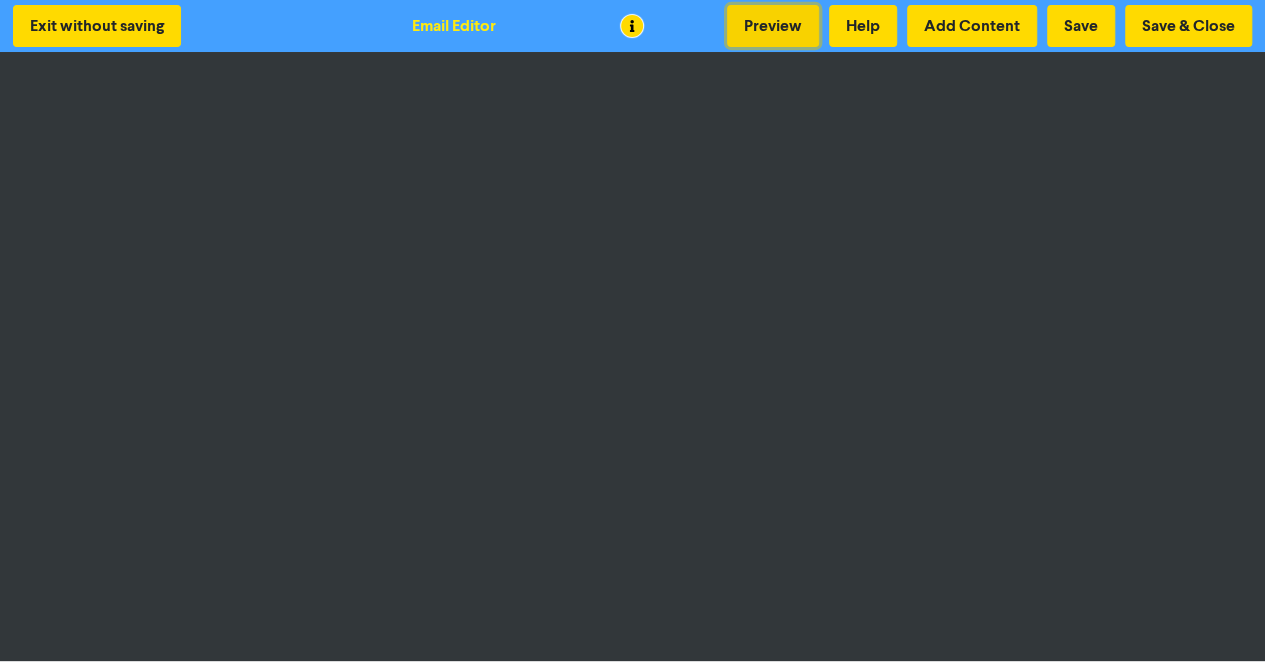 click on "Preview" at bounding box center (773, 26) 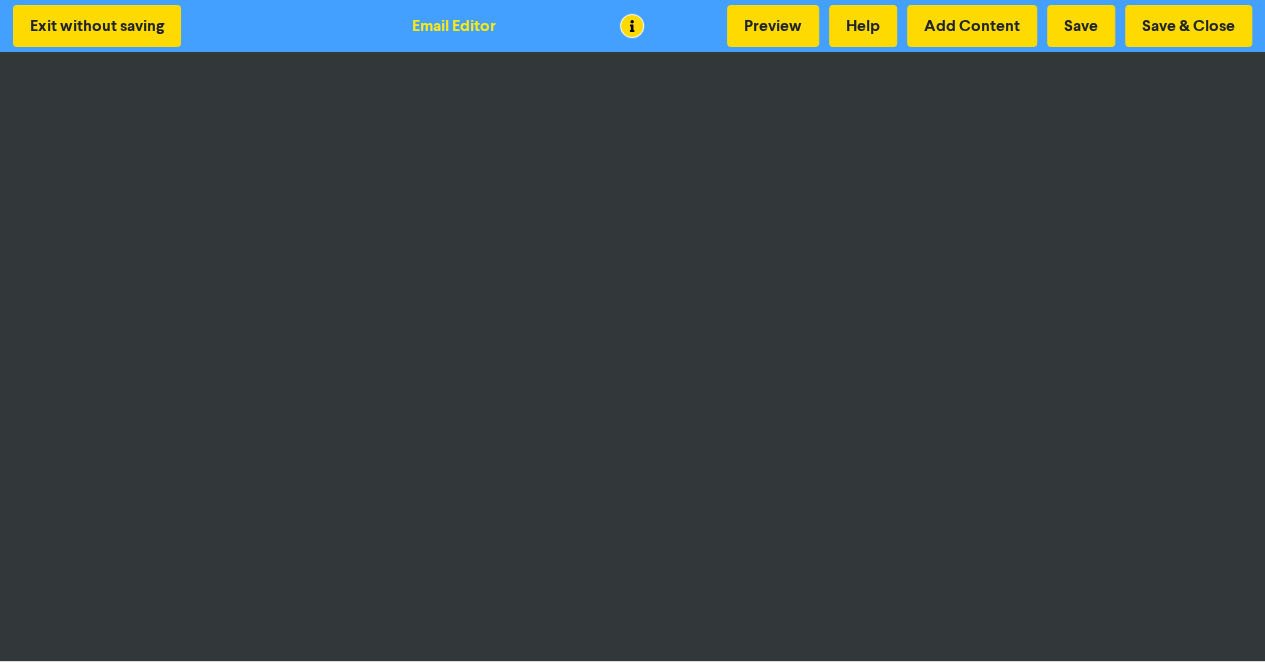 scroll, scrollTop: 2, scrollLeft: 0, axis: vertical 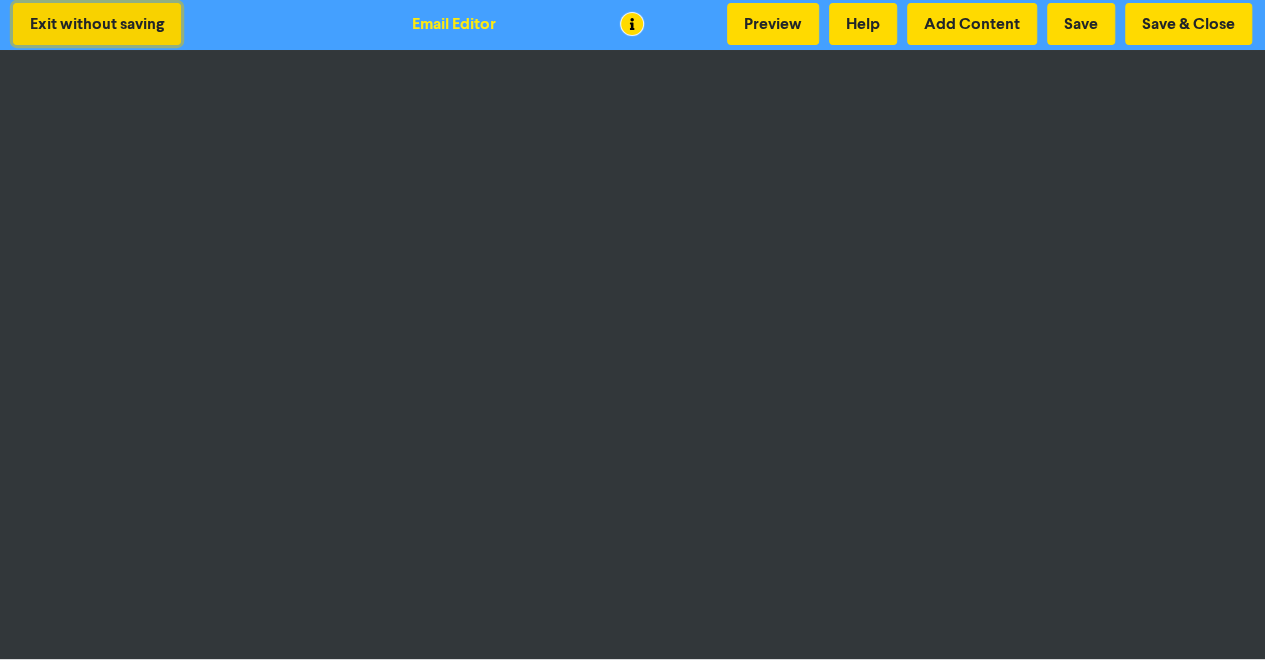 click on "Exit without saving" at bounding box center [97, 24] 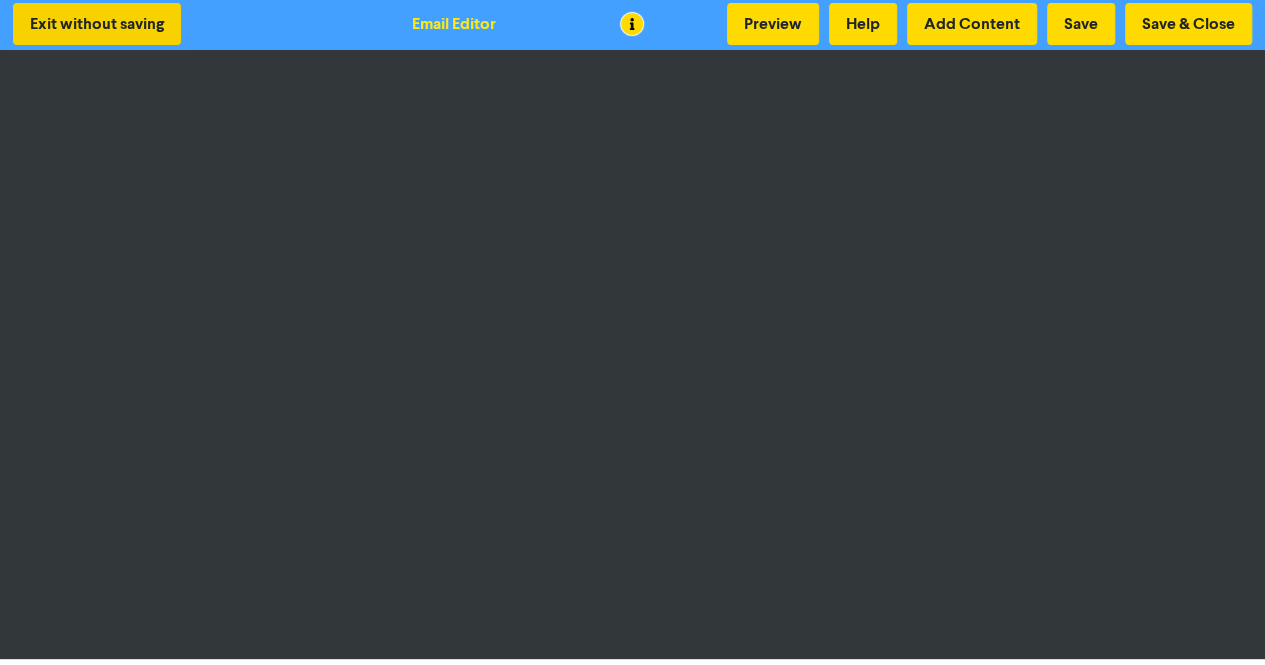 scroll, scrollTop: 0, scrollLeft: 0, axis: both 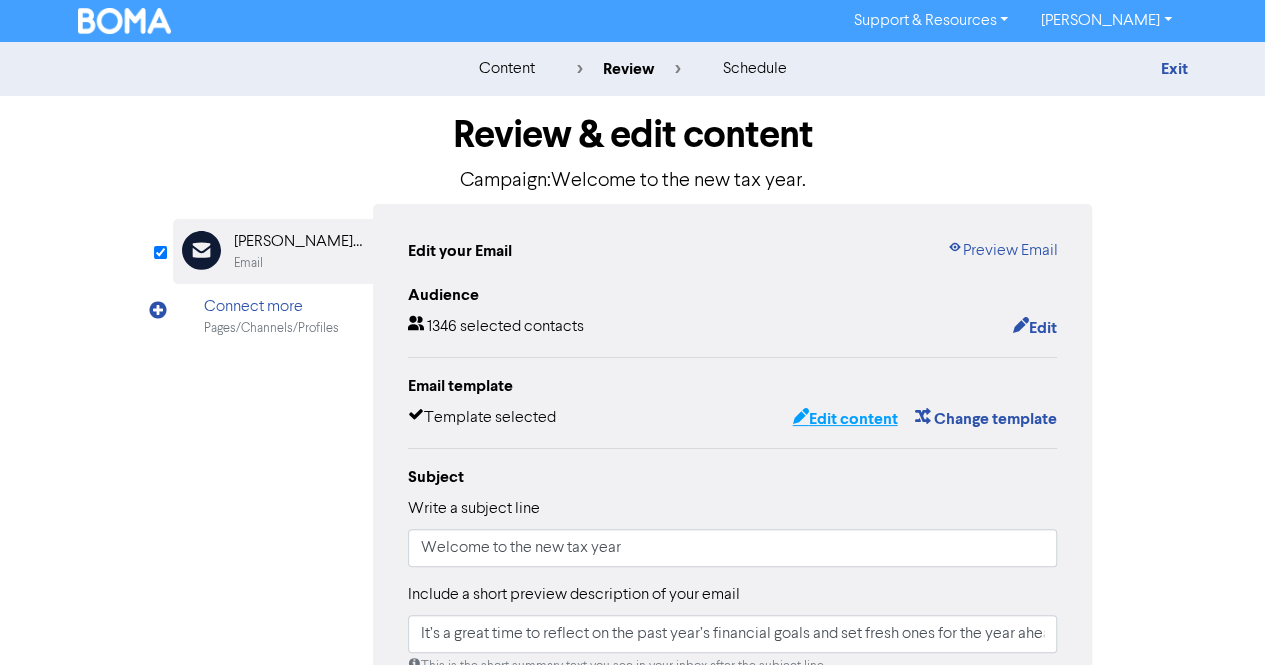 click on "Edit content" at bounding box center [844, 419] 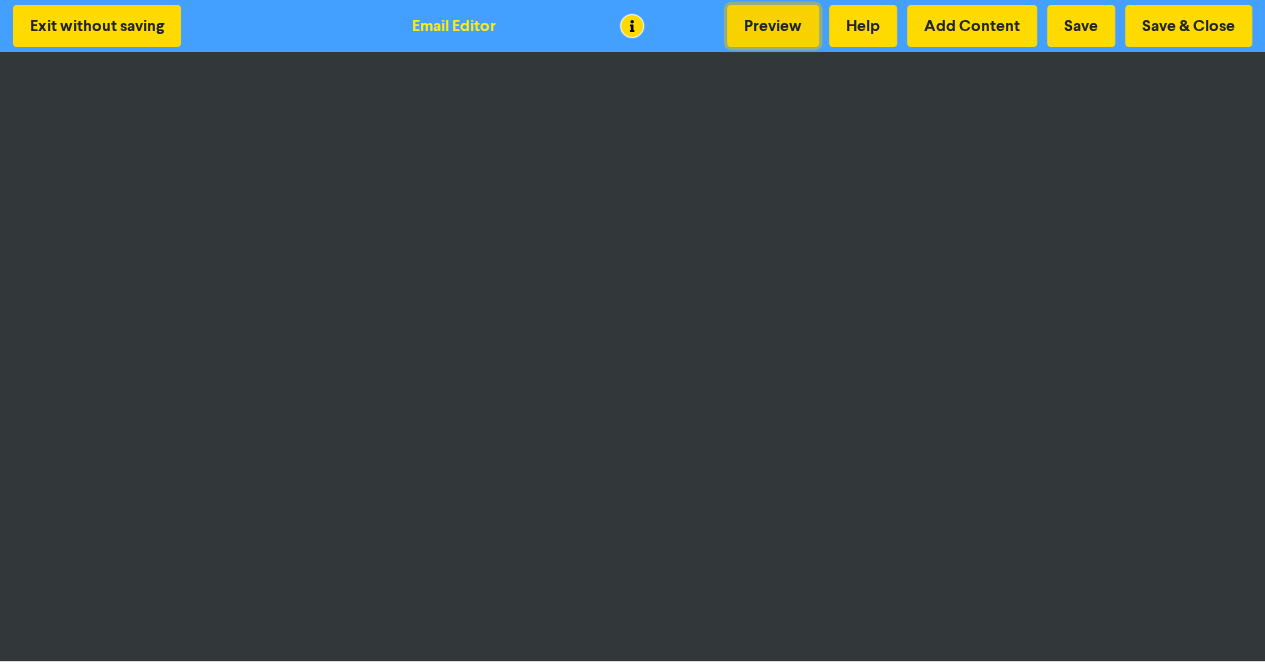 click on "Preview" at bounding box center (773, 26) 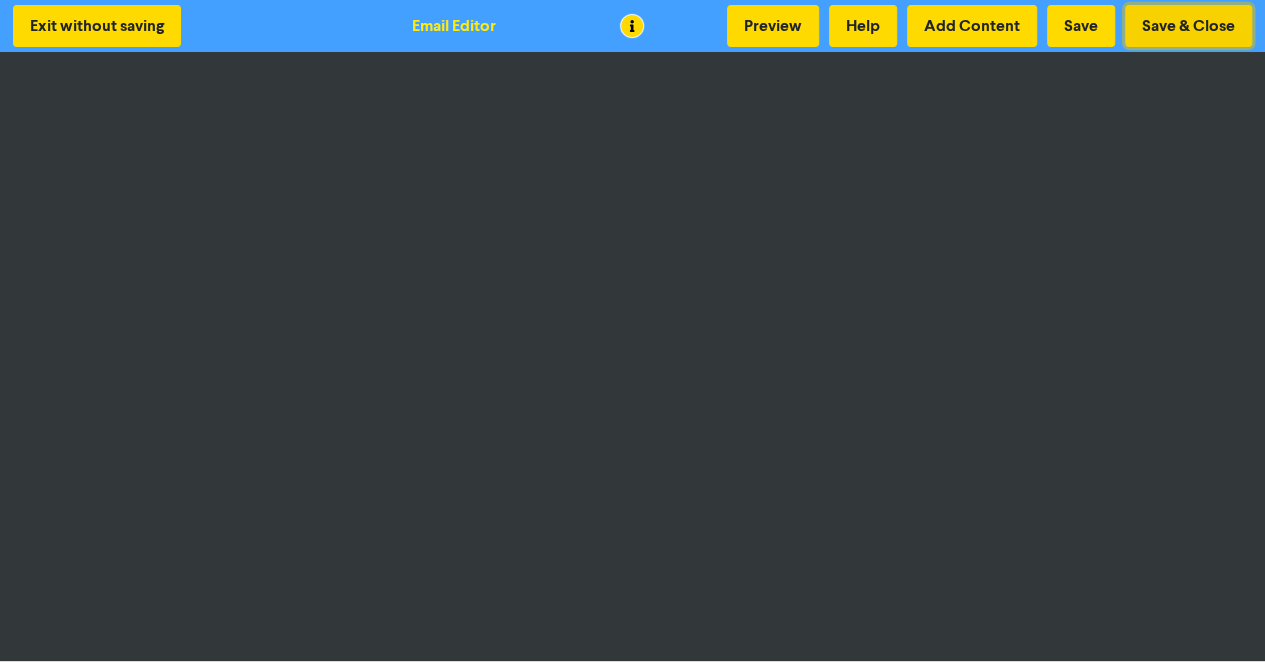 click on "Save & Close" at bounding box center (1188, 26) 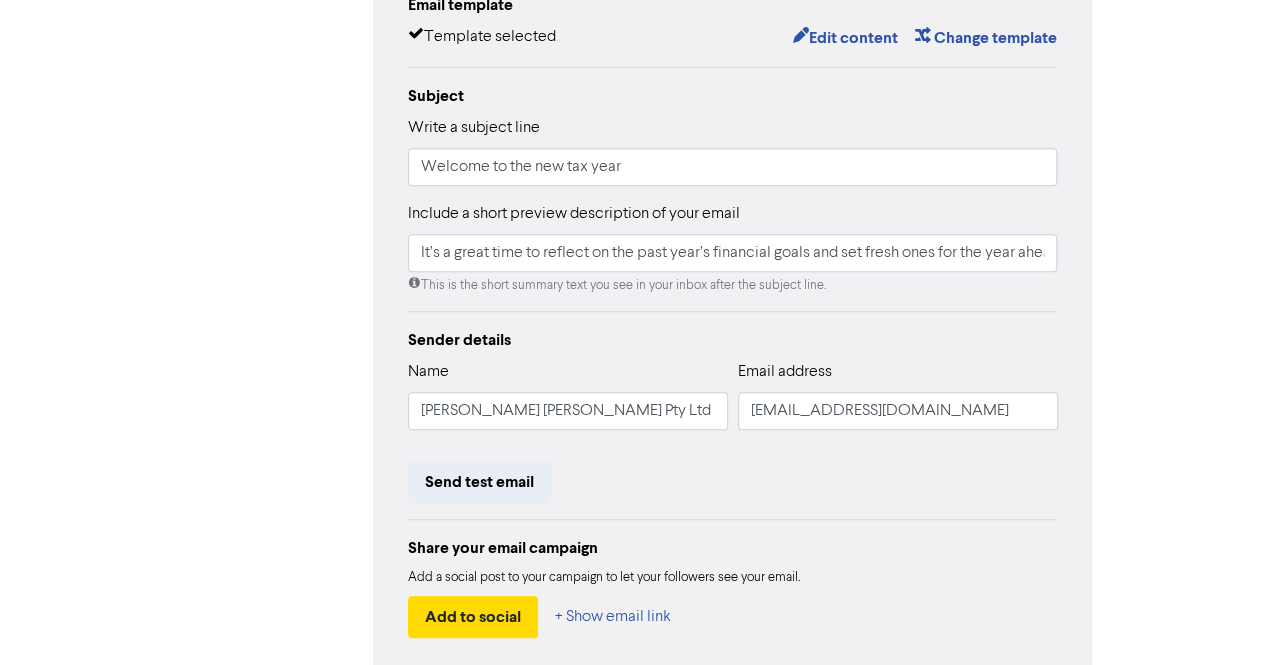 scroll, scrollTop: 477, scrollLeft: 0, axis: vertical 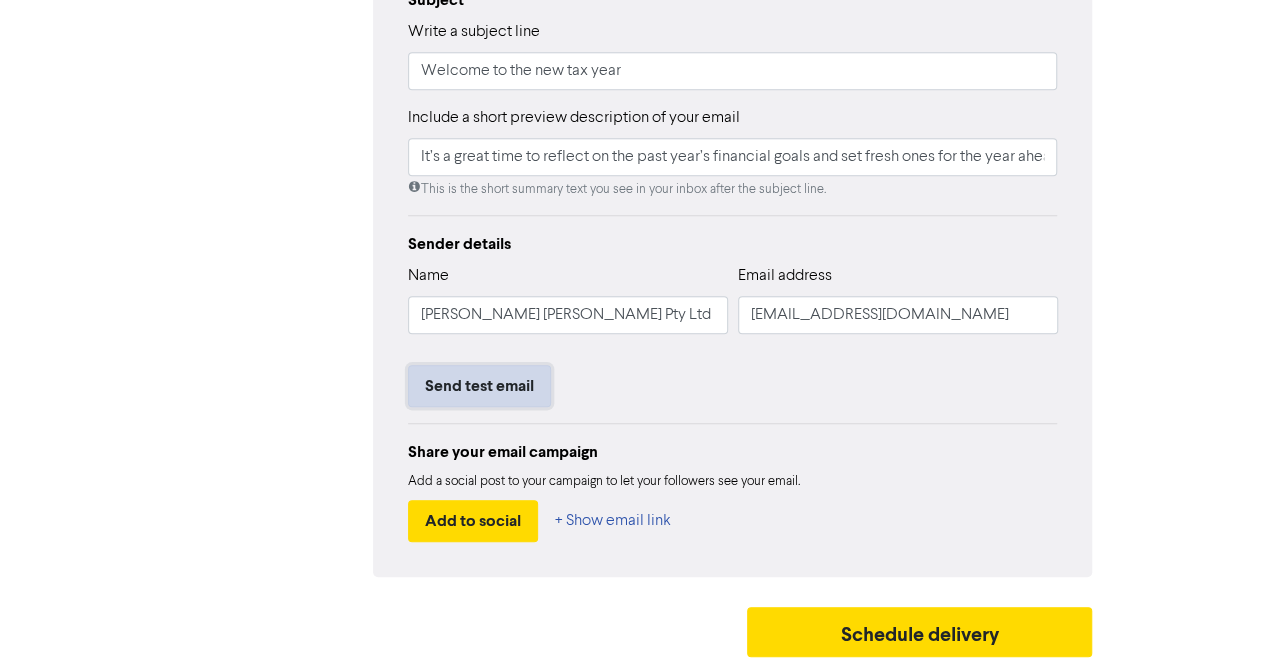 click on "Send test email" at bounding box center [479, 386] 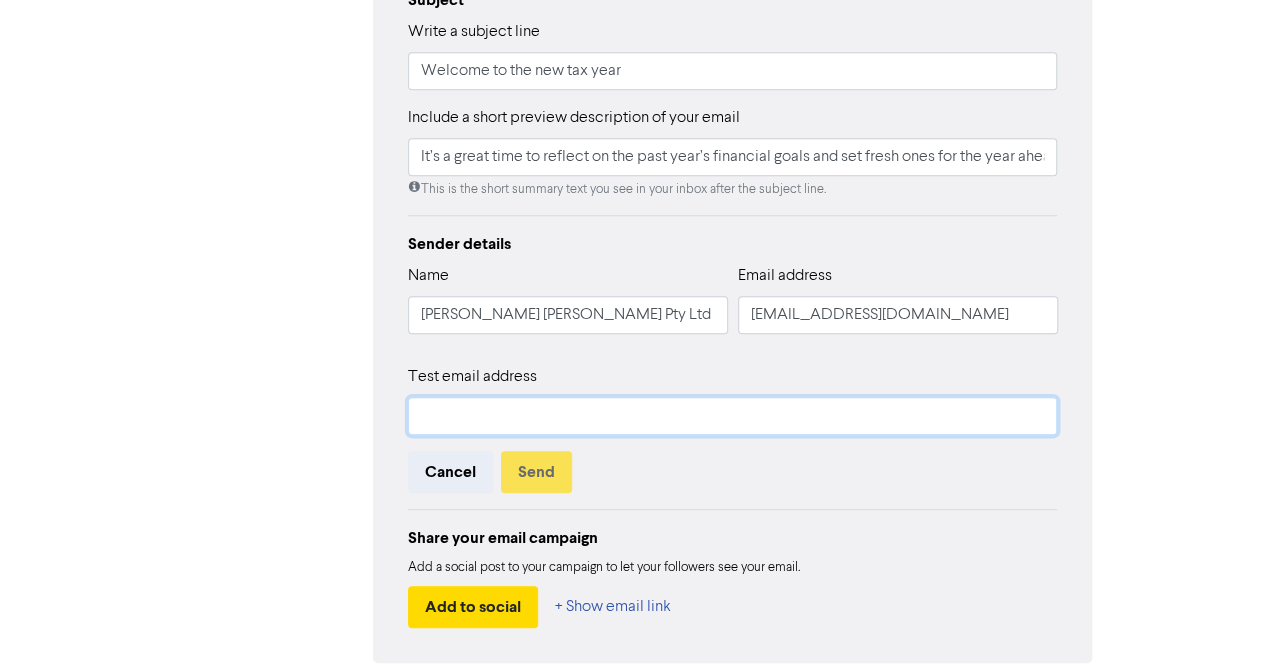 click at bounding box center (733, 416) 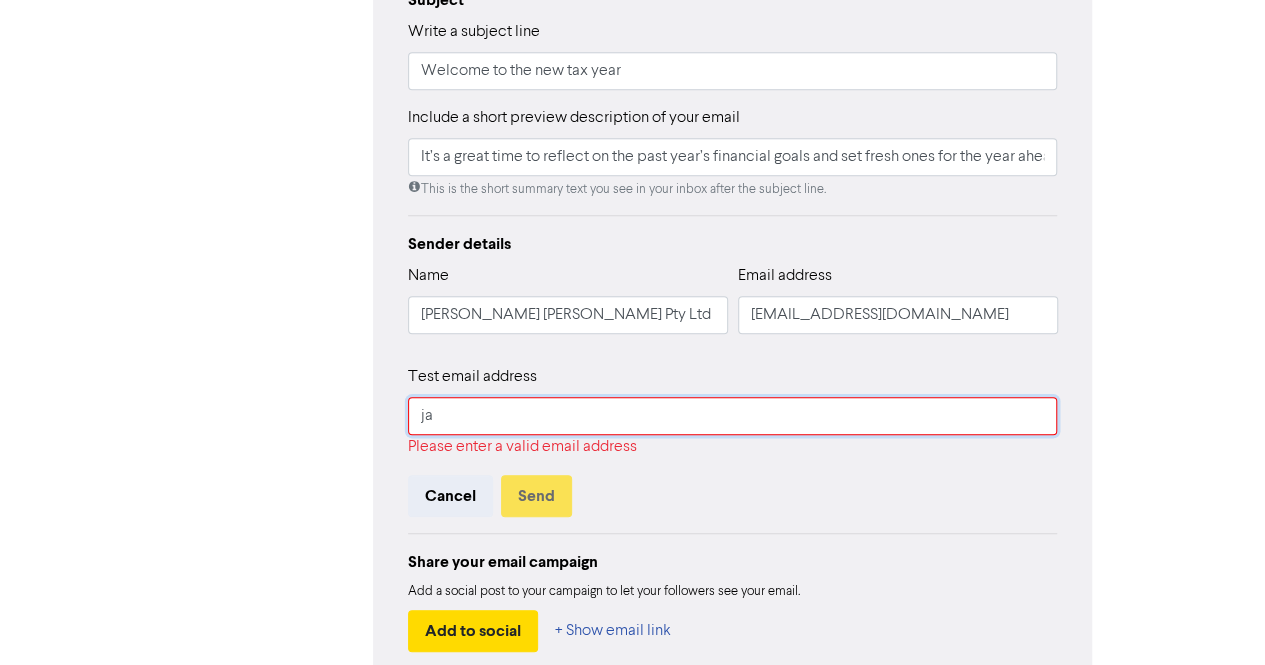 type on "j" 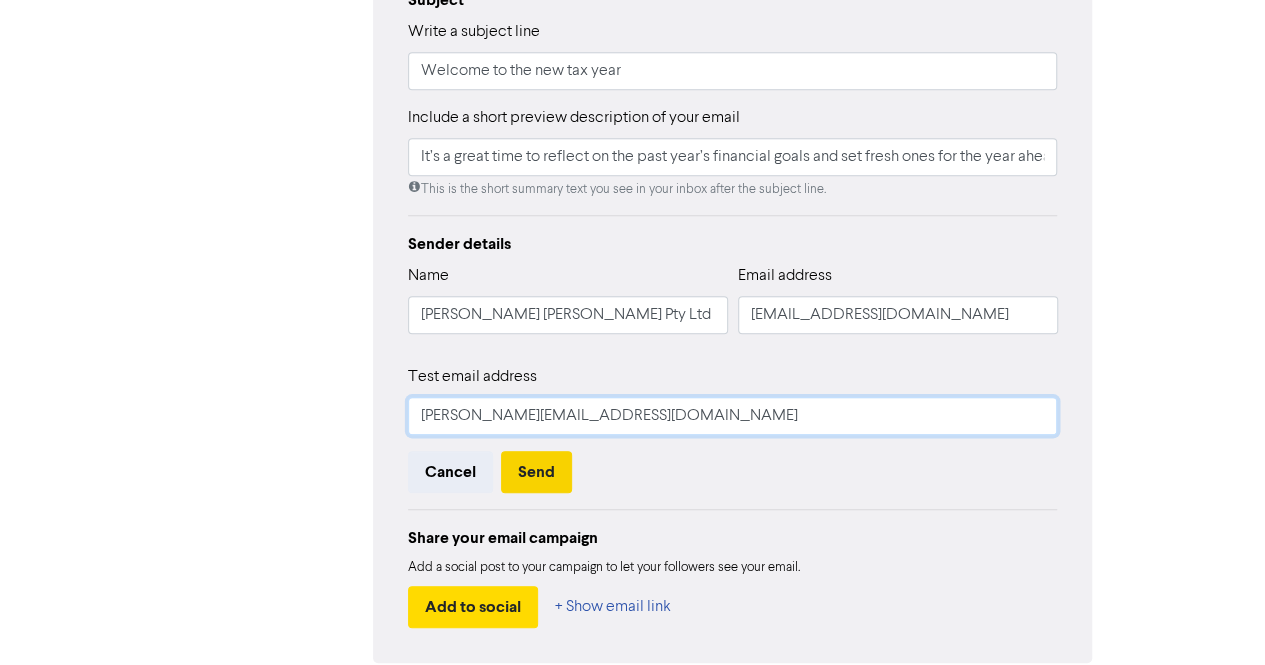 type on "[PERSON_NAME][EMAIL_ADDRESS][DOMAIN_NAME]" 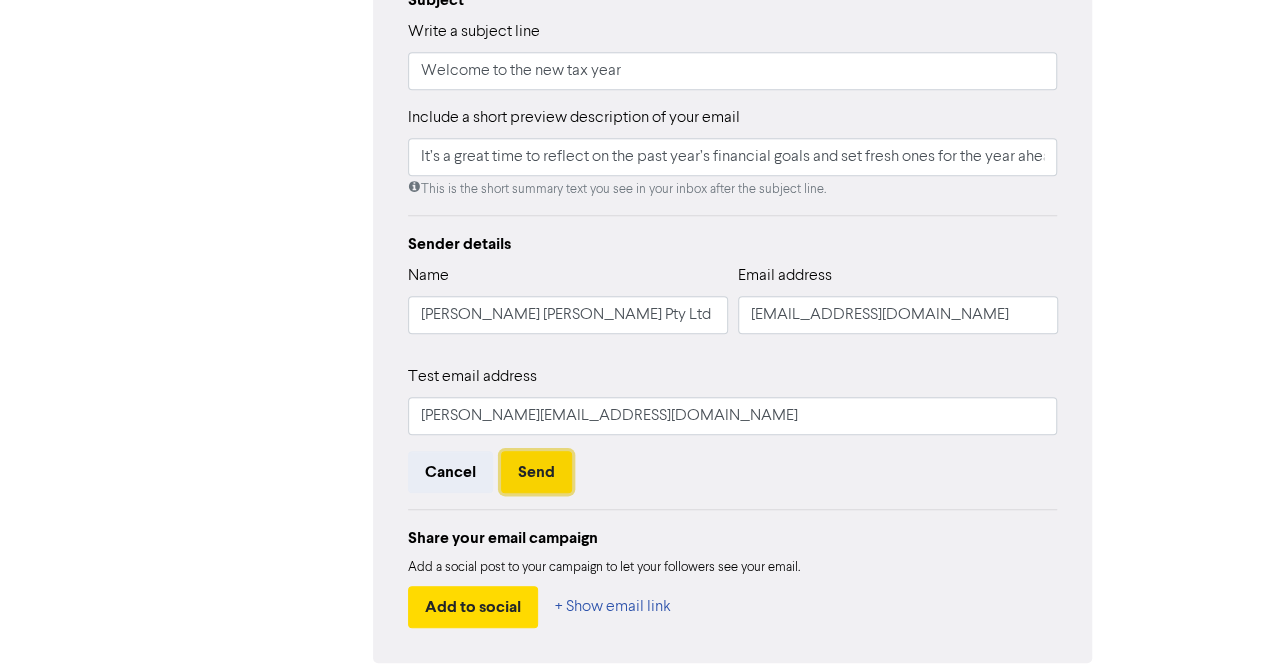 click on "Send" at bounding box center [536, 472] 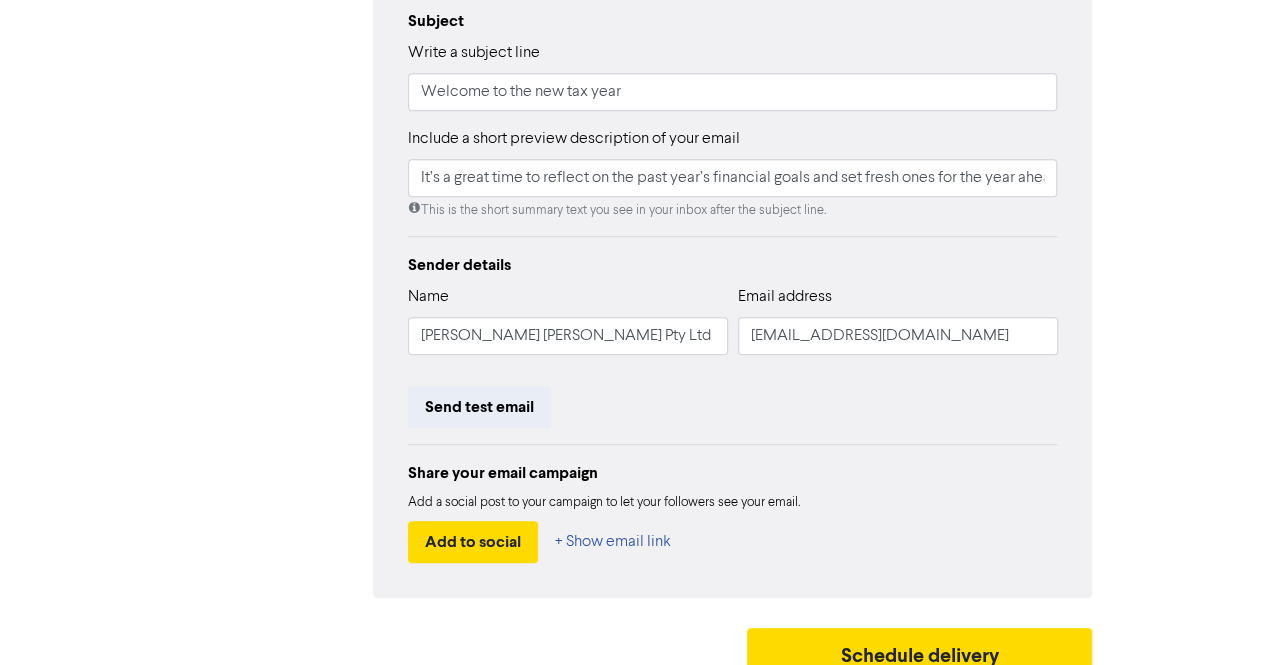 scroll, scrollTop: 0, scrollLeft: 0, axis: both 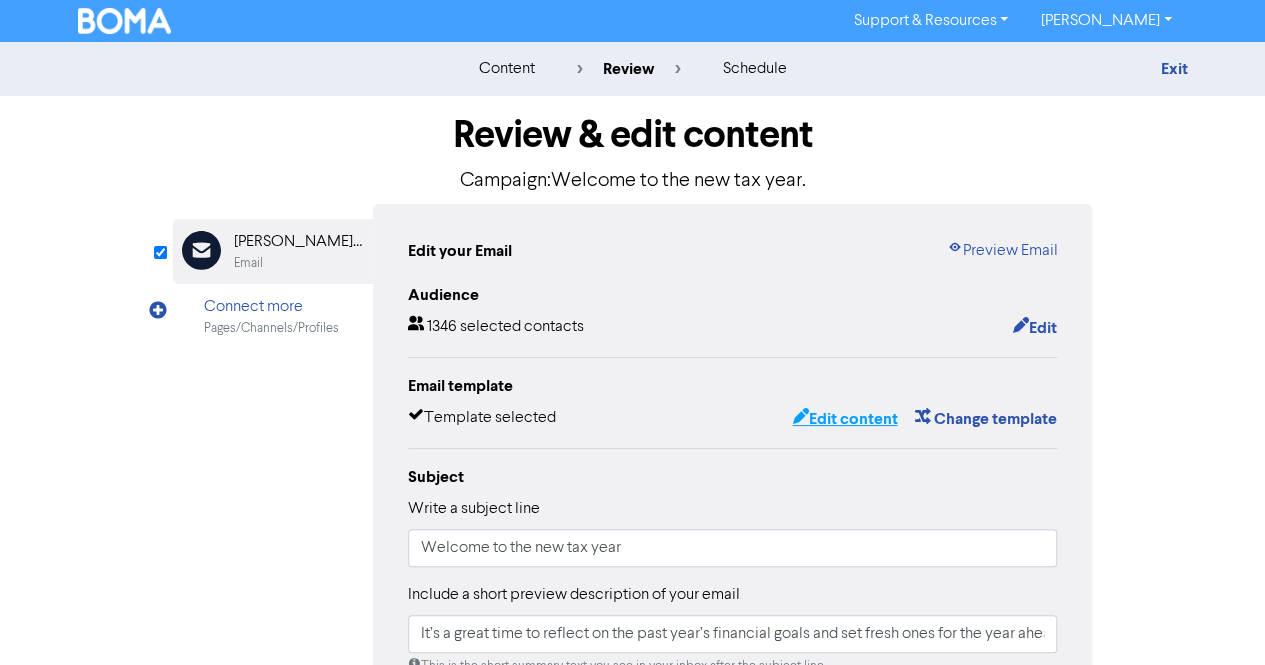 click on "Edit content" at bounding box center (844, 419) 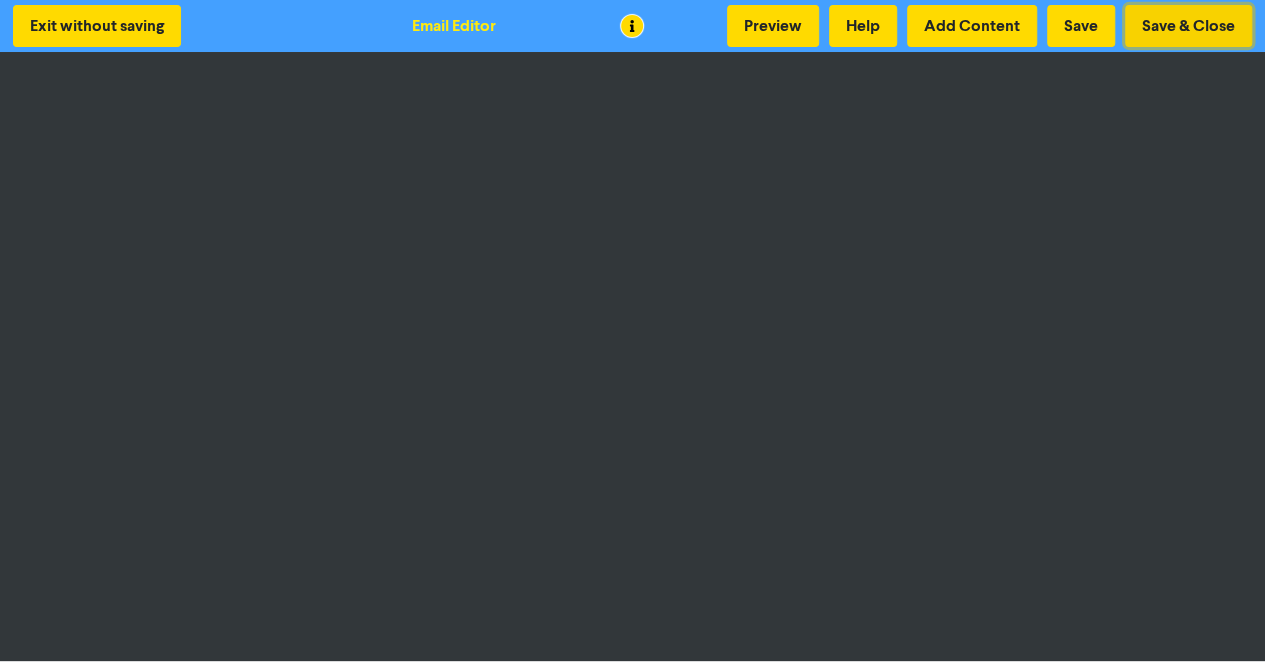 click on "Save & Close" at bounding box center [1188, 26] 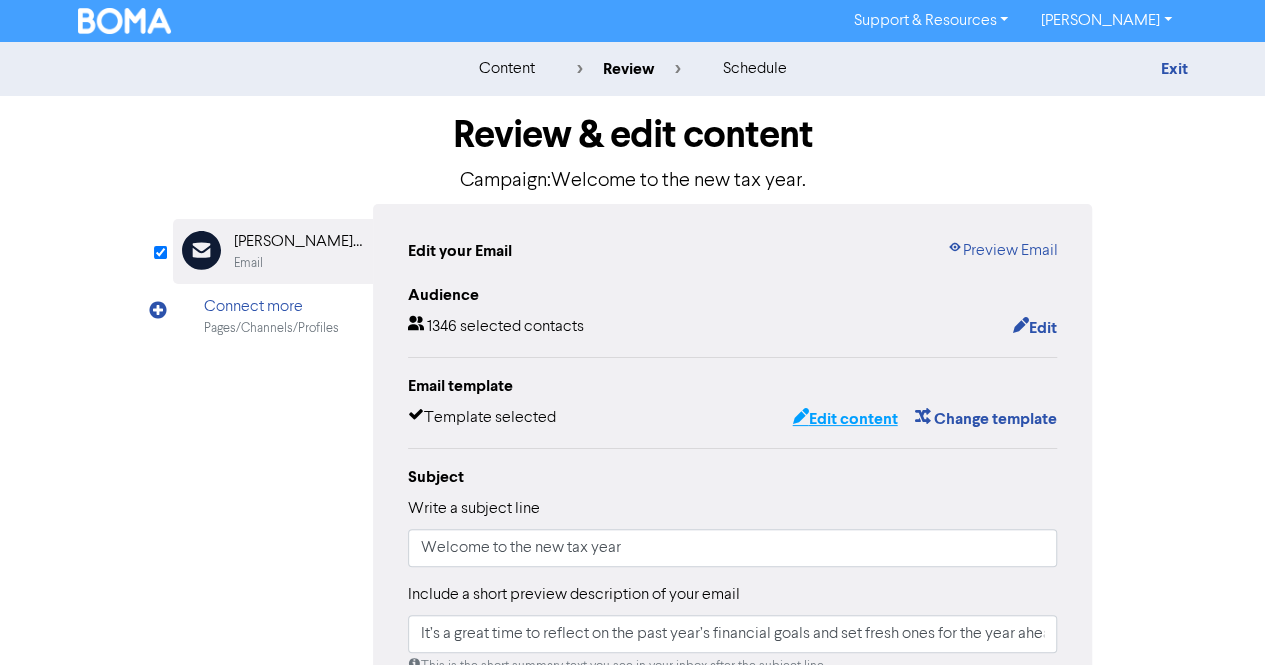 click on "Edit content" at bounding box center (844, 419) 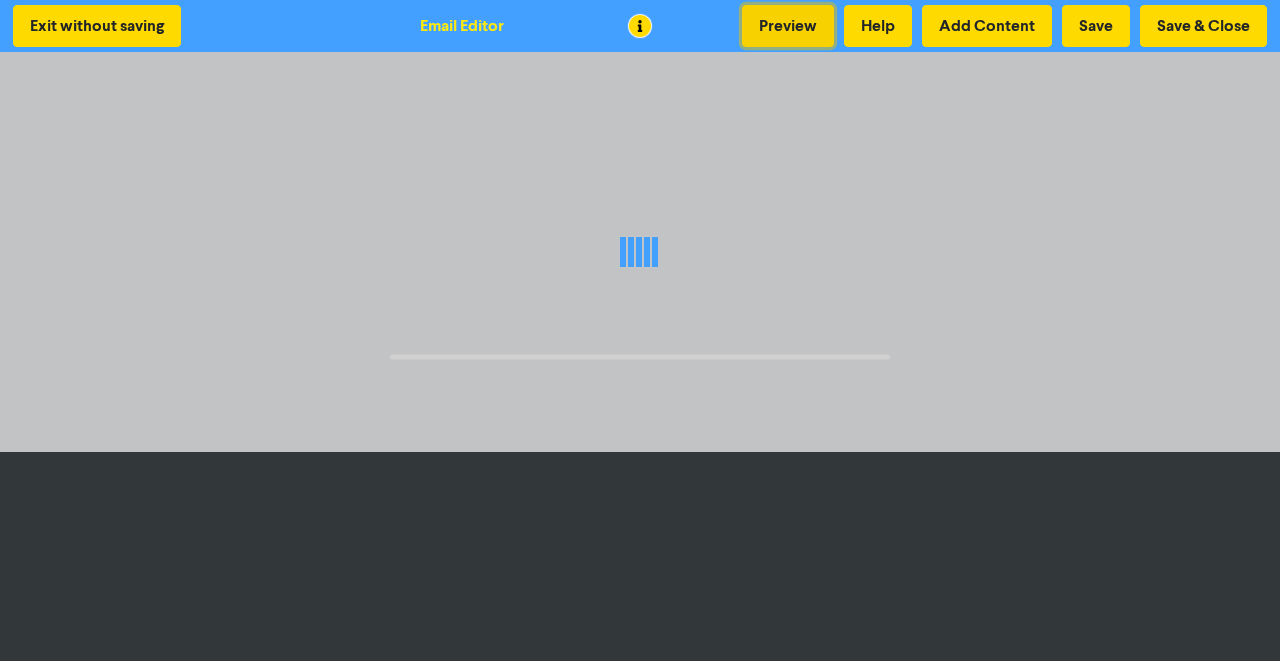 click on "Preview" at bounding box center (788, 26) 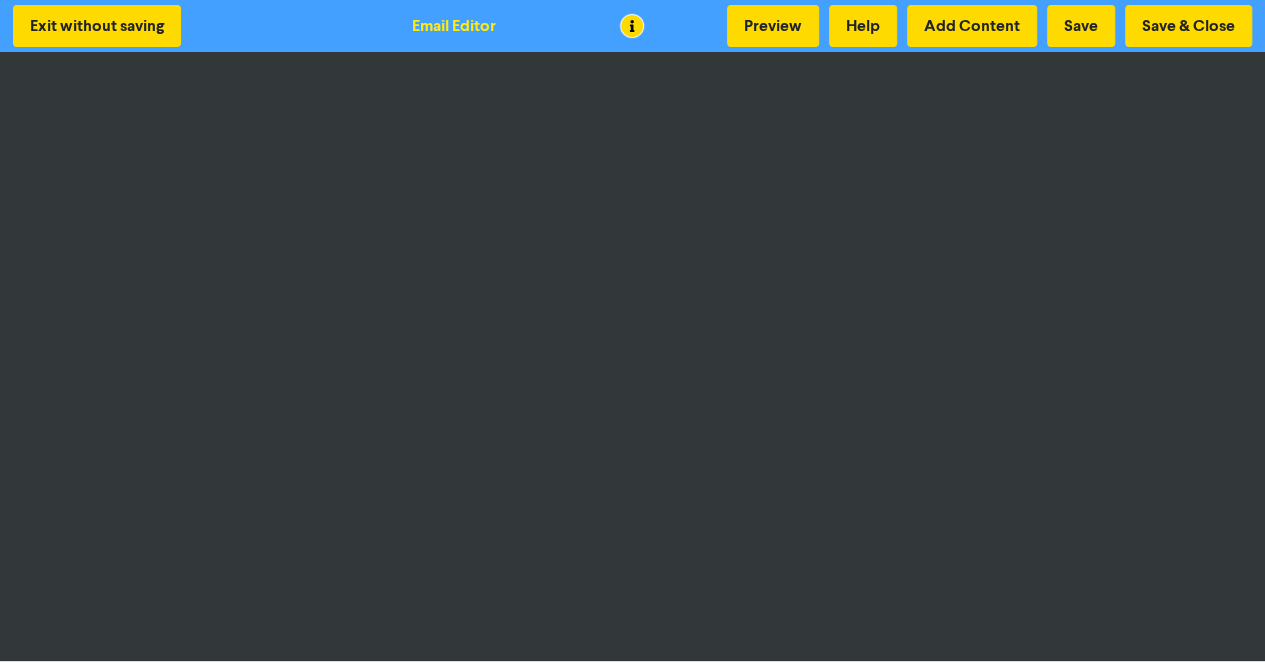 scroll, scrollTop: 2, scrollLeft: 0, axis: vertical 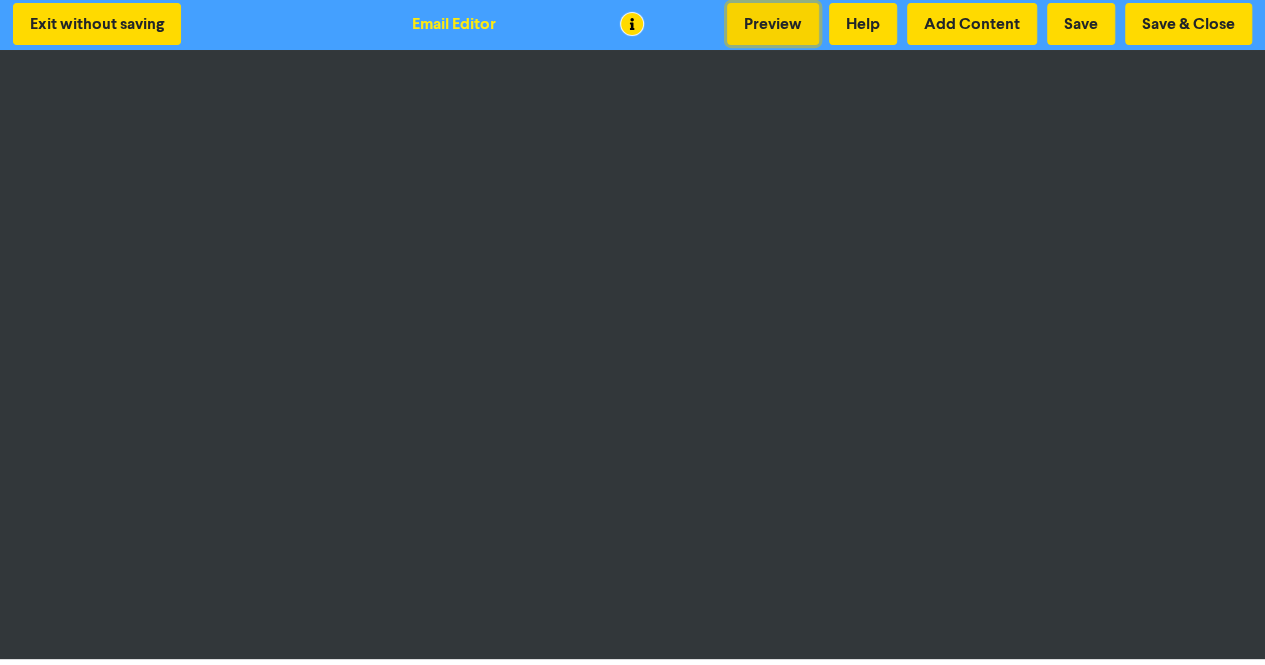 click on "Preview" at bounding box center [773, 24] 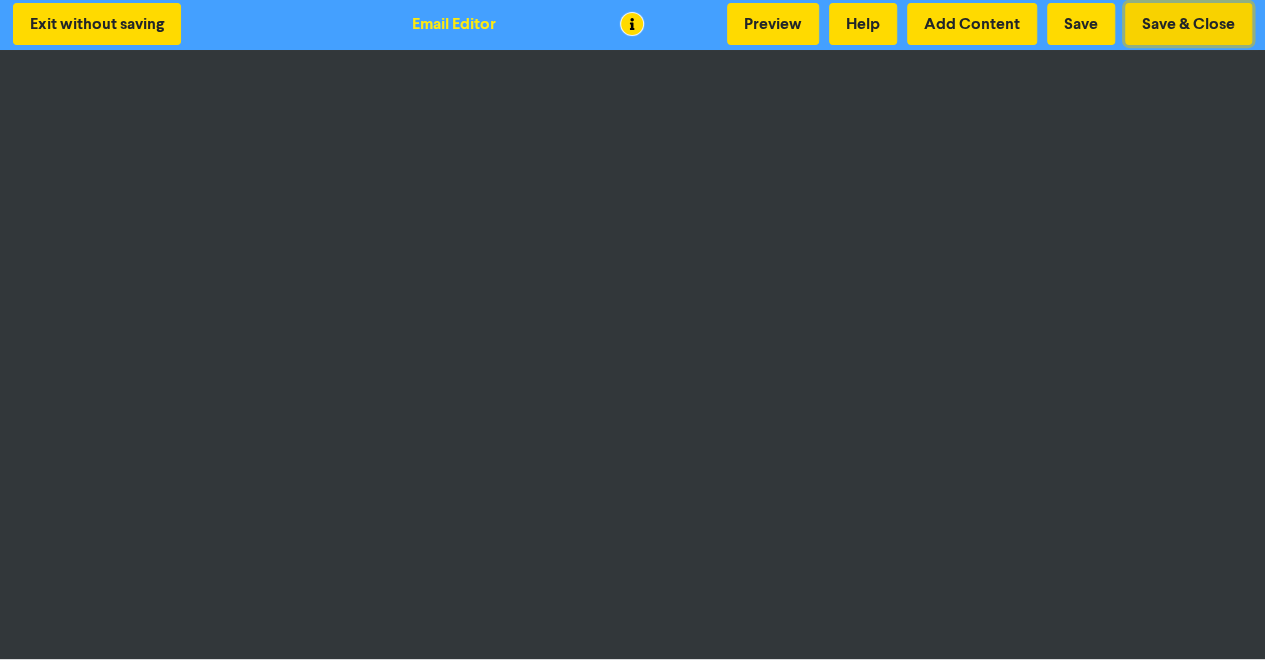 click on "Save & Close" at bounding box center (1188, 24) 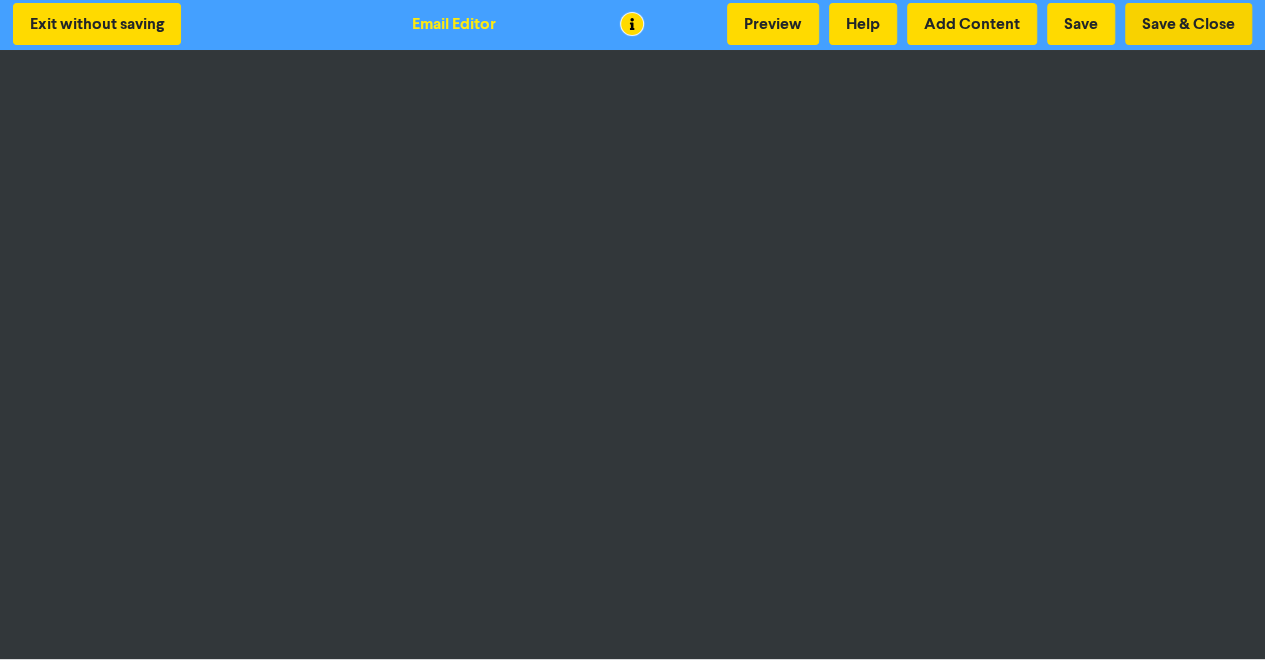 scroll, scrollTop: 0, scrollLeft: 0, axis: both 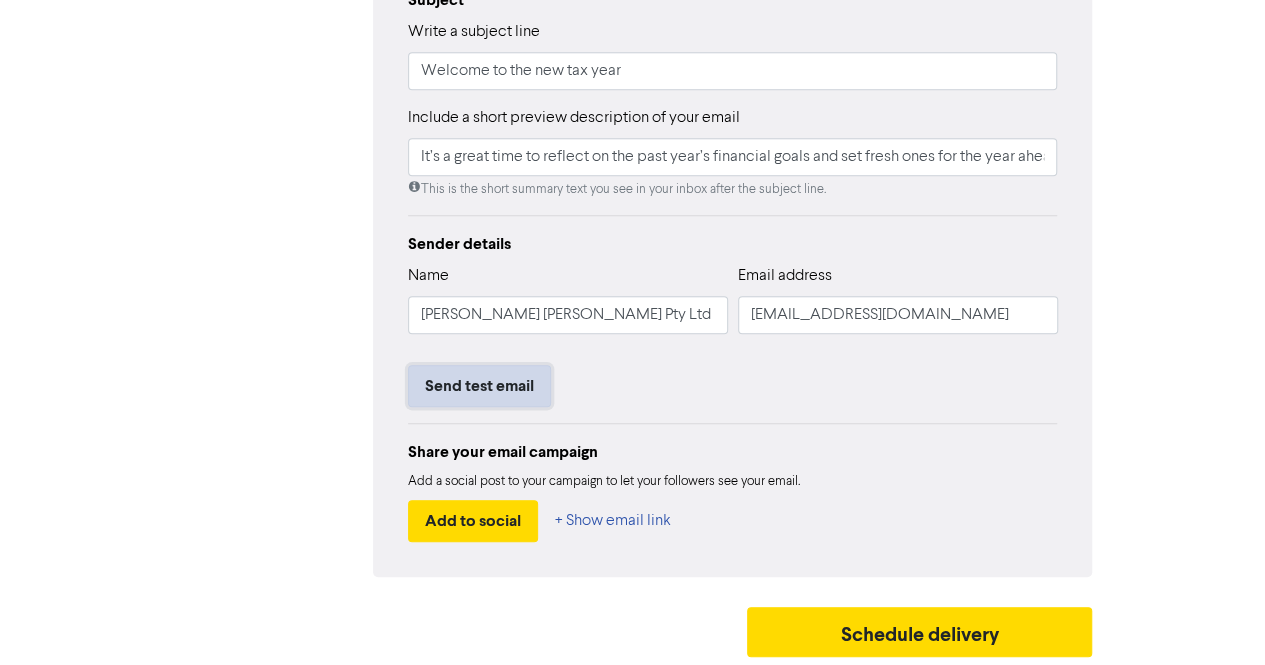click on "Send test email" at bounding box center (479, 386) 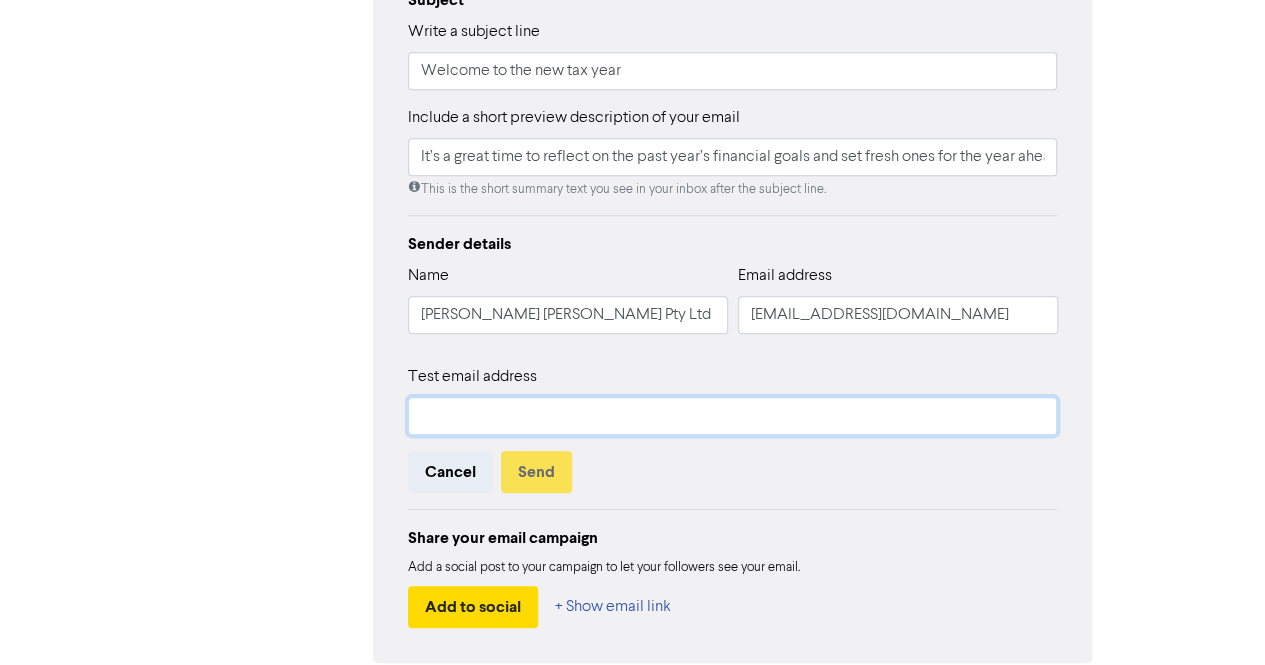 click at bounding box center [733, 416] 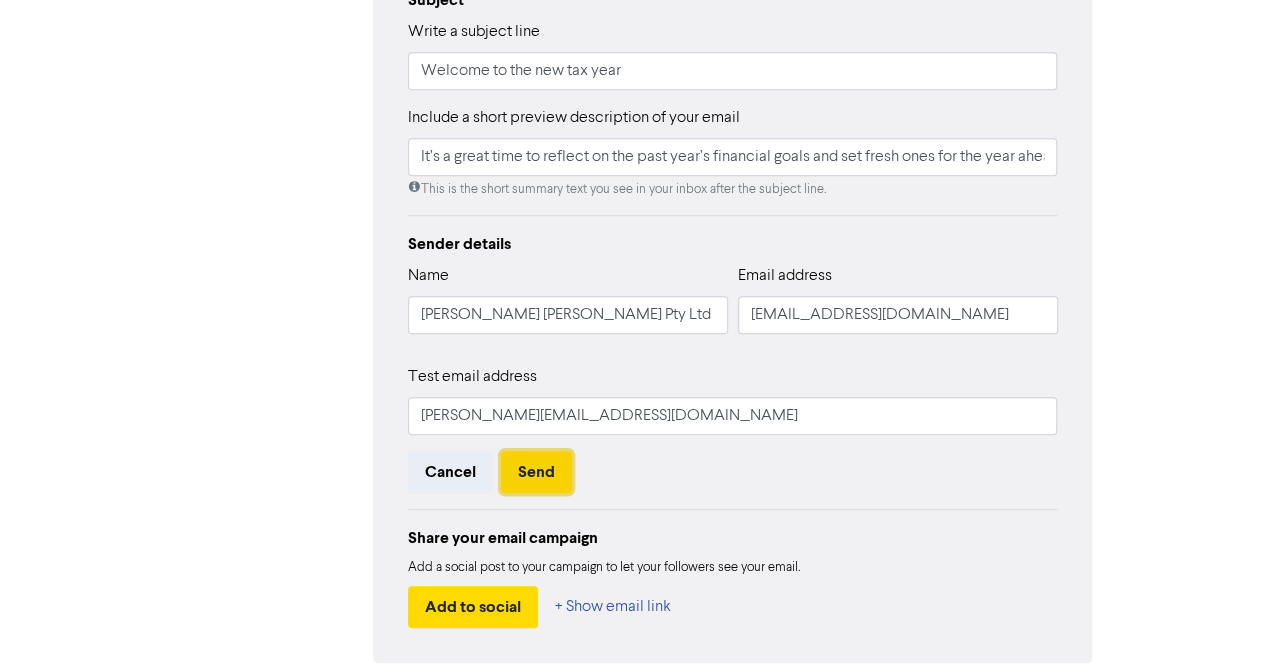 click on "Send" at bounding box center (536, 472) 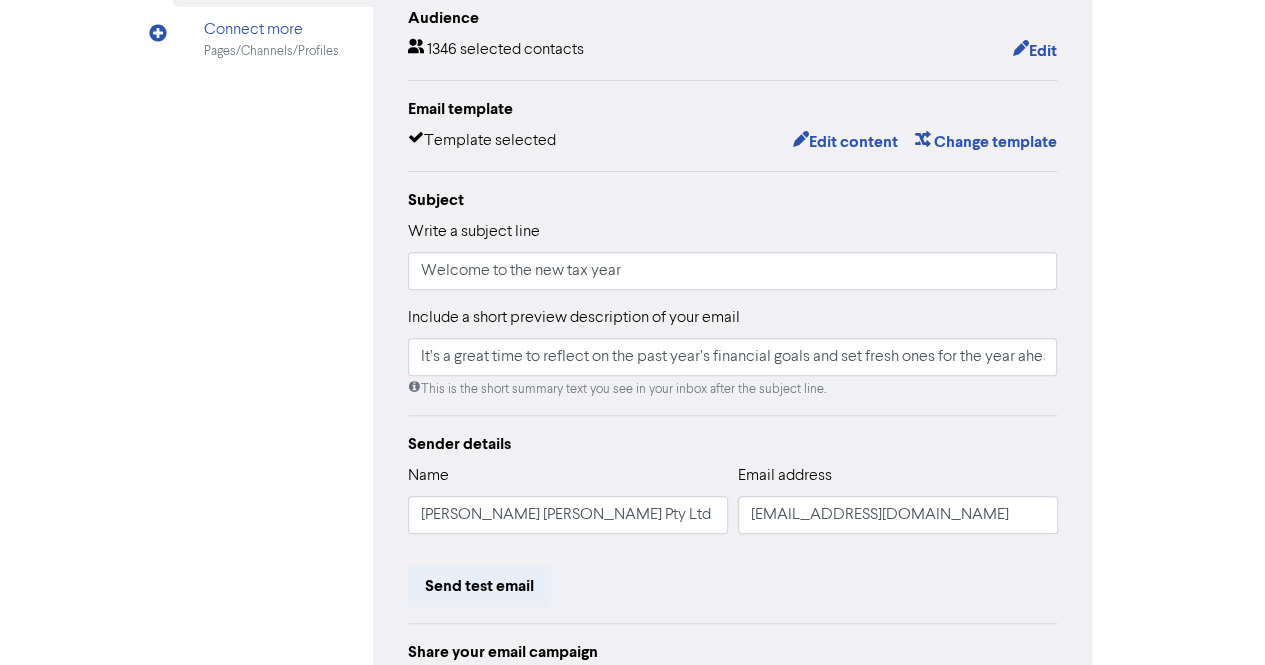 scroll, scrollTop: 0, scrollLeft: 0, axis: both 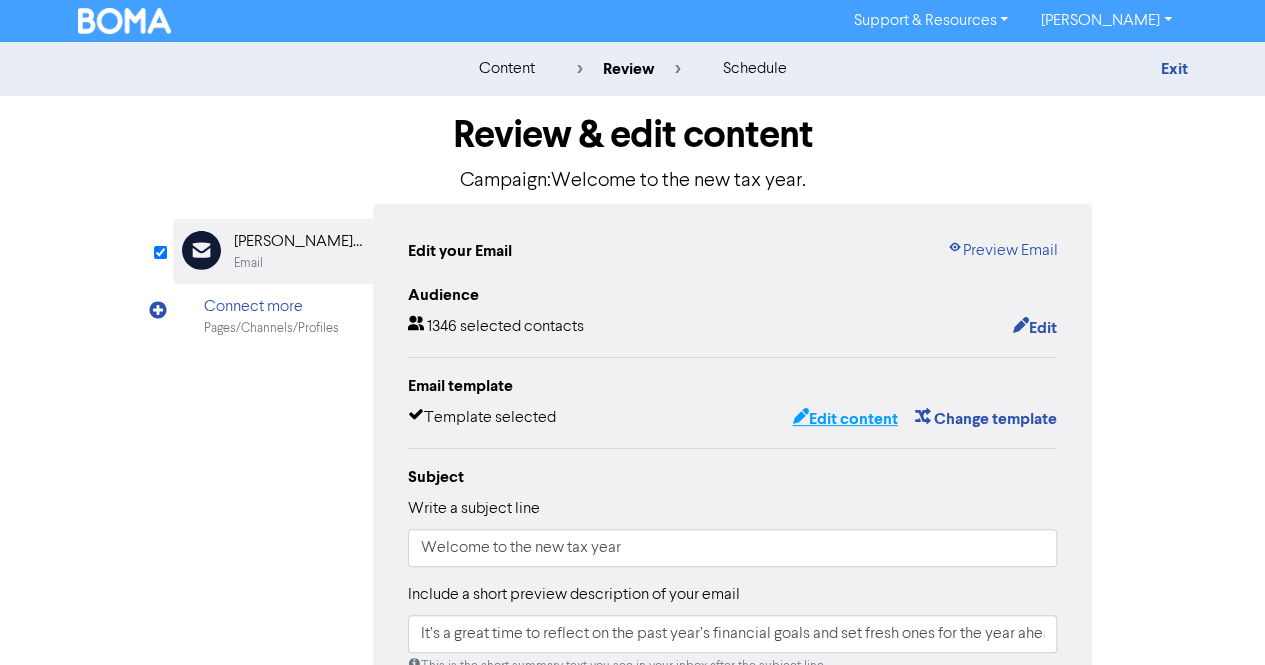 click on "Edit content" at bounding box center (844, 419) 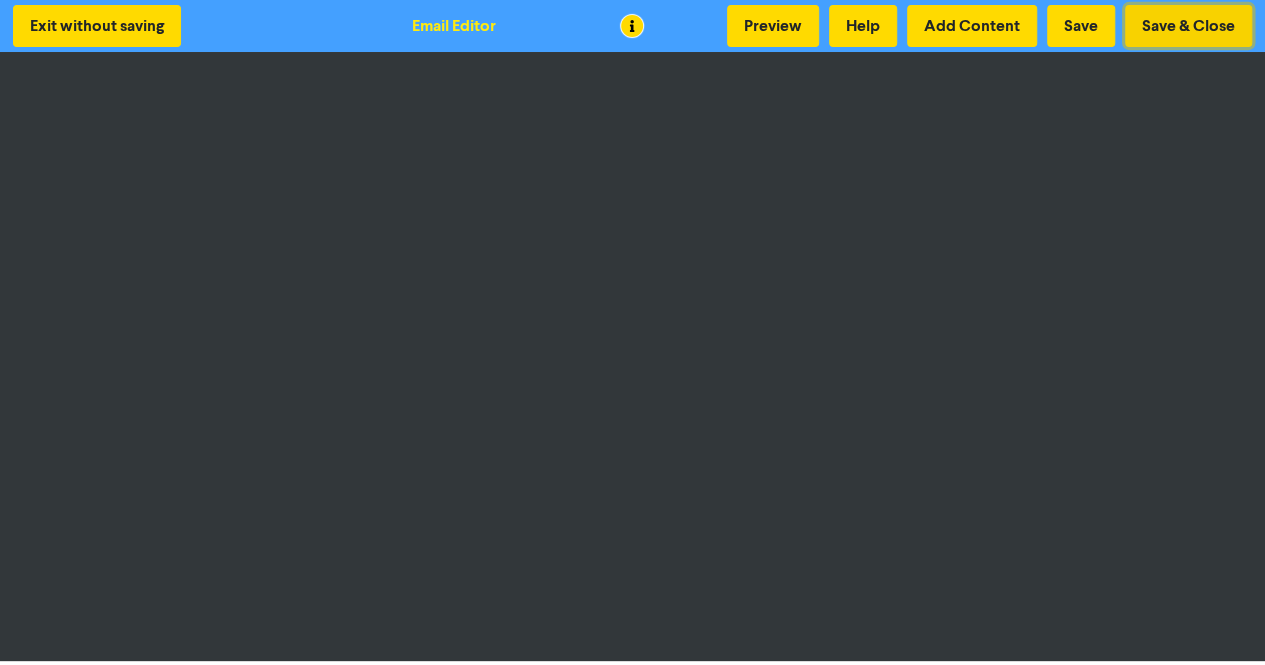 click on "Save & Close" at bounding box center (1188, 26) 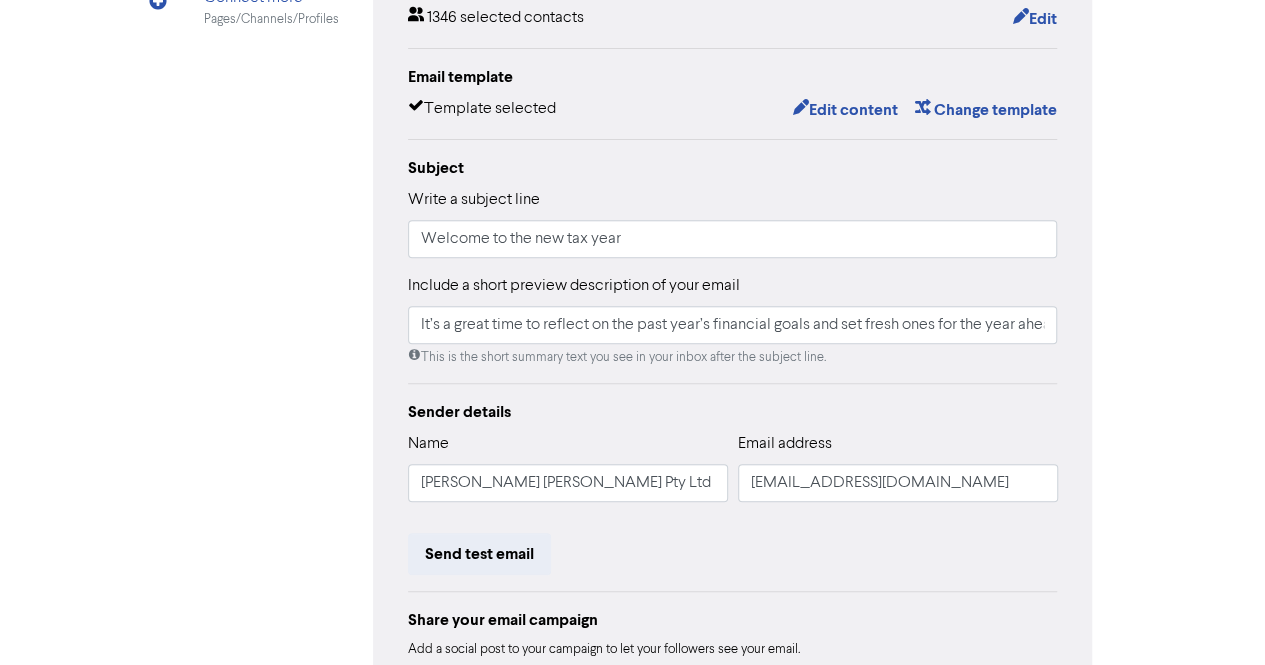 scroll, scrollTop: 477, scrollLeft: 0, axis: vertical 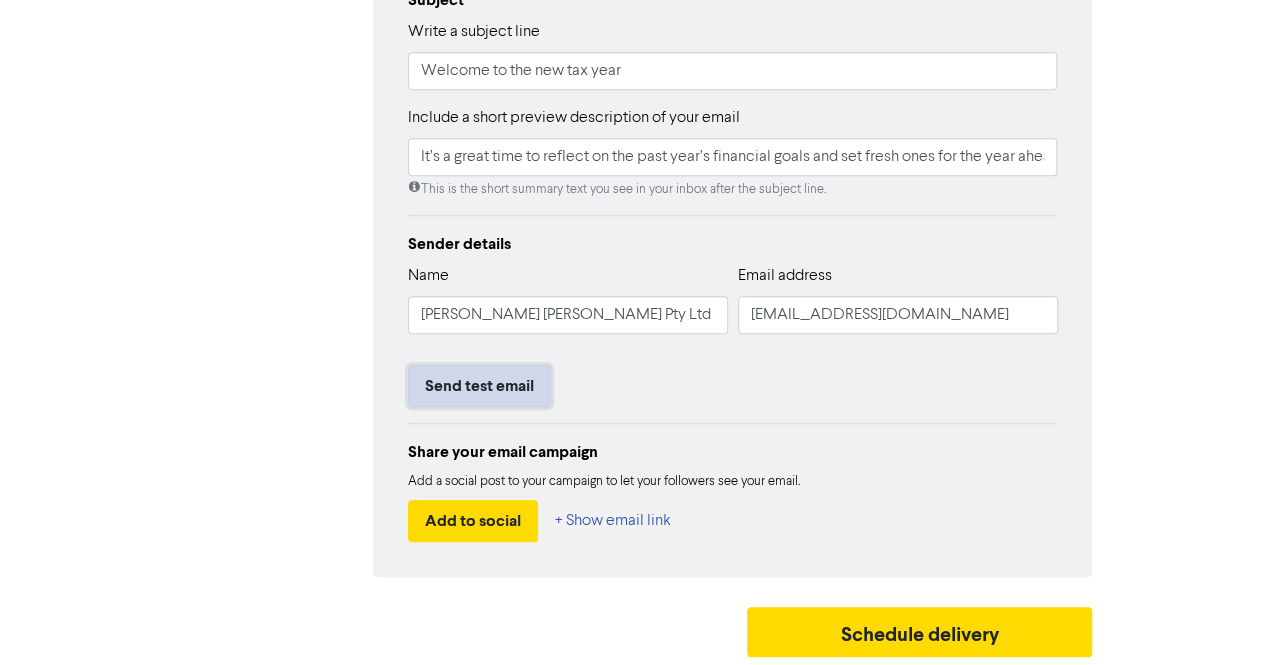 click on "Send test email" at bounding box center (479, 386) 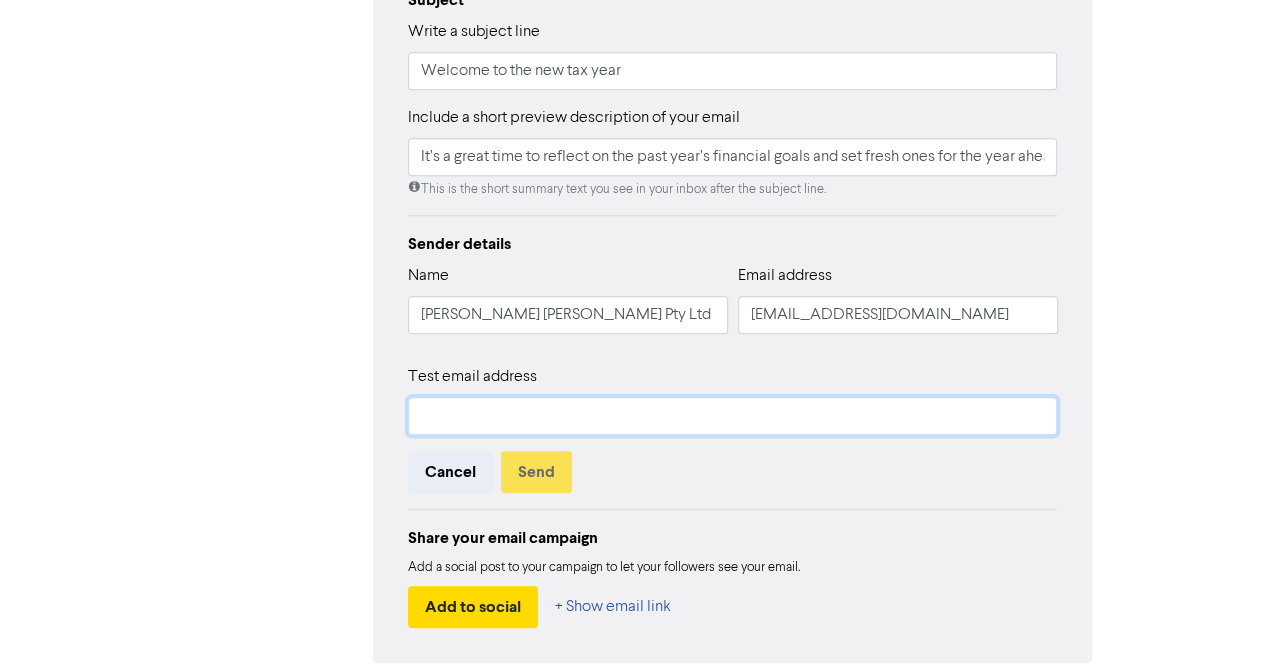 click at bounding box center [733, 416] 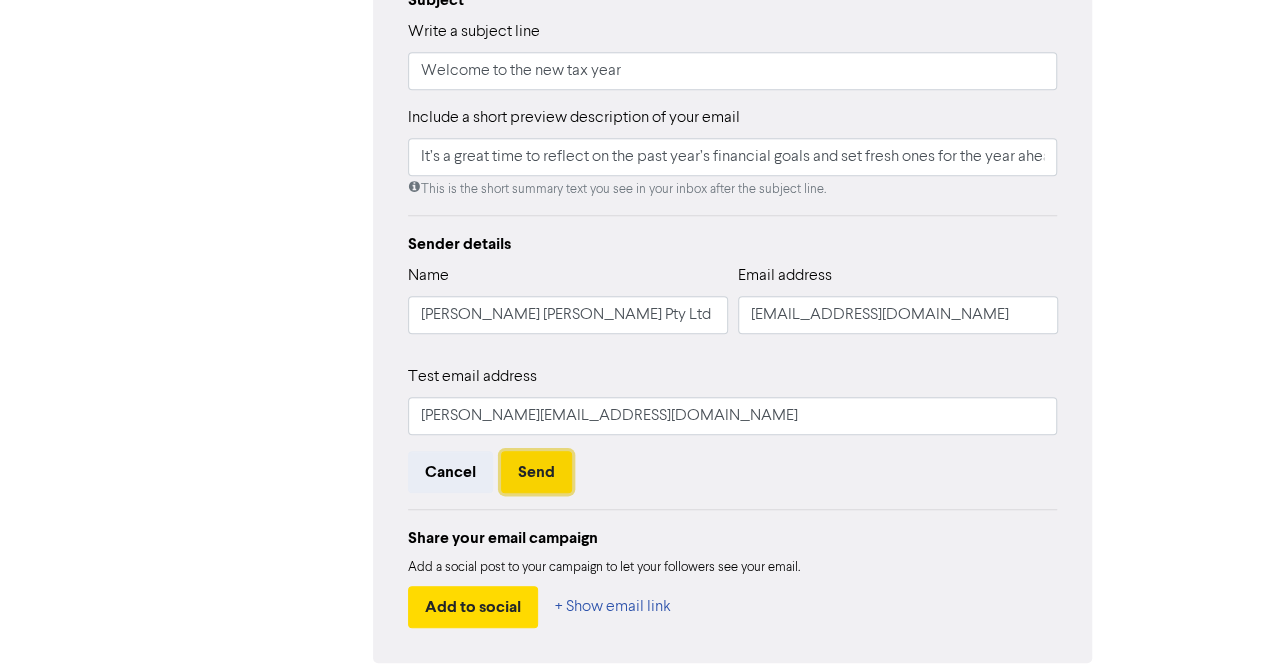 click on "Send" at bounding box center [536, 472] 